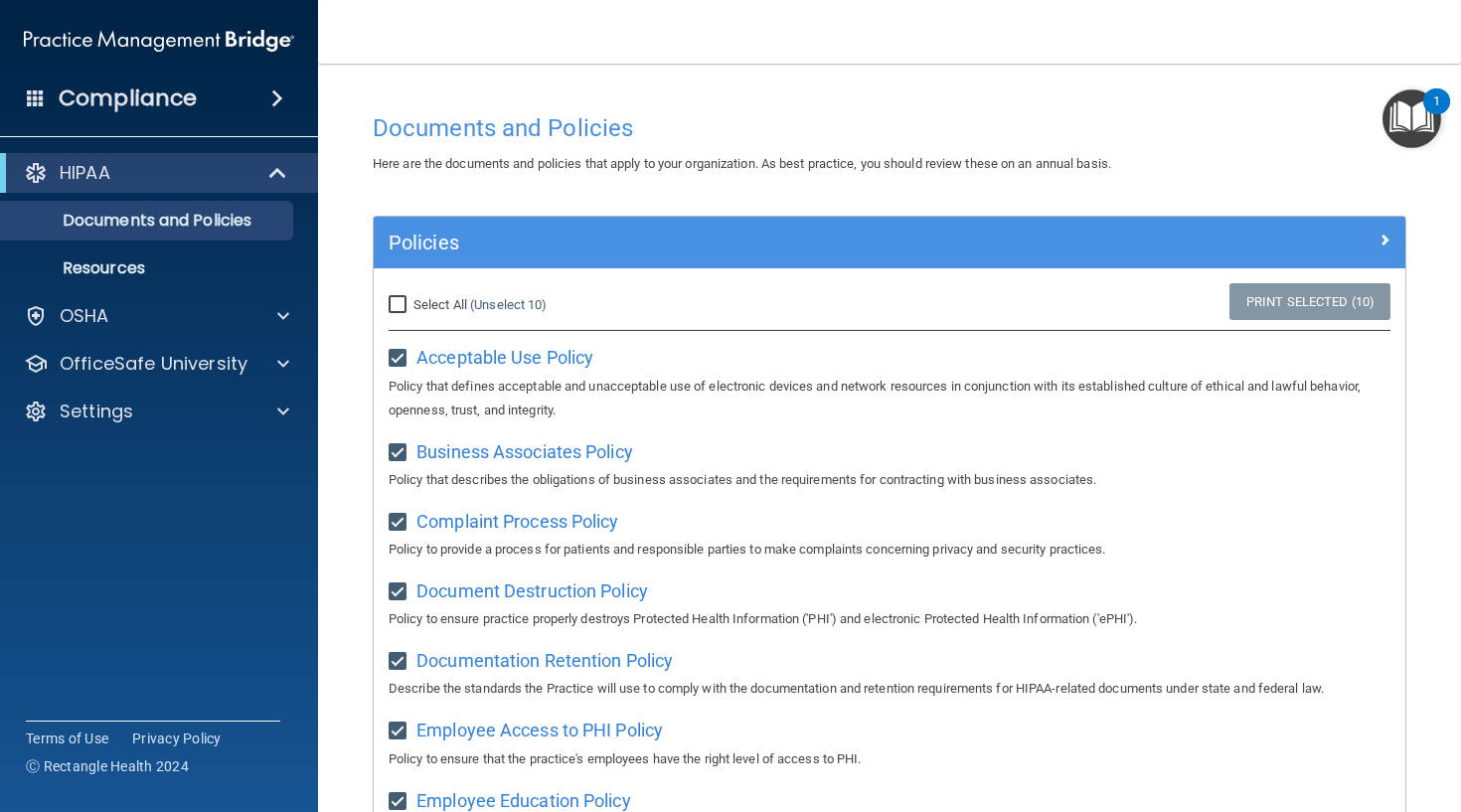 scroll, scrollTop: 0, scrollLeft: 0, axis: both 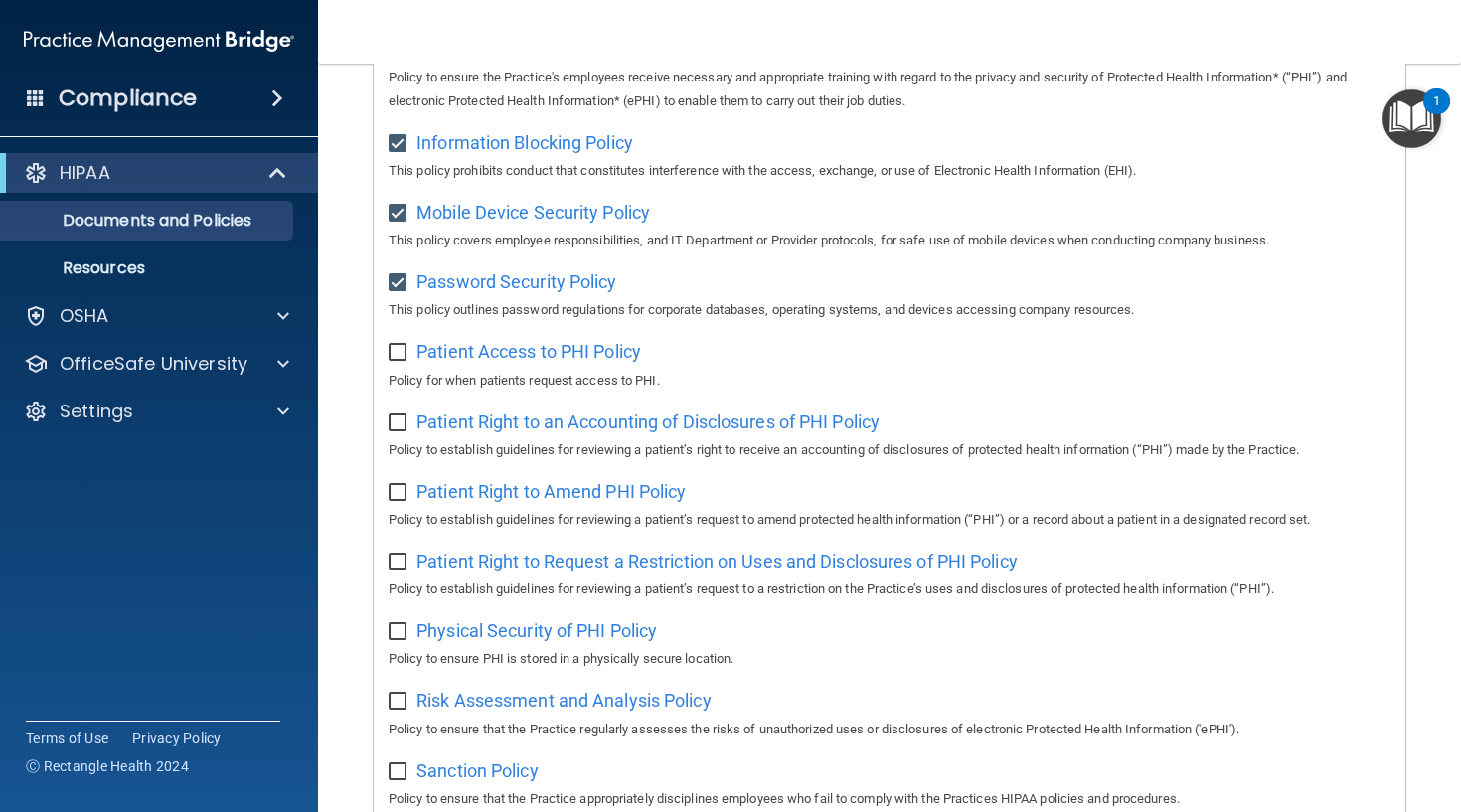 click at bounding box center [400, 353] 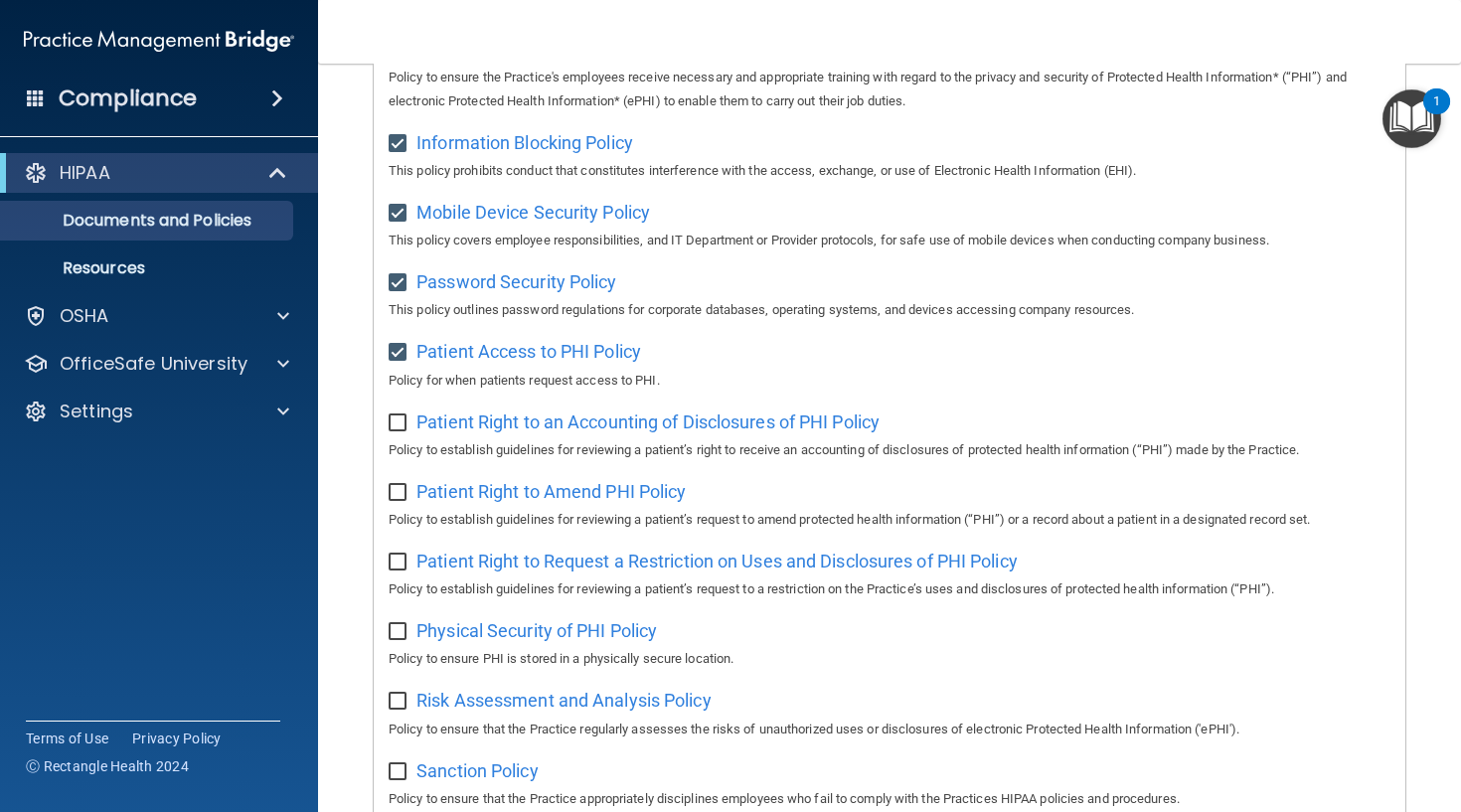 click at bounding box center (401, 416) 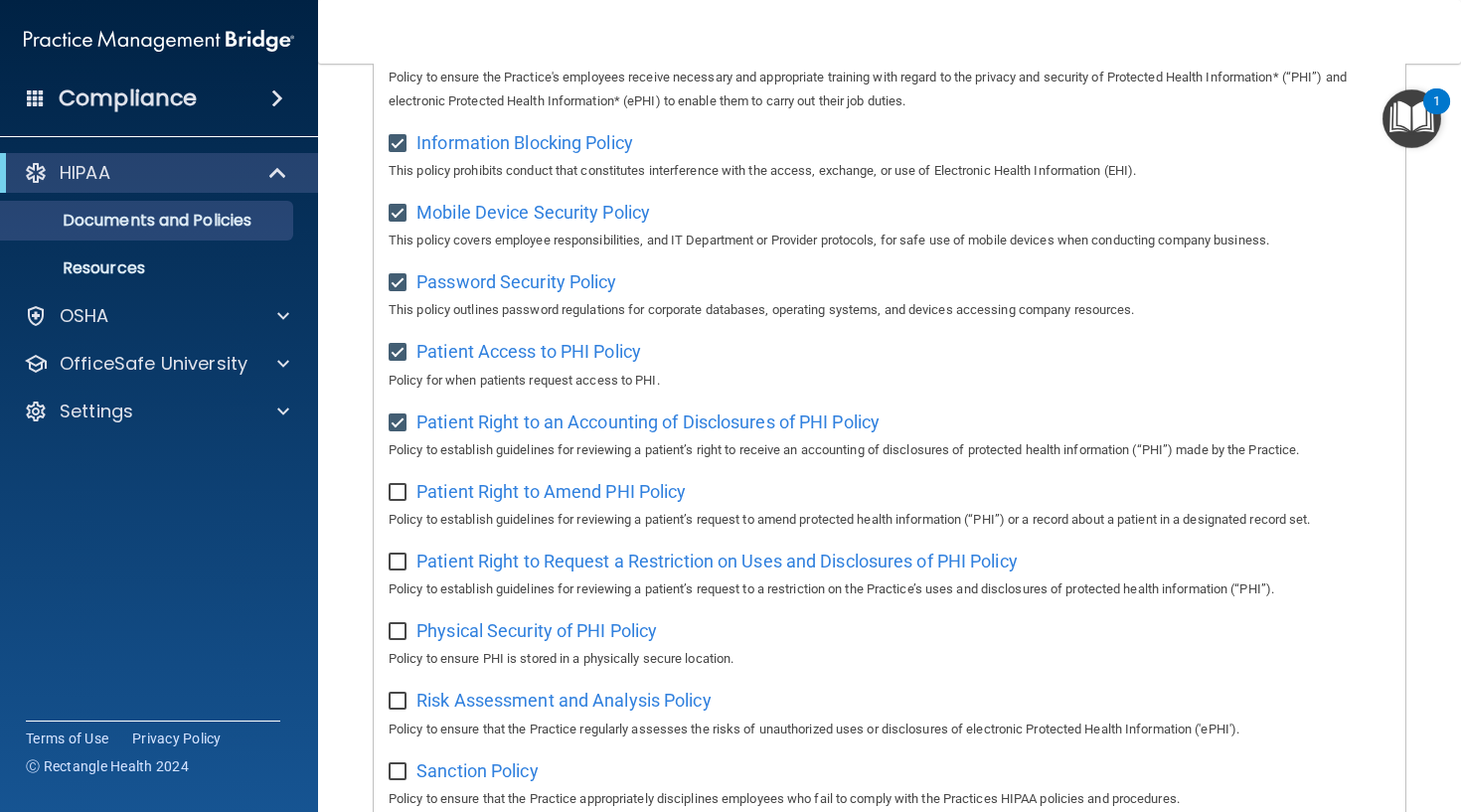 click at bounding box center (400, 423) 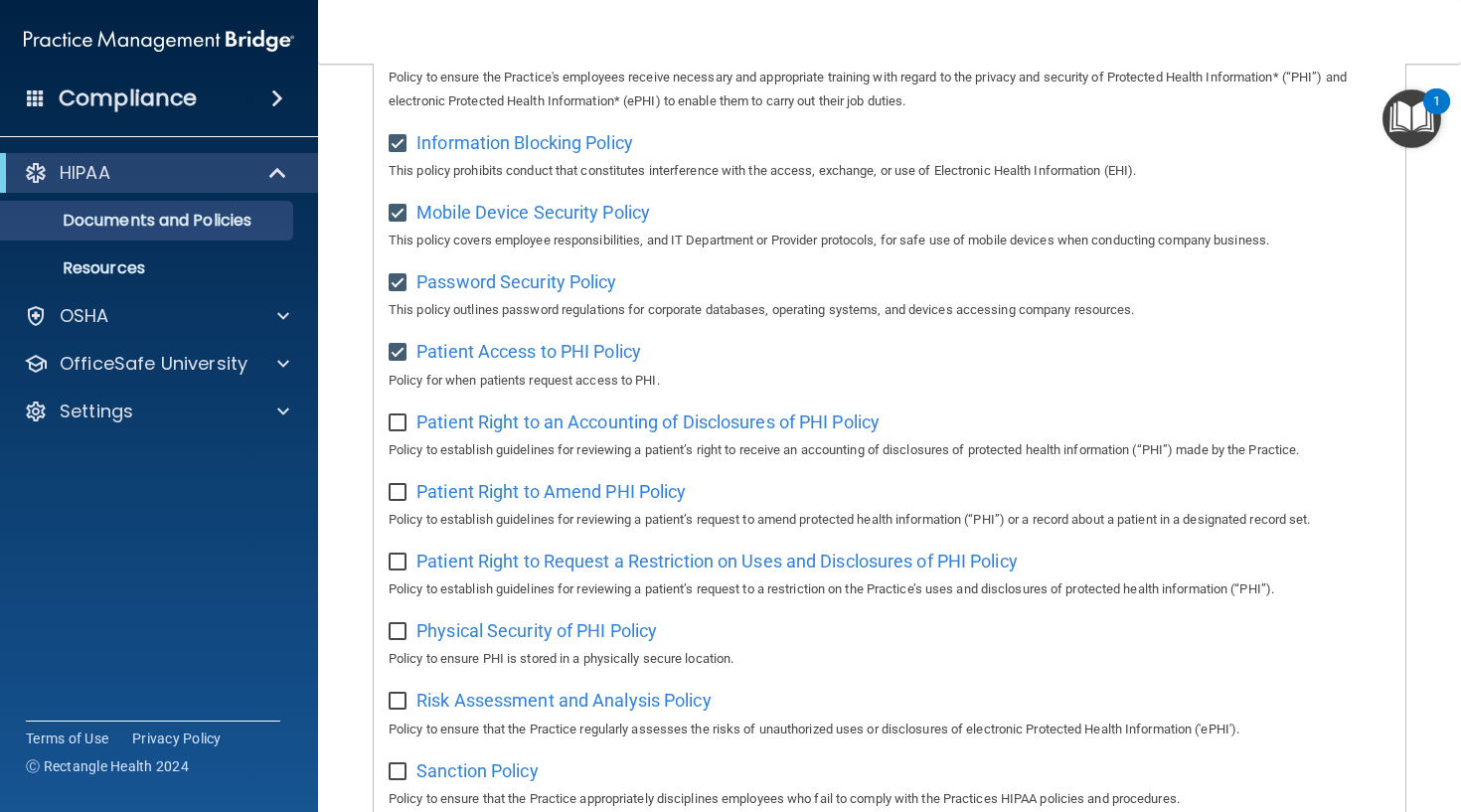 click at bounding box center (400, 493) 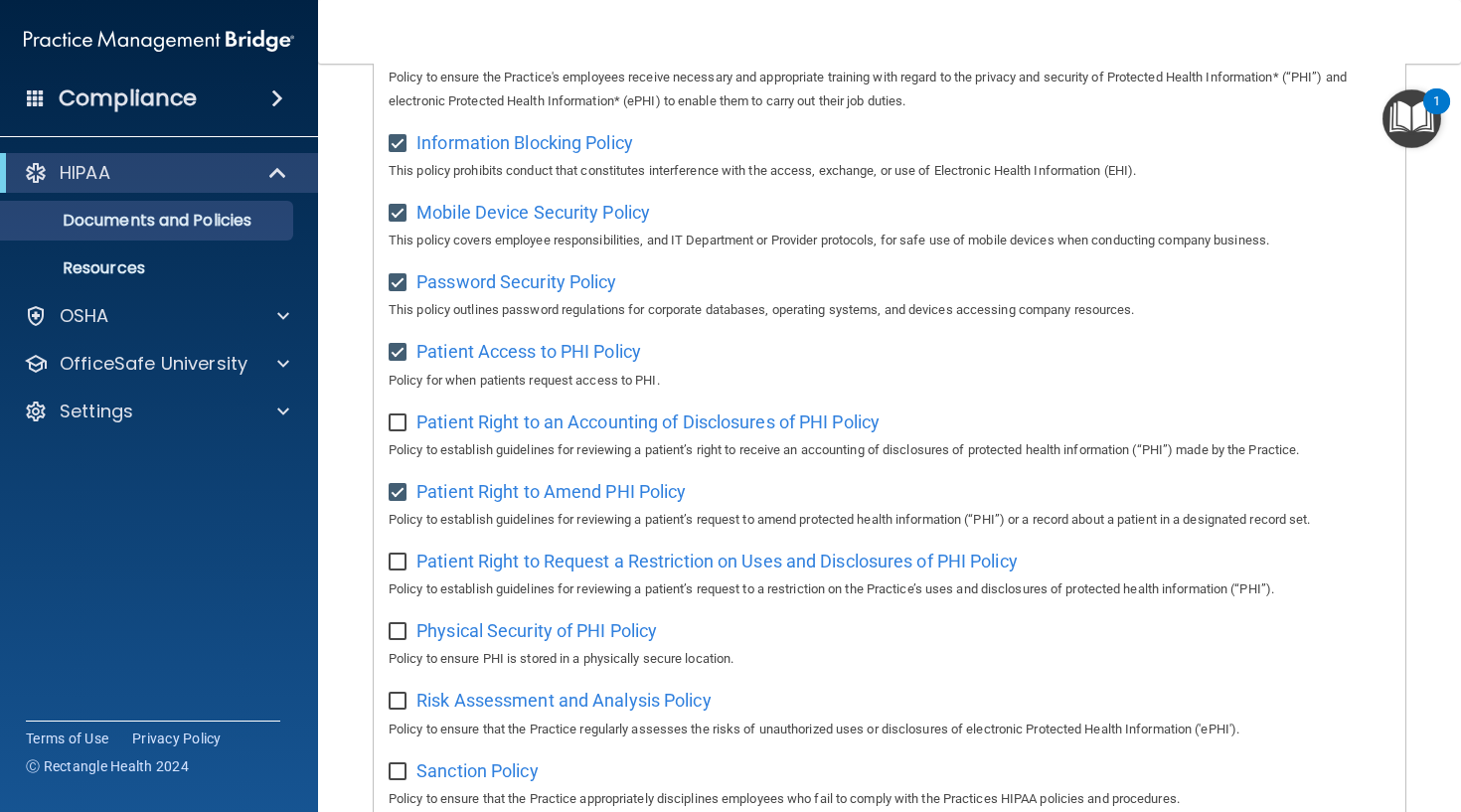 click at bounding box center (400, 423) 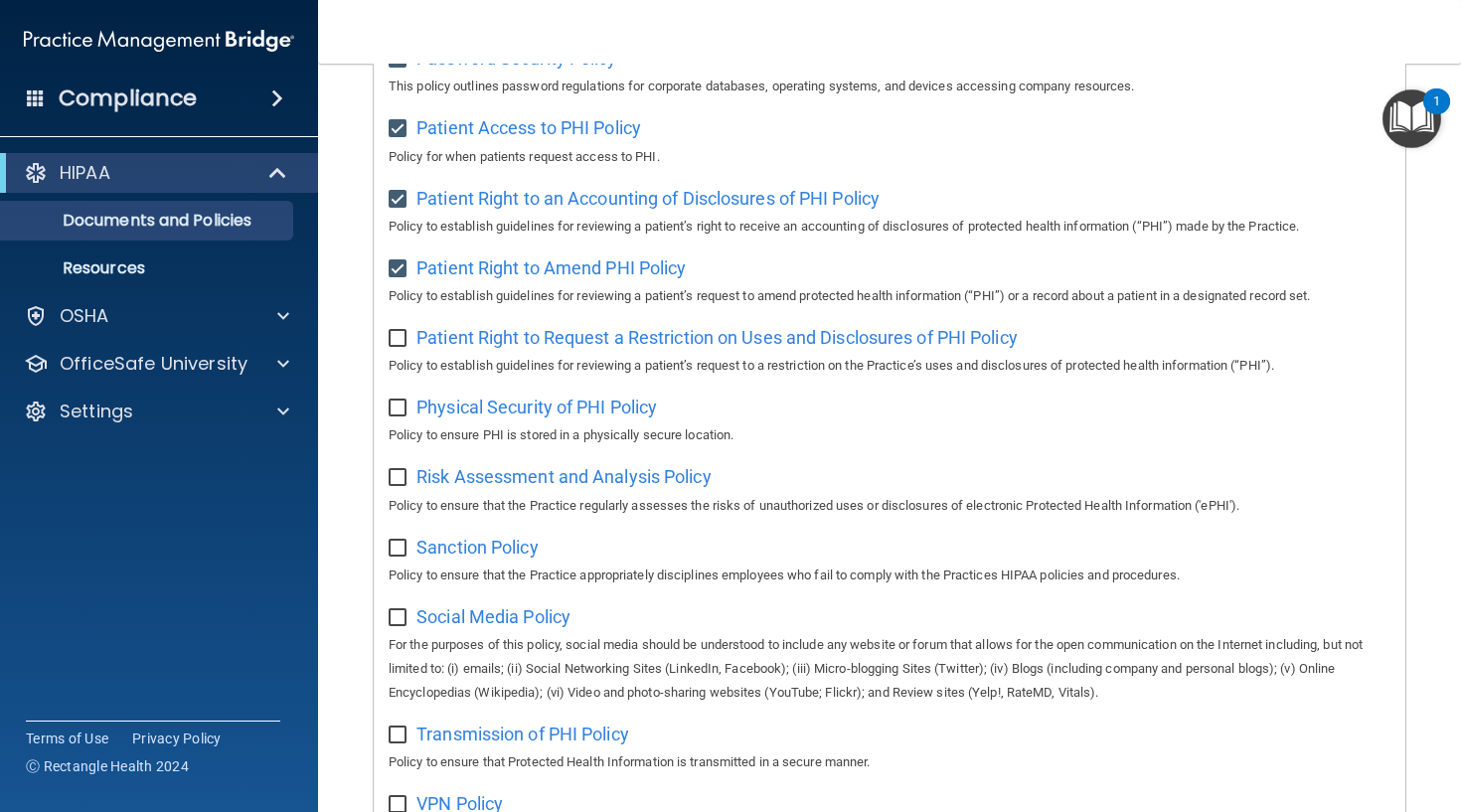 scroll, scrollTop: 984, scrollLeft: 0, axis: vertical 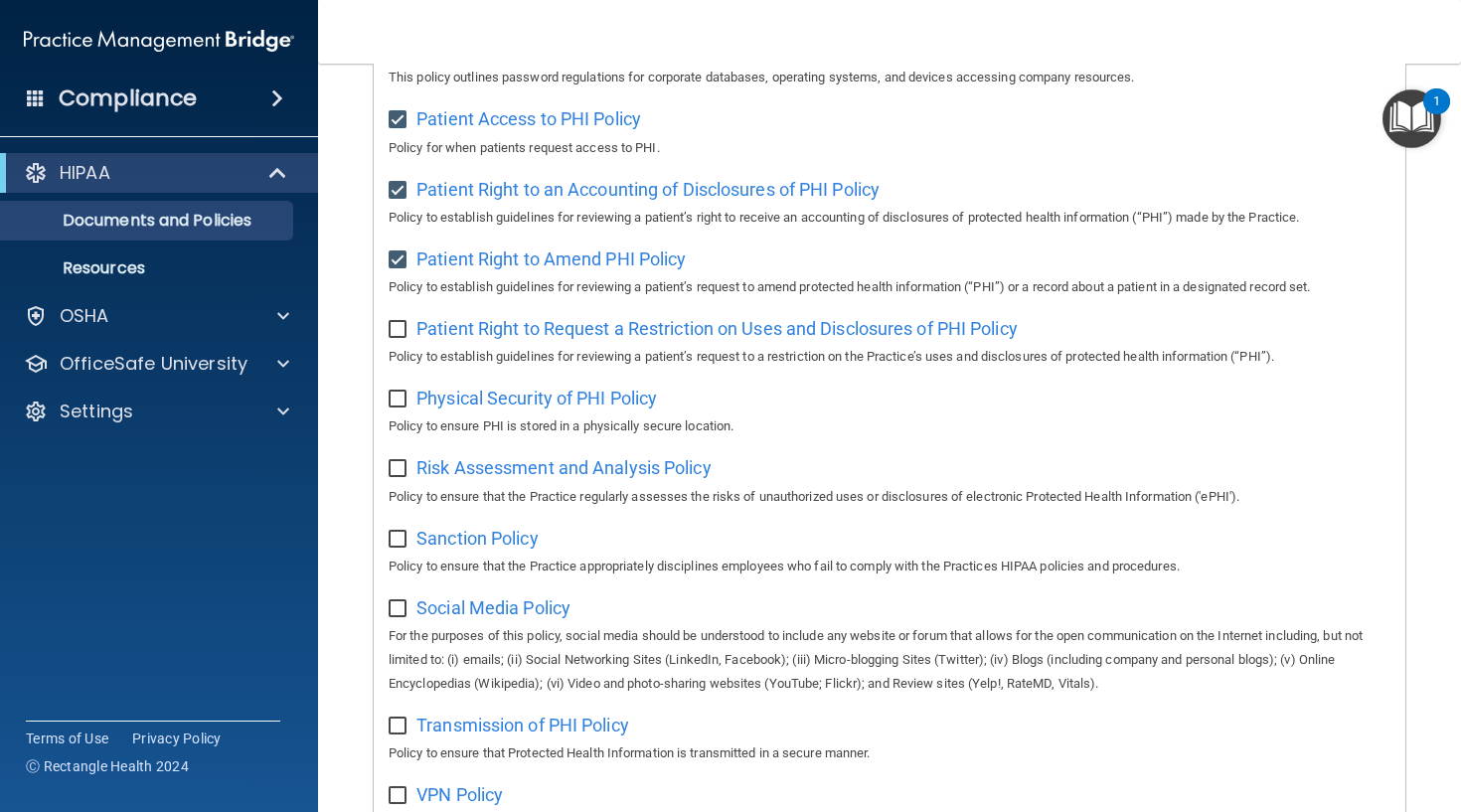 click at bounding box center [400, 609] 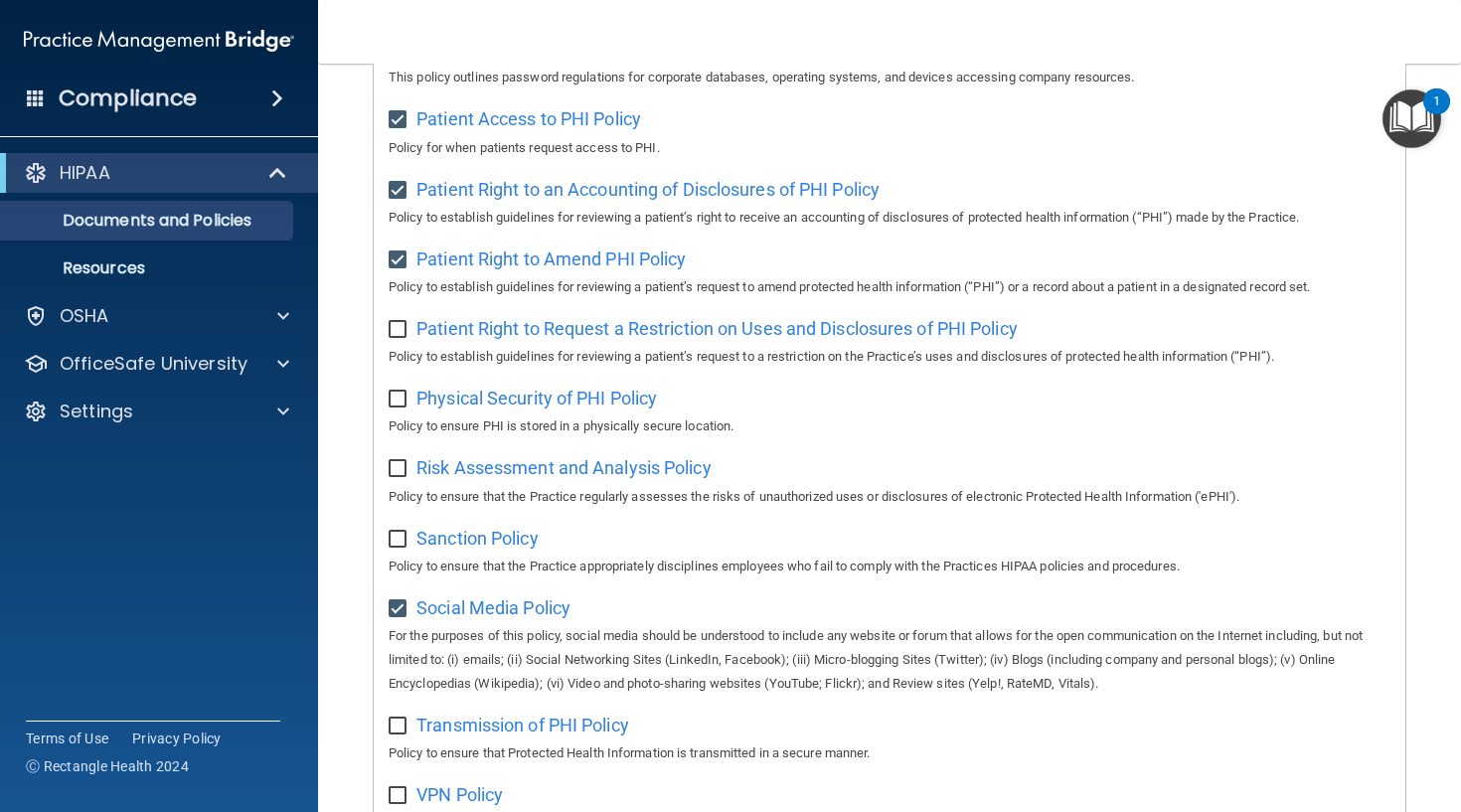 click at bounding box center (400, 540) 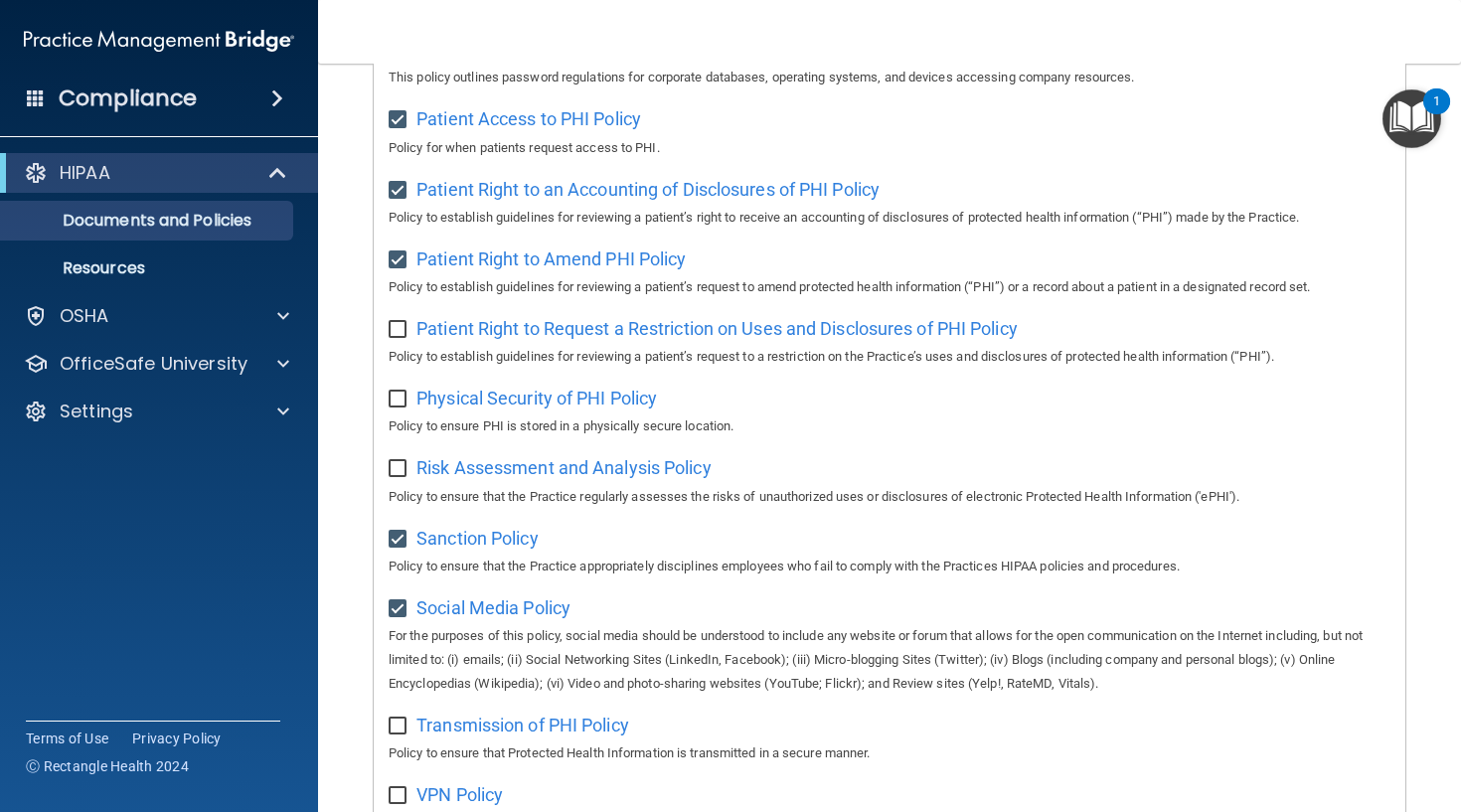 click at bounding box center (400, 469) 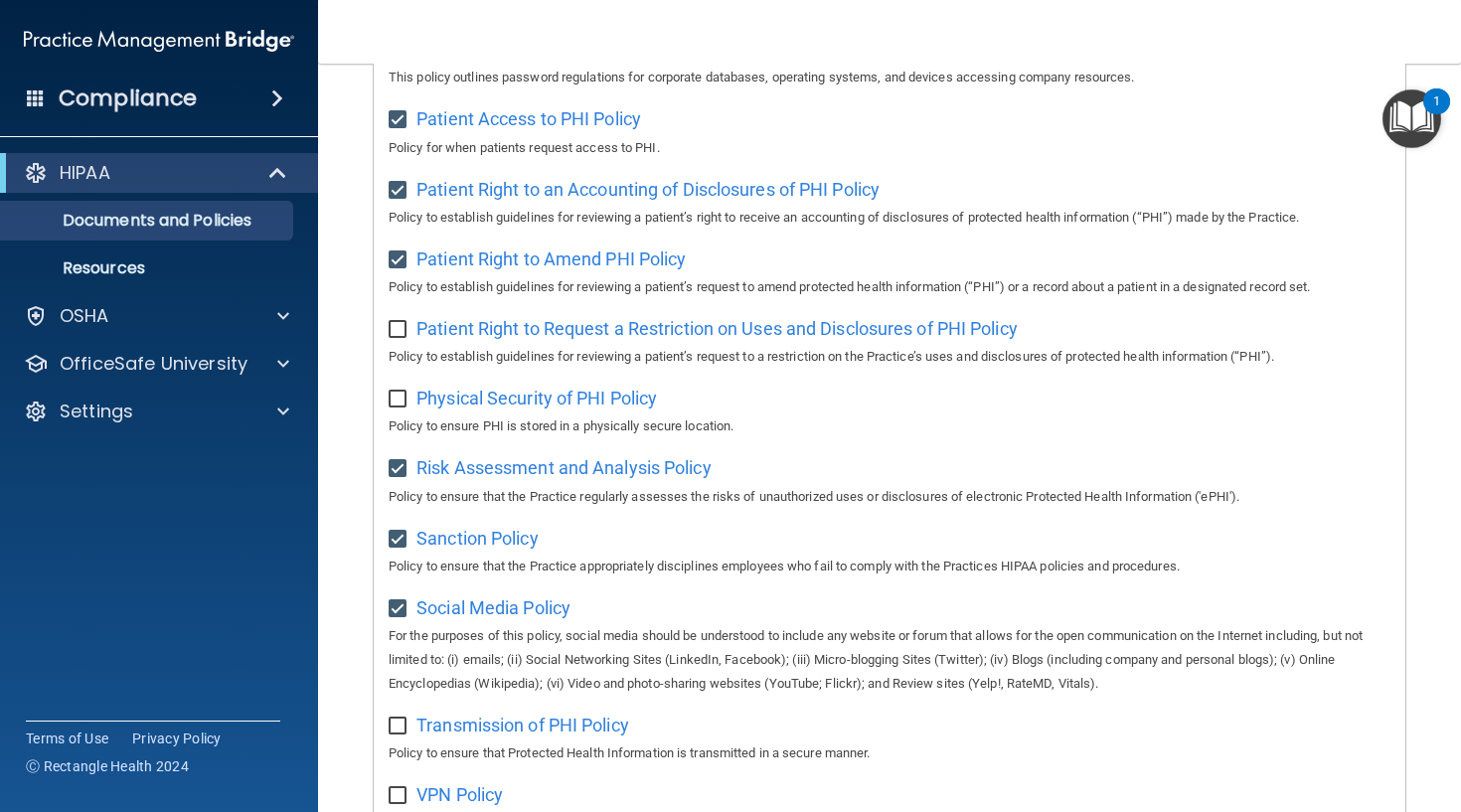 click at bounding box center (400, 400) 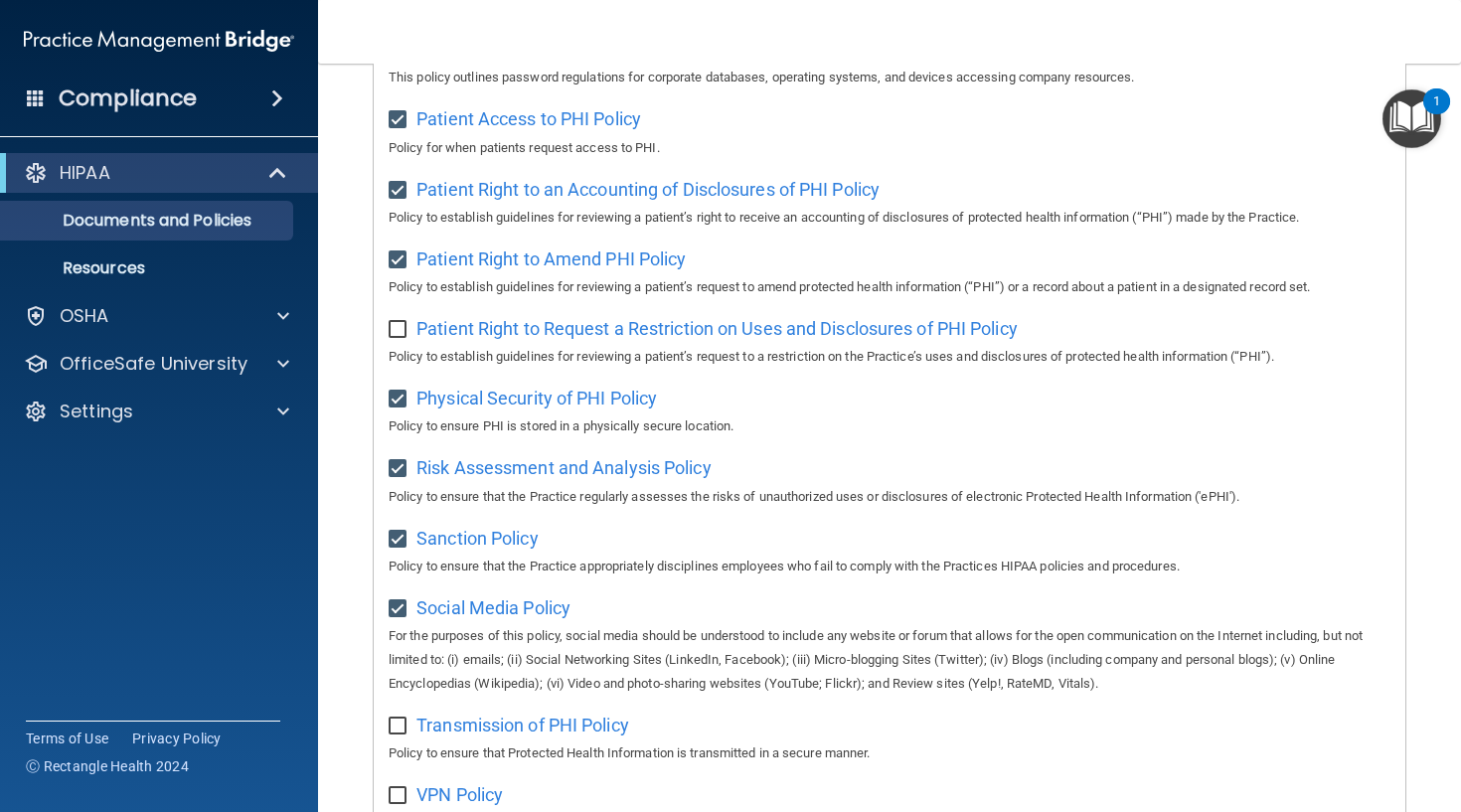 click at bounding box center [400, 330] 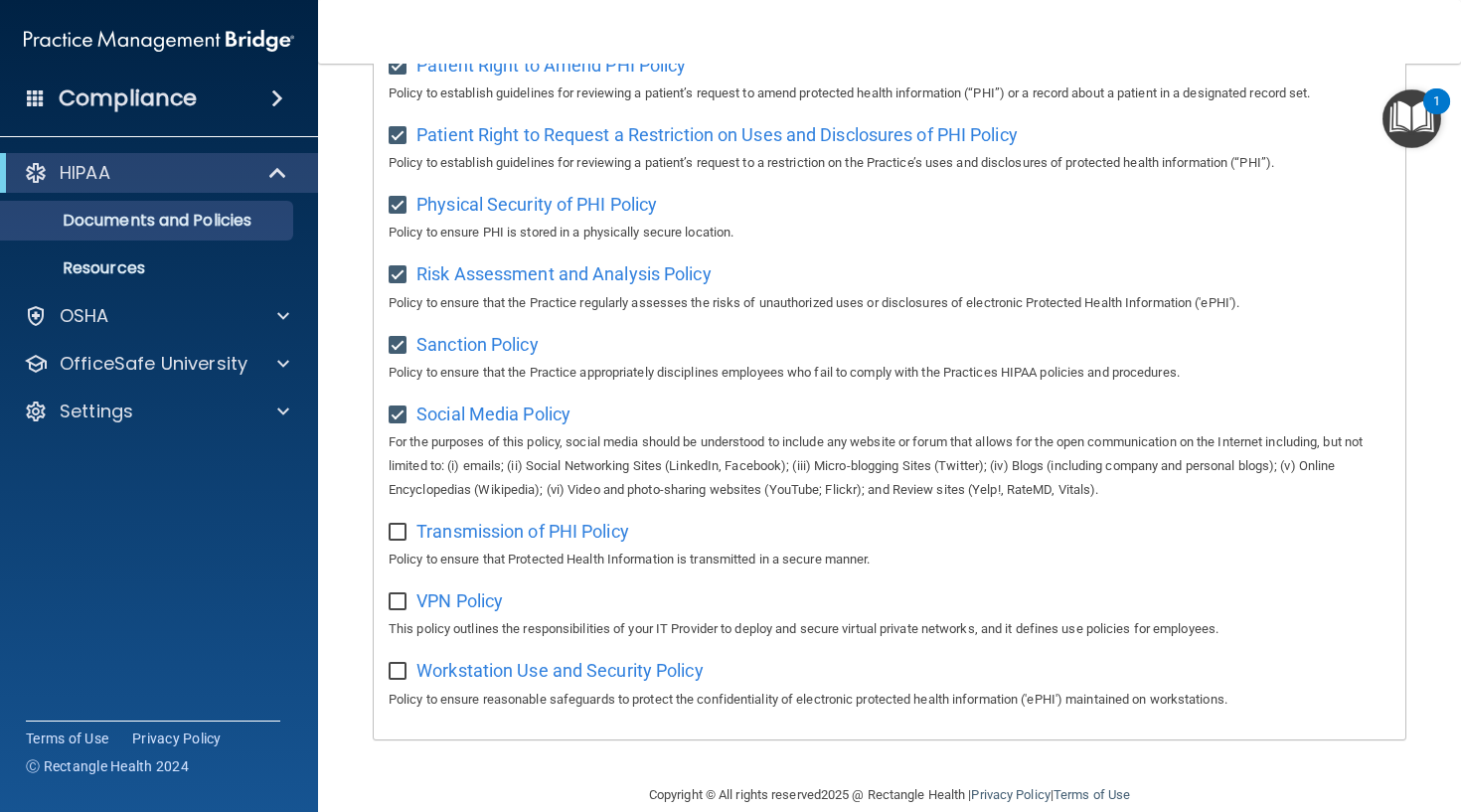 scroll, scrollTop: 1177, scrollLeft: 0, axis: vertical 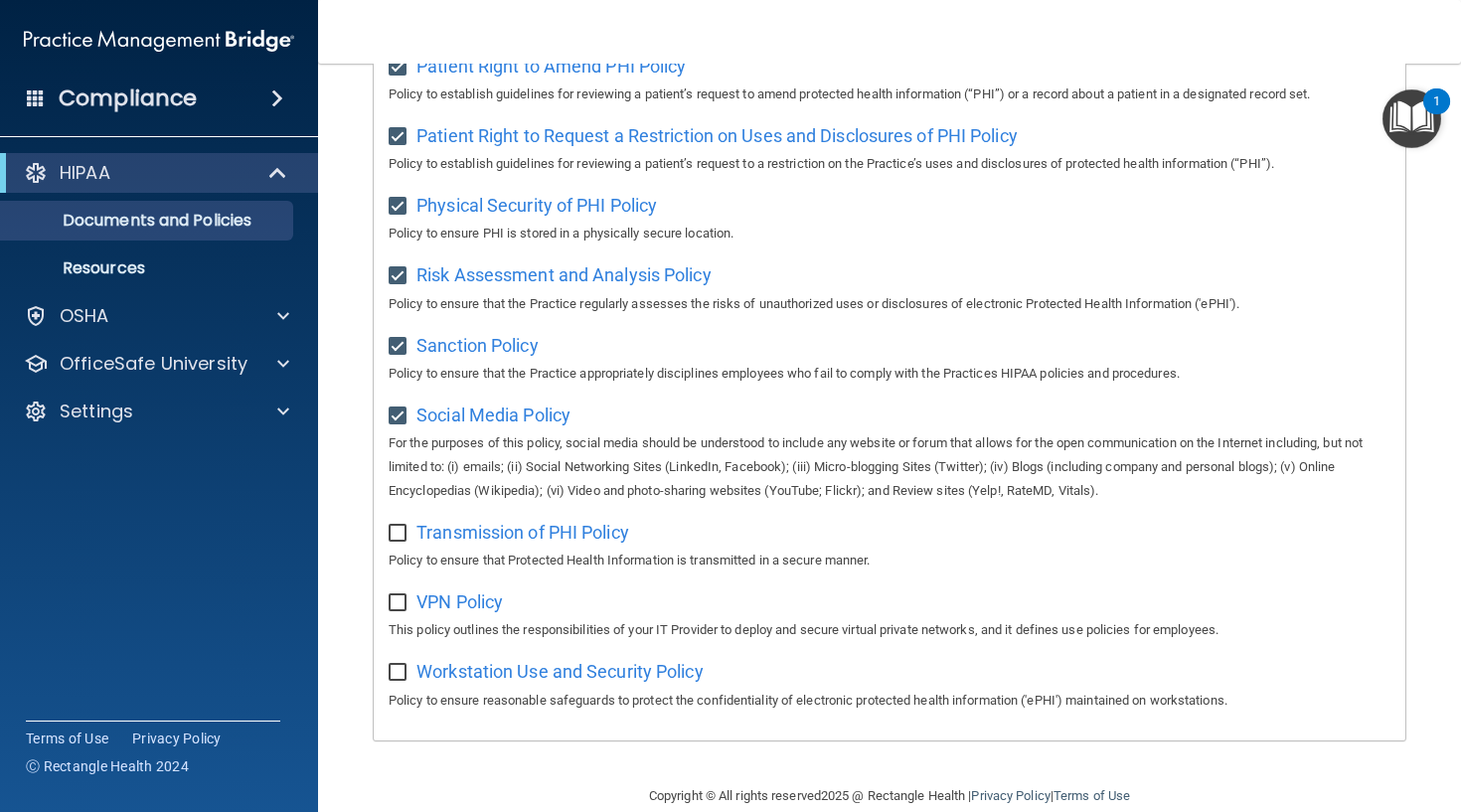 click at bounding box center (400, 673) 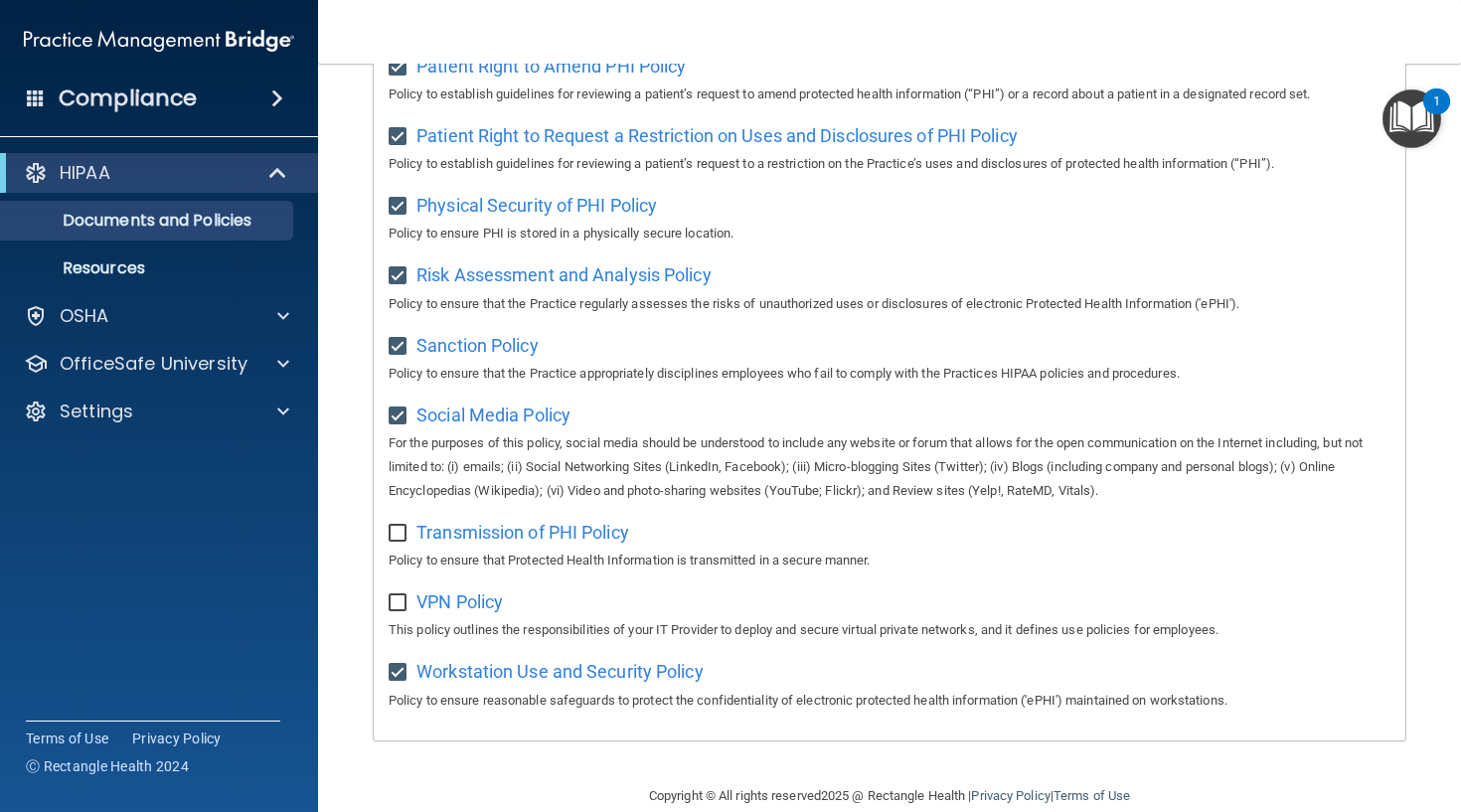 click at bounding box center (400, 603) 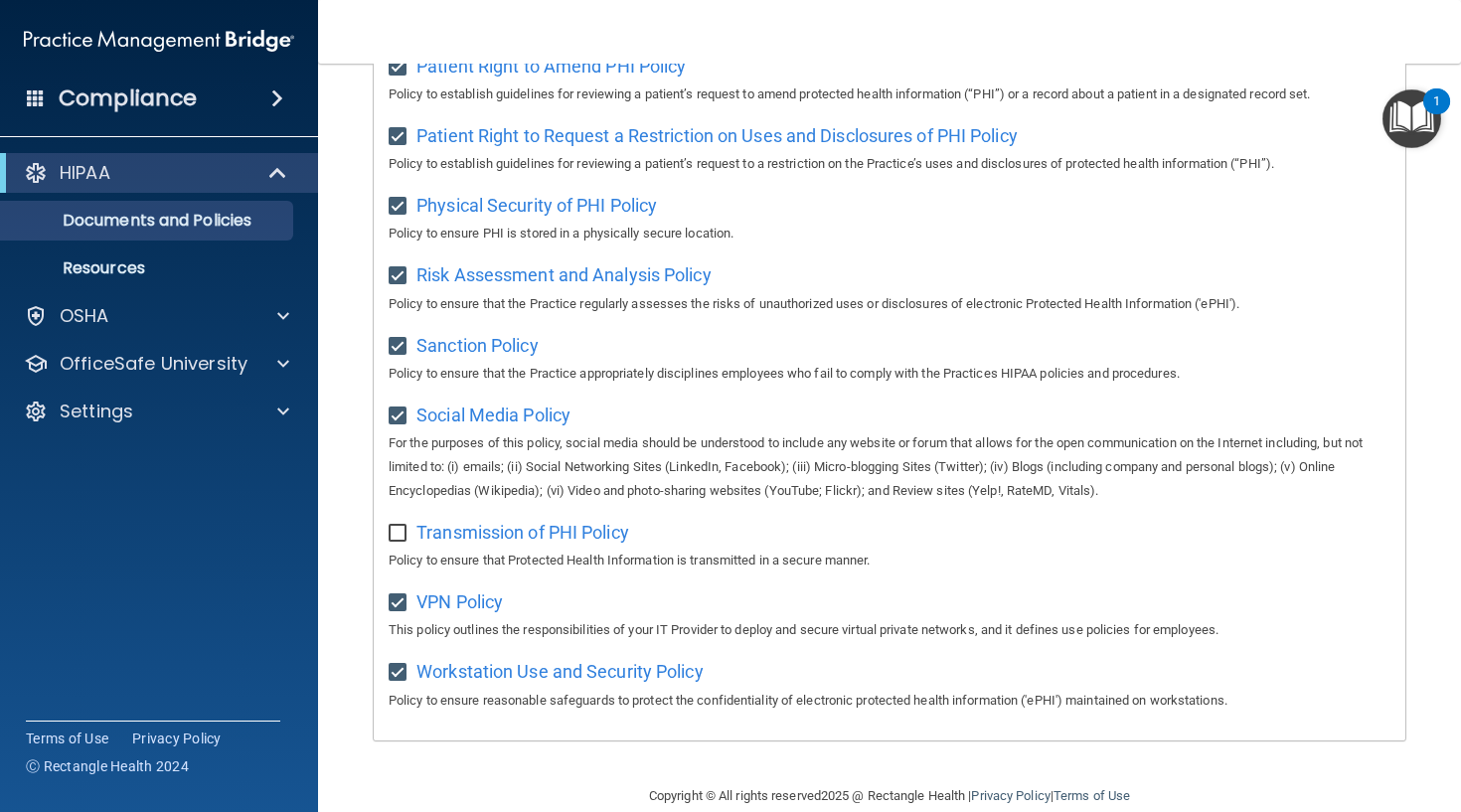click at bounding box center [400, 534] 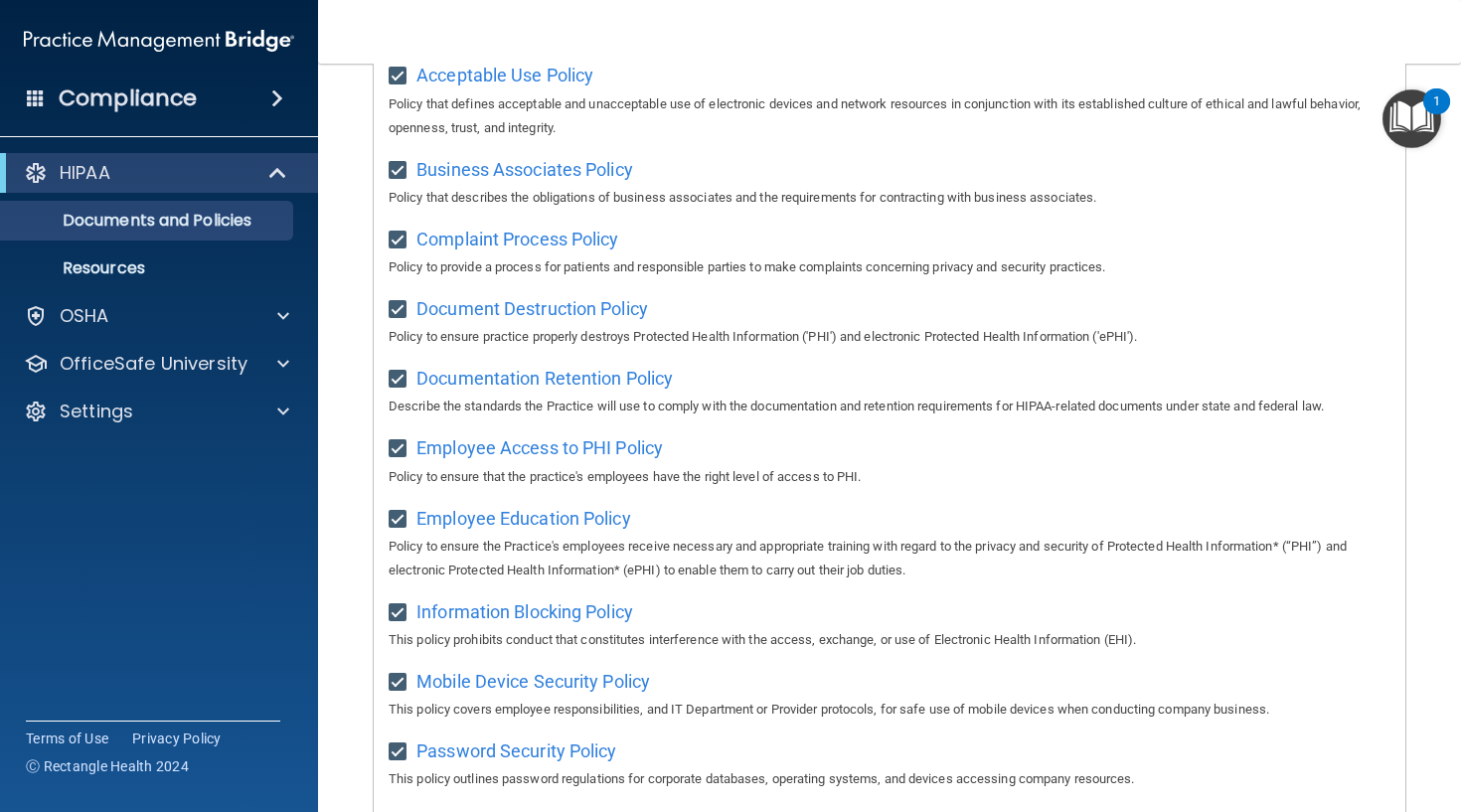 scroll, scrollTop: 0, scrollLeft: 0, axis: both 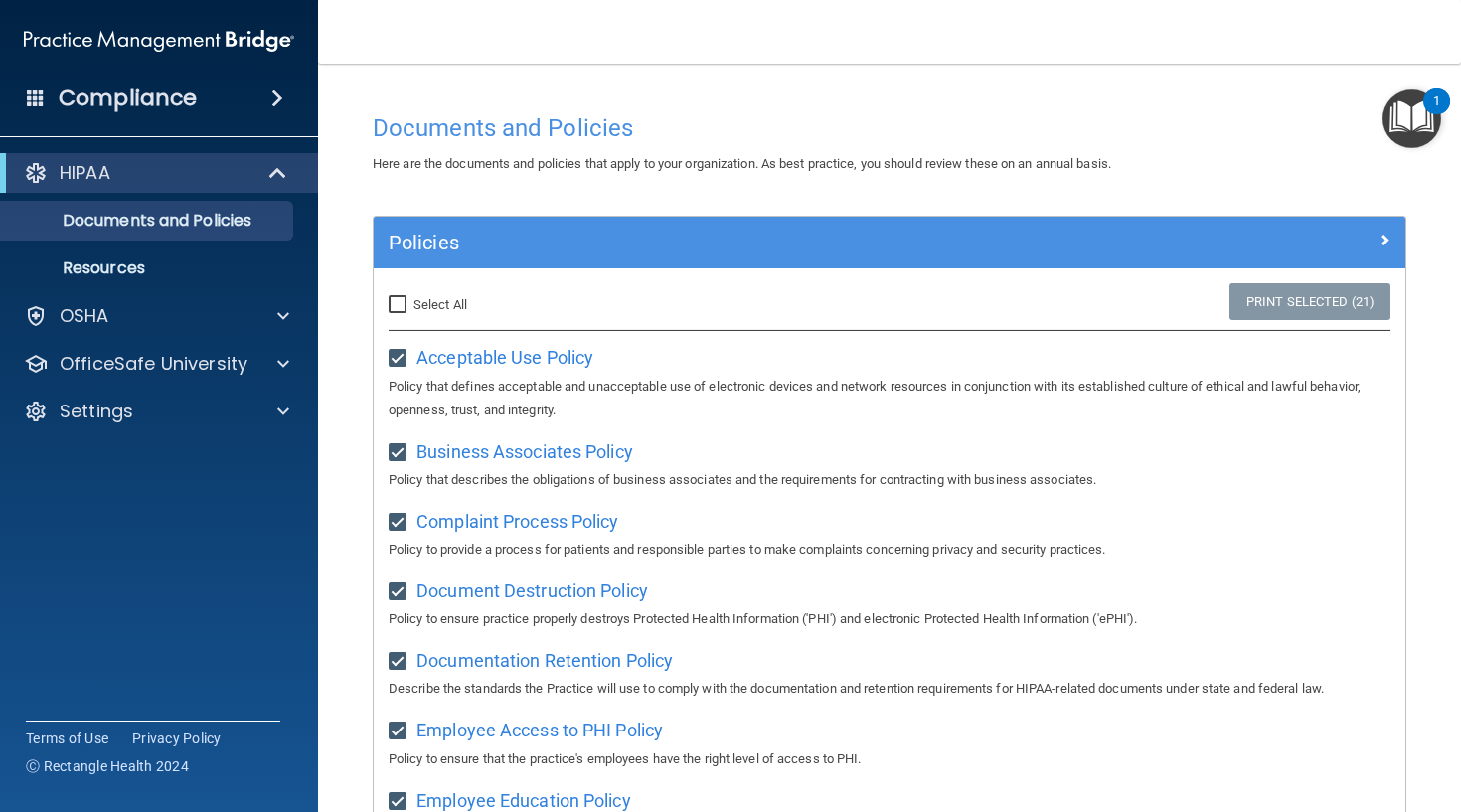 click on "Select All   (Unselect 21)    Unselect All" at bounding box center (400, 305) 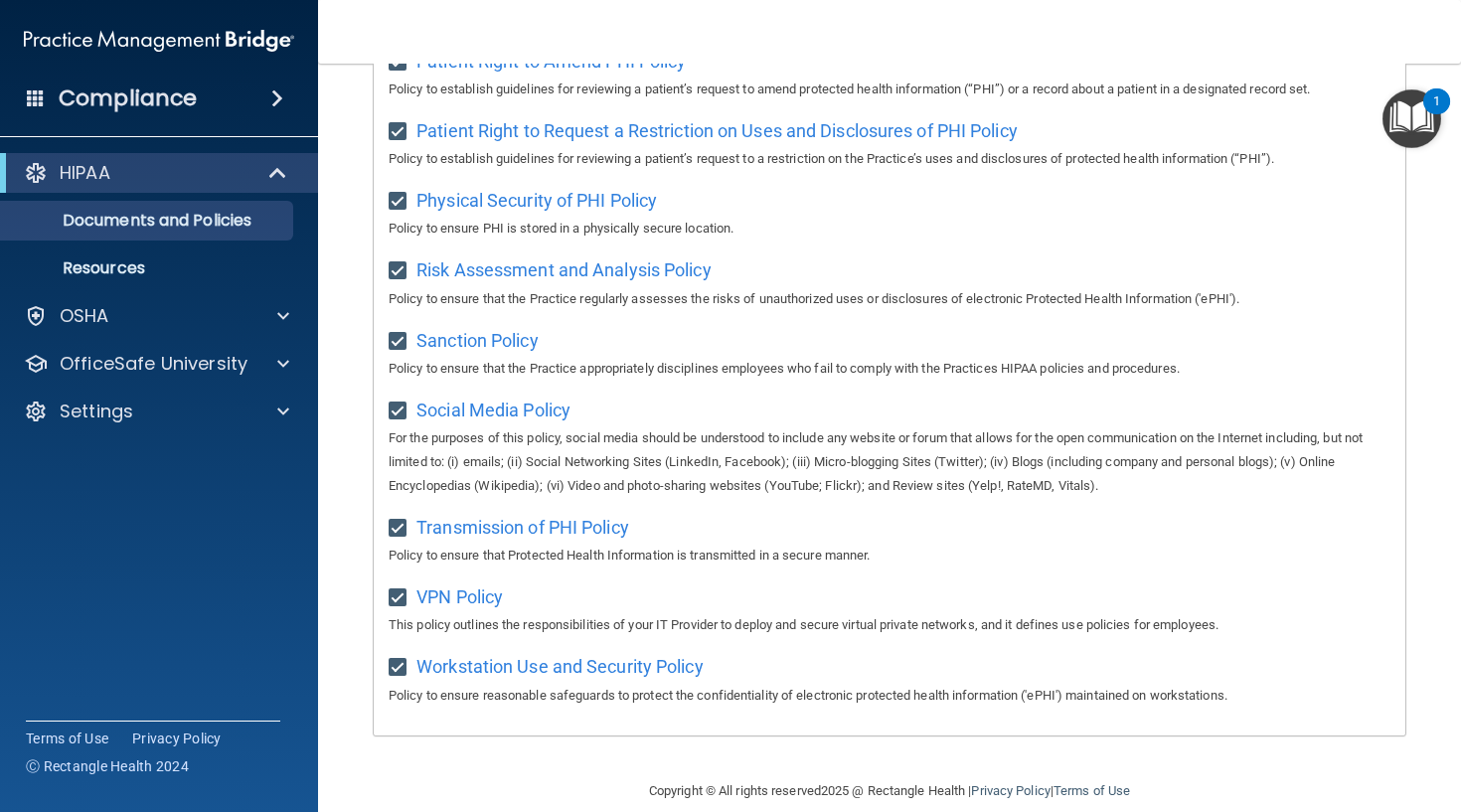 scroll, scrollTop: 1177, scrollLeft: 0, axis: vertical 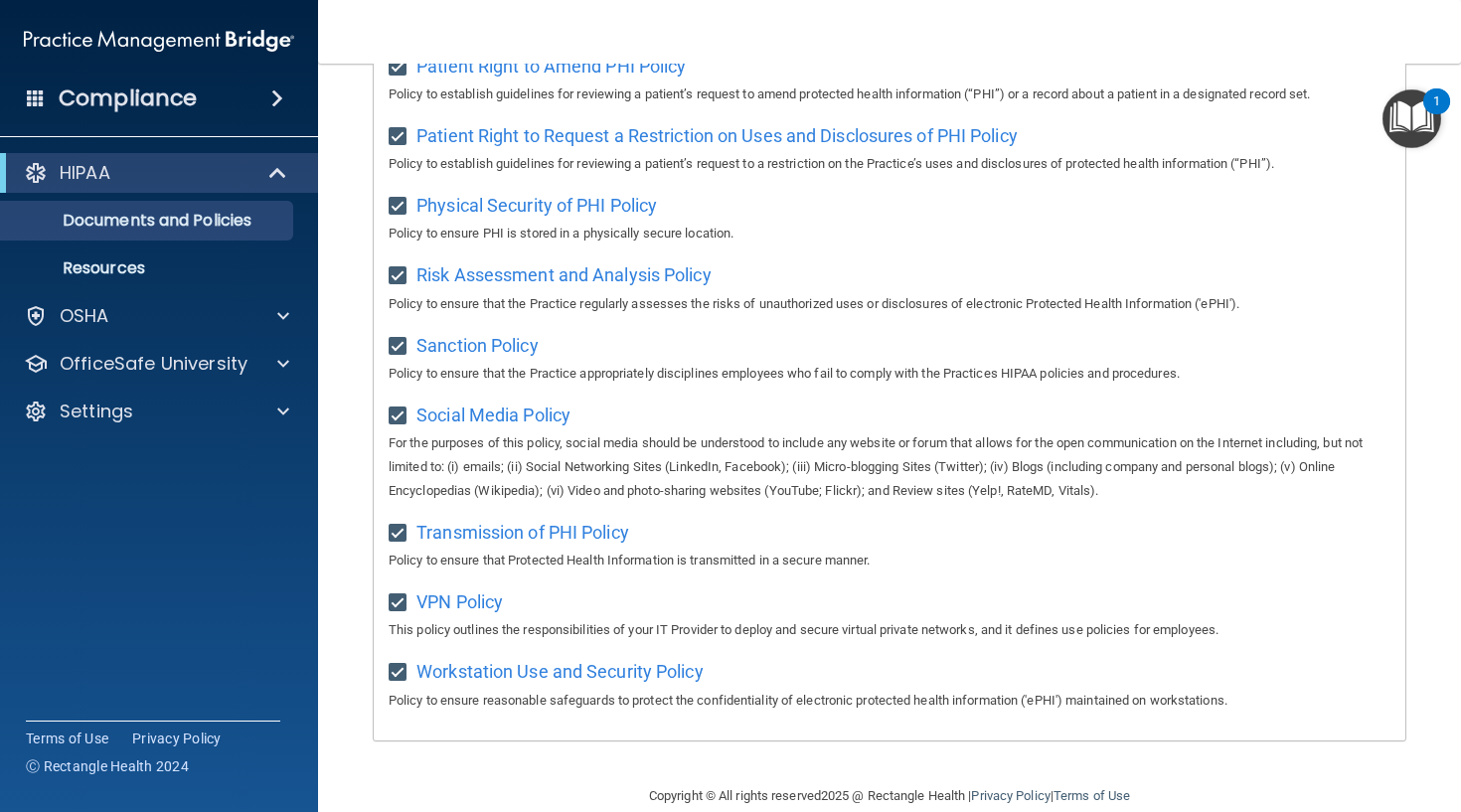 click on "Copyright © All rights reserved  2025 @ Rectangle Health |  Privacy Policy  |  Terms of Use" at bounding box center [890, 796] 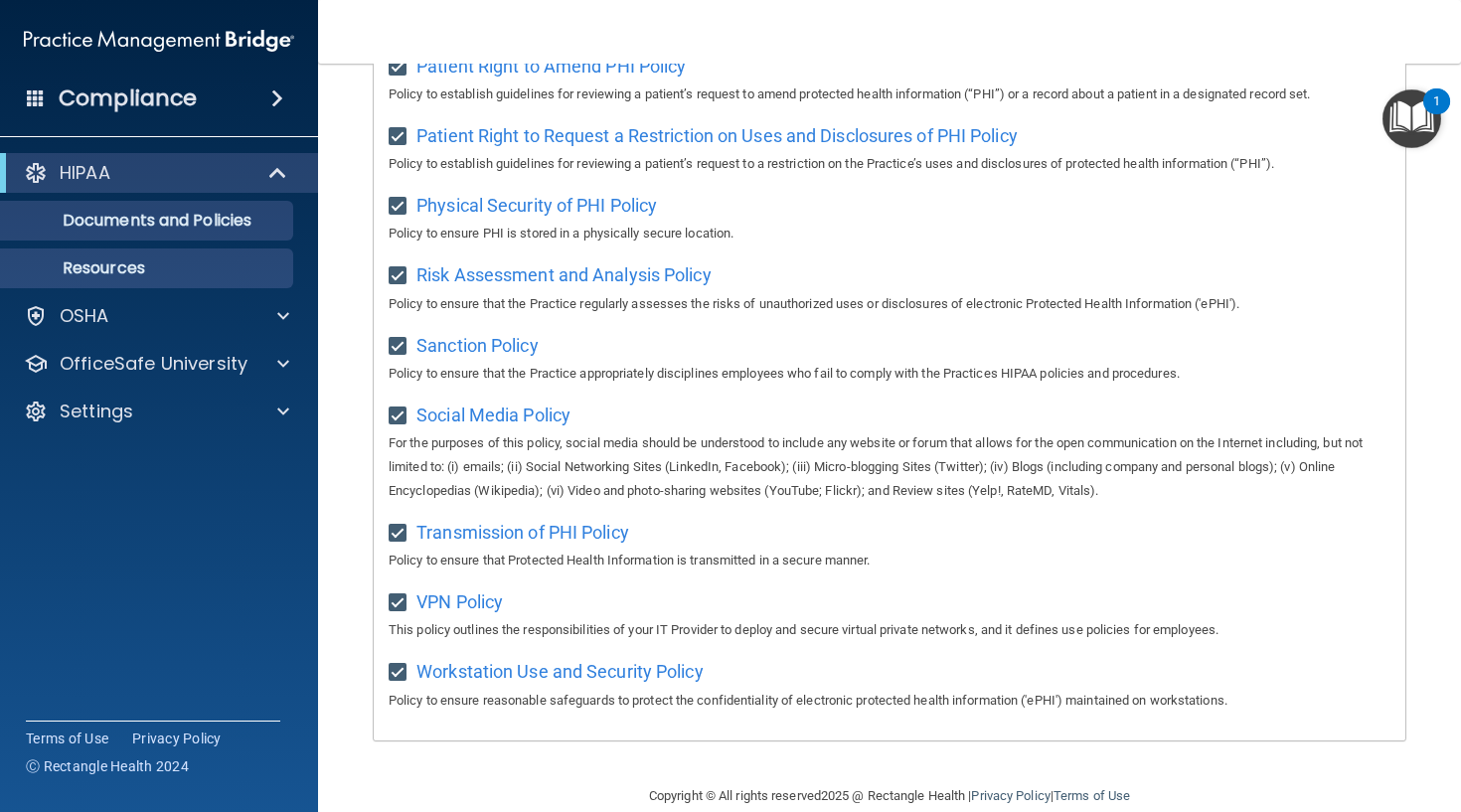 click on "Resources" at bounding box center (136, 268) 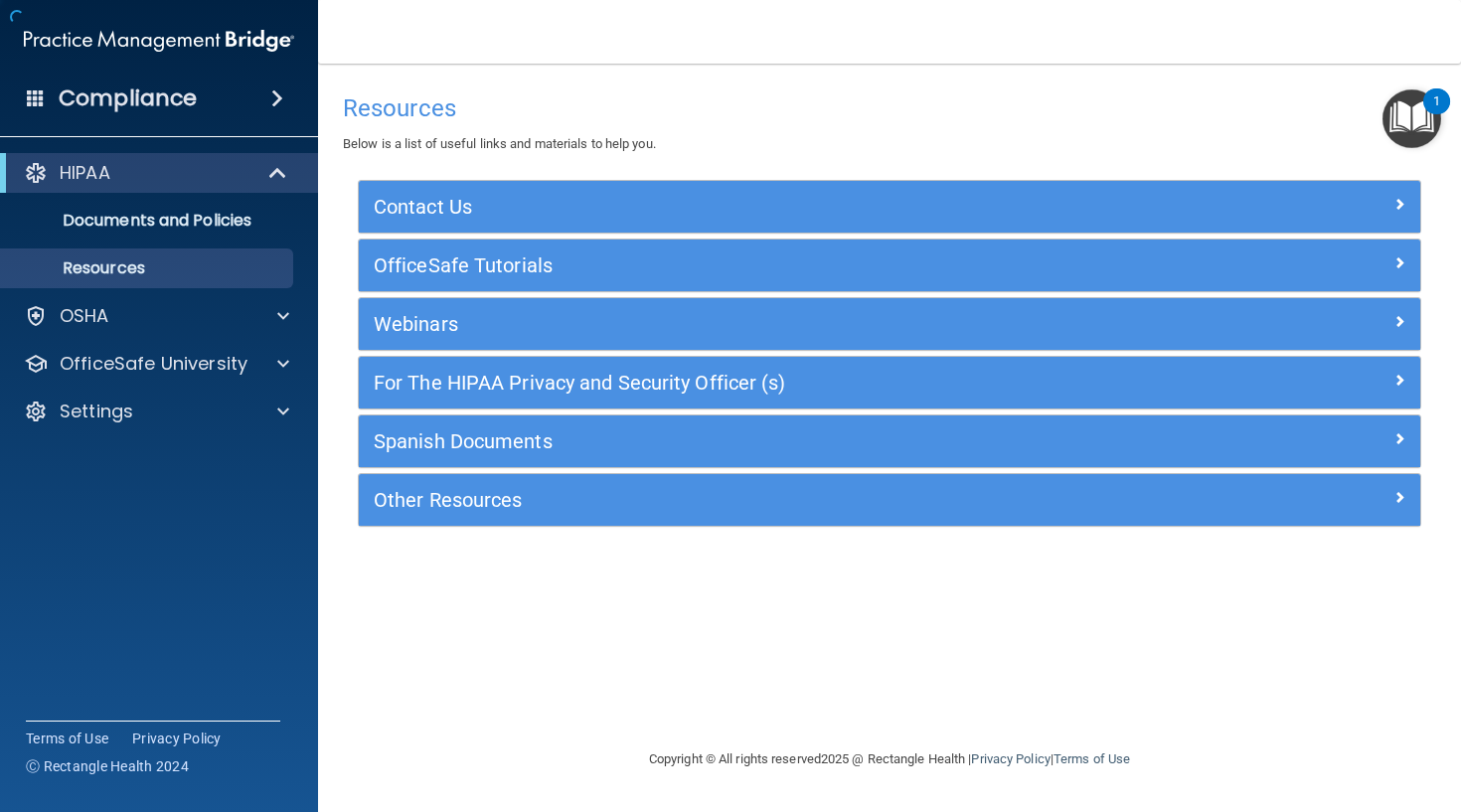 scroll, scrollTop: 0, scrollLeft: 0, axis: both 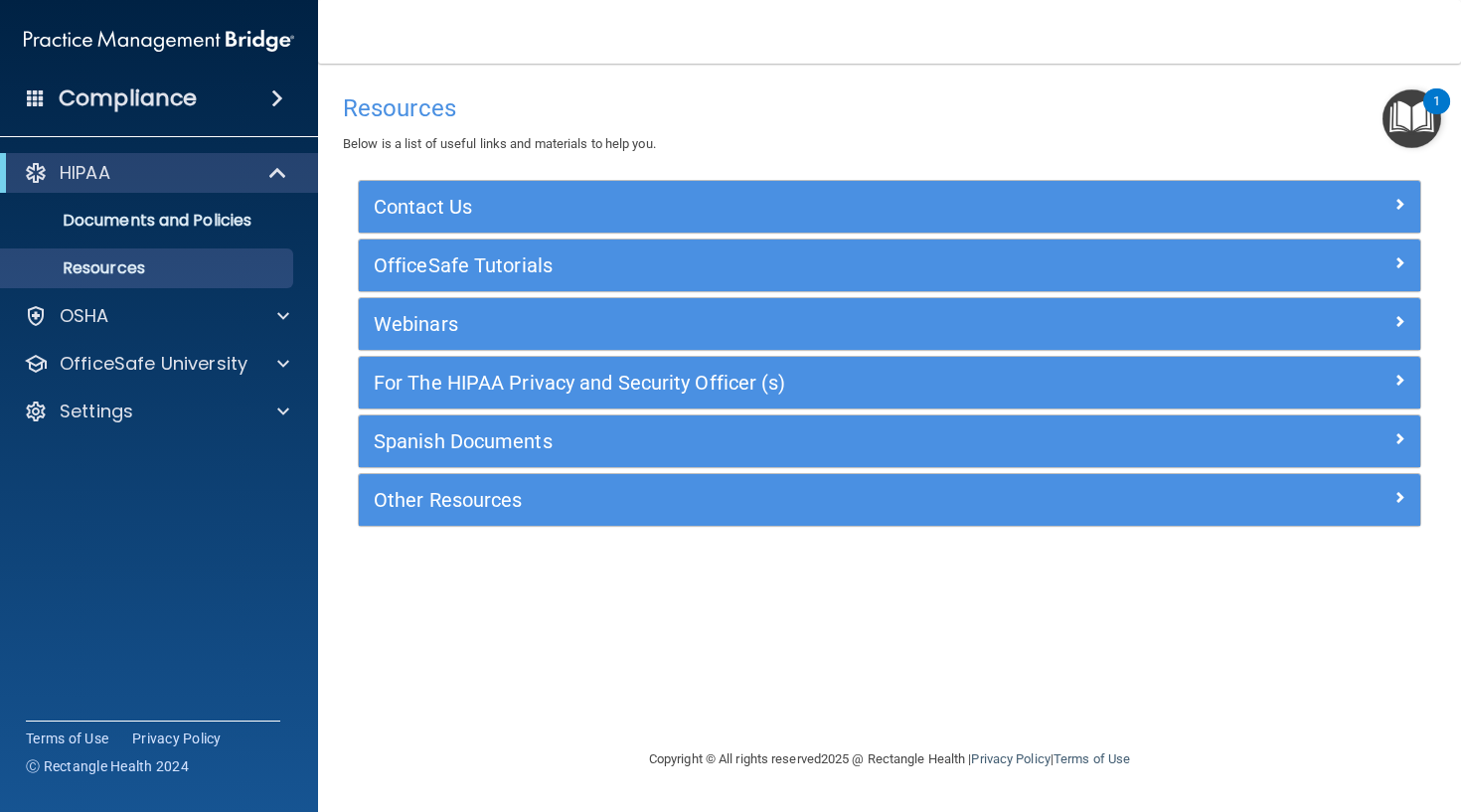 click on "Webinars" at bounding box center [756, 324] 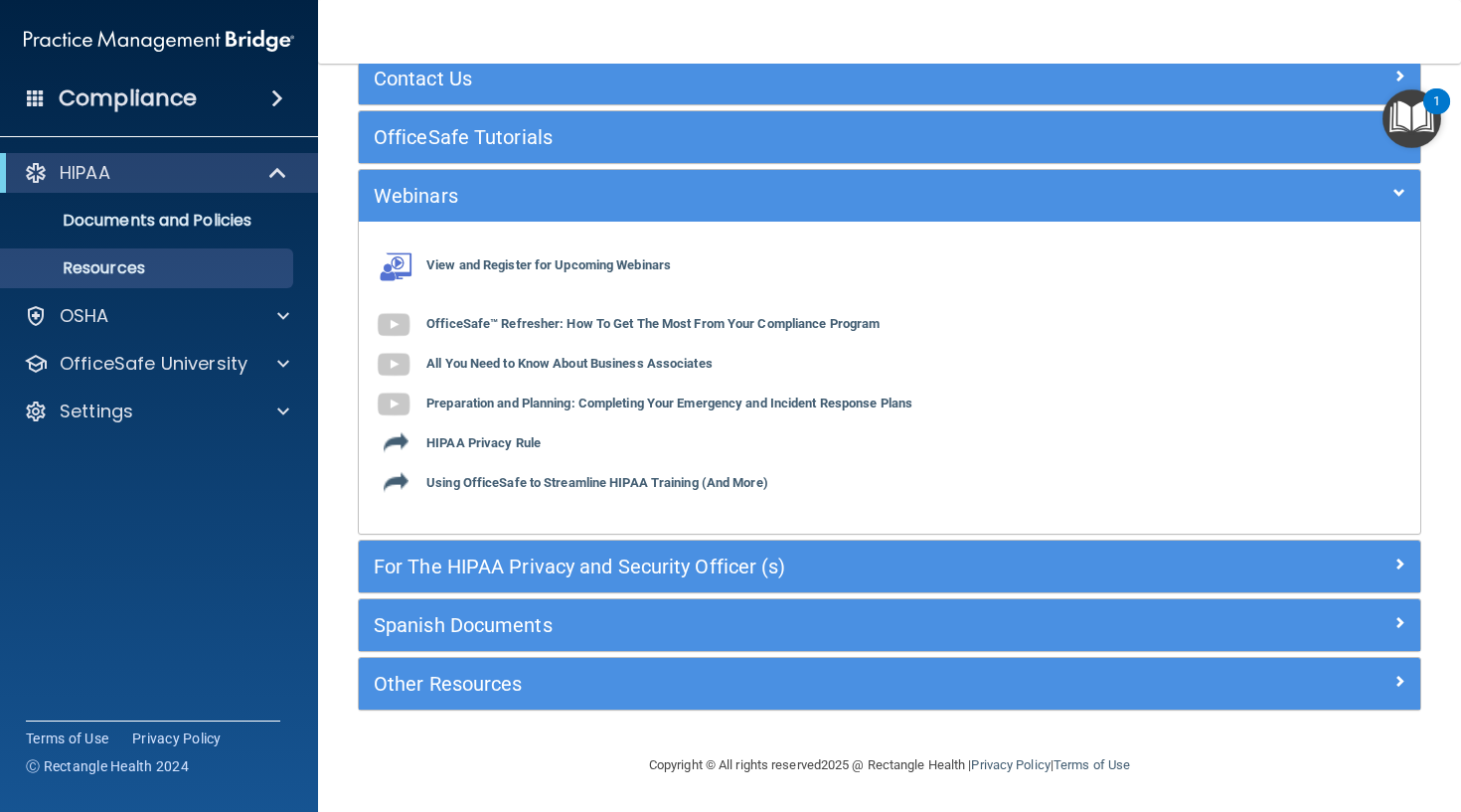 scroll, scrollTop: 126, scrollLeft: 0, axis: vertical 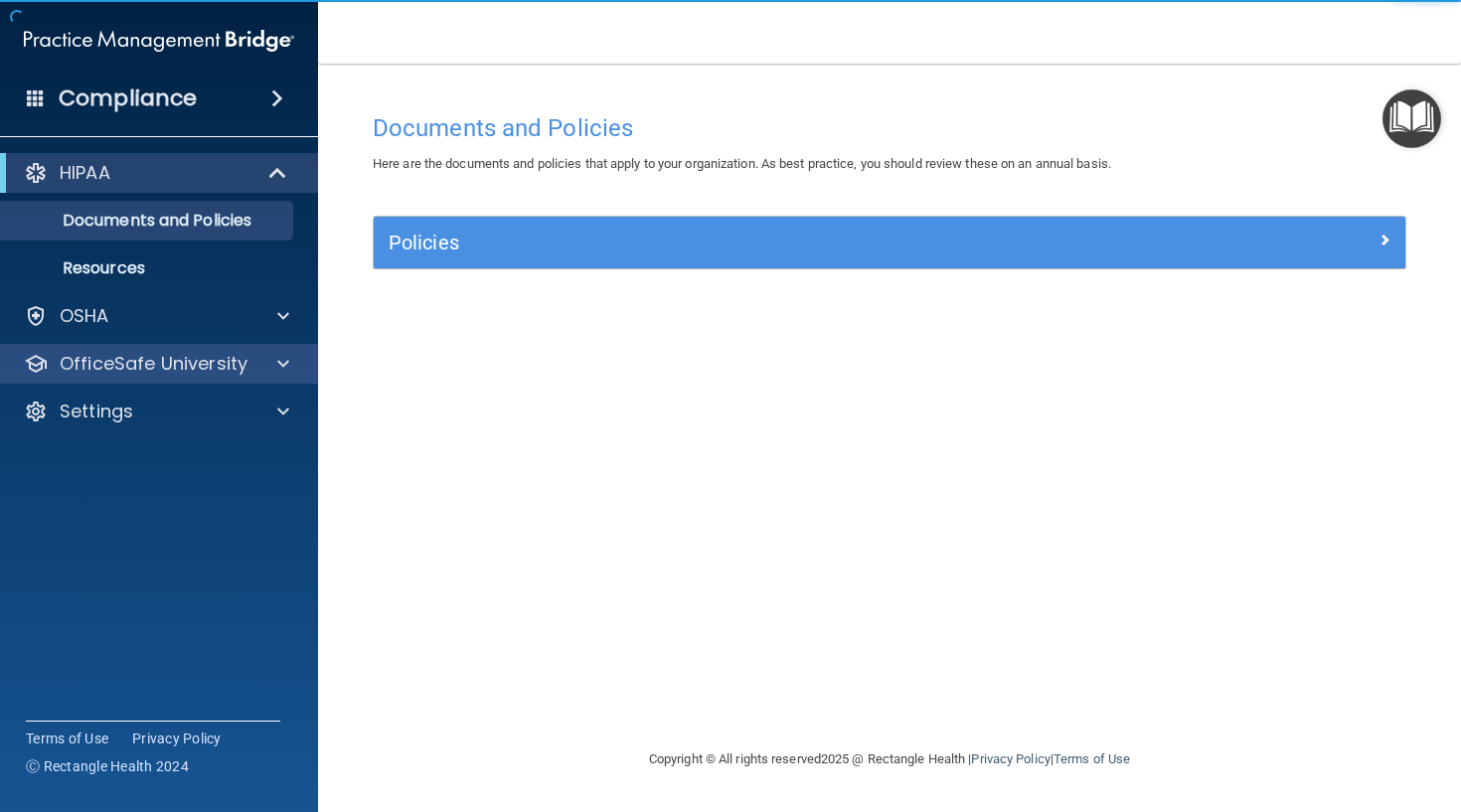 click on "OfficeSafe University" at bounding box center [153, 364] 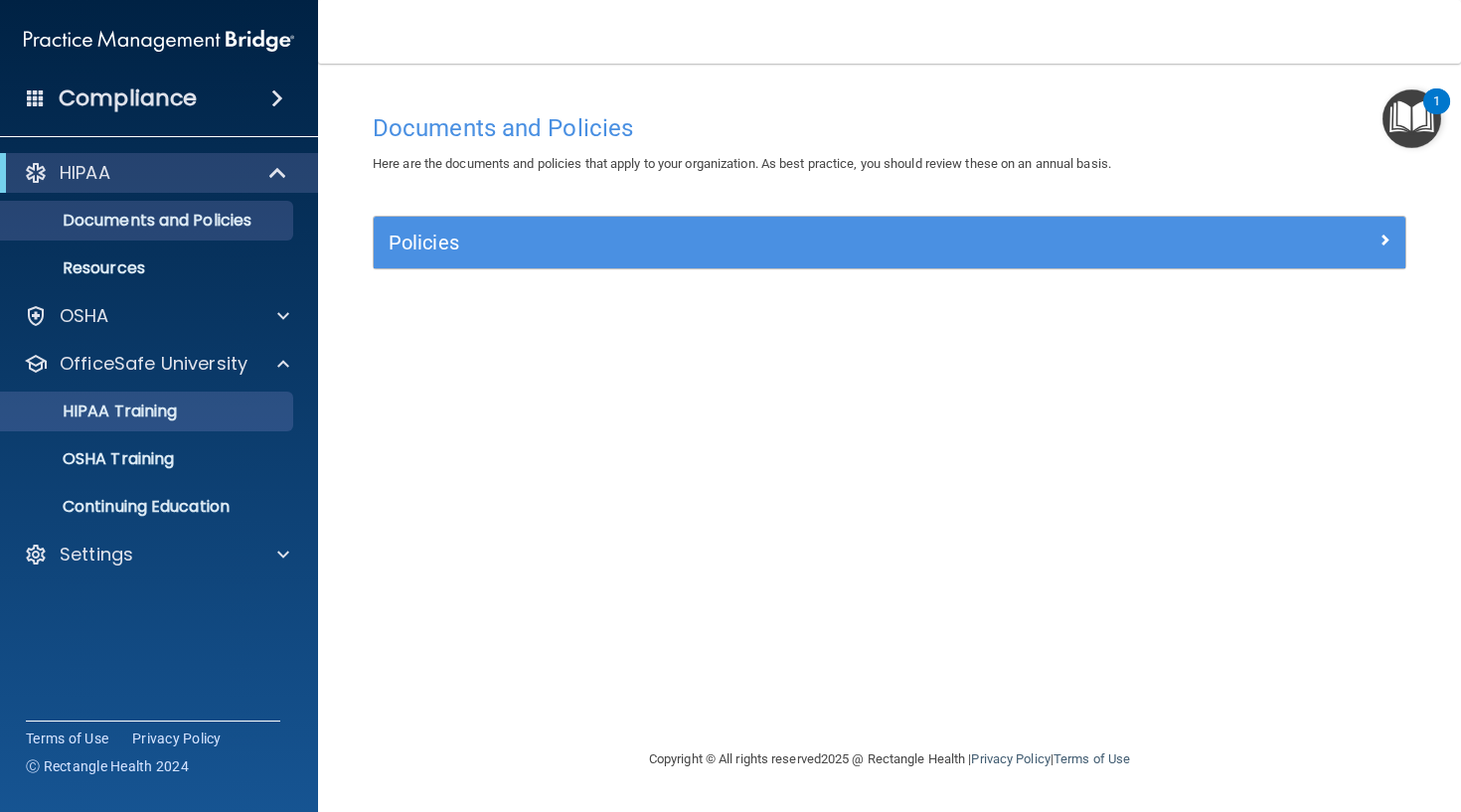 click on "HIPAA Training" at bounding box center (94, 411) 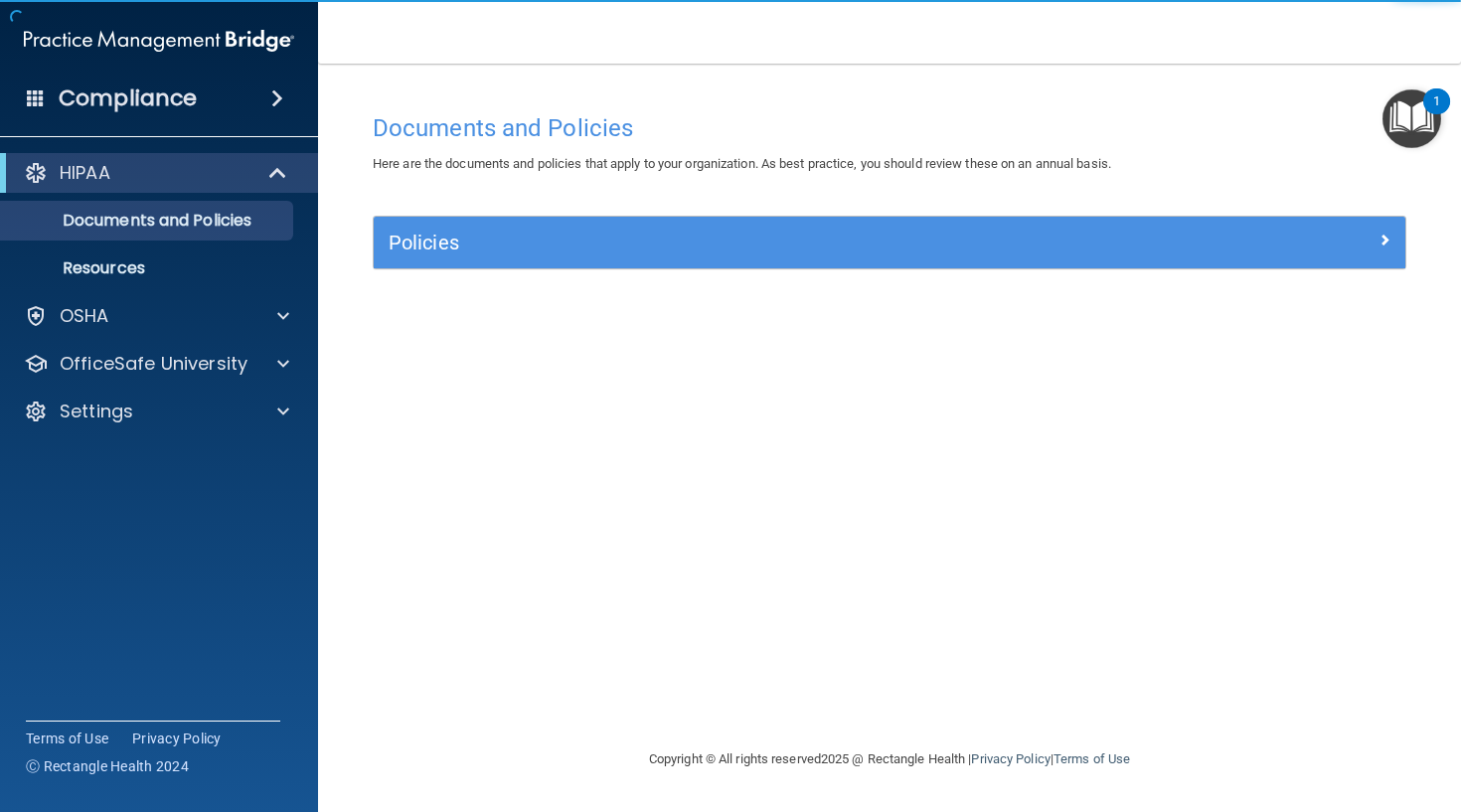 click on "Policies" at bounding box center (760, 243) 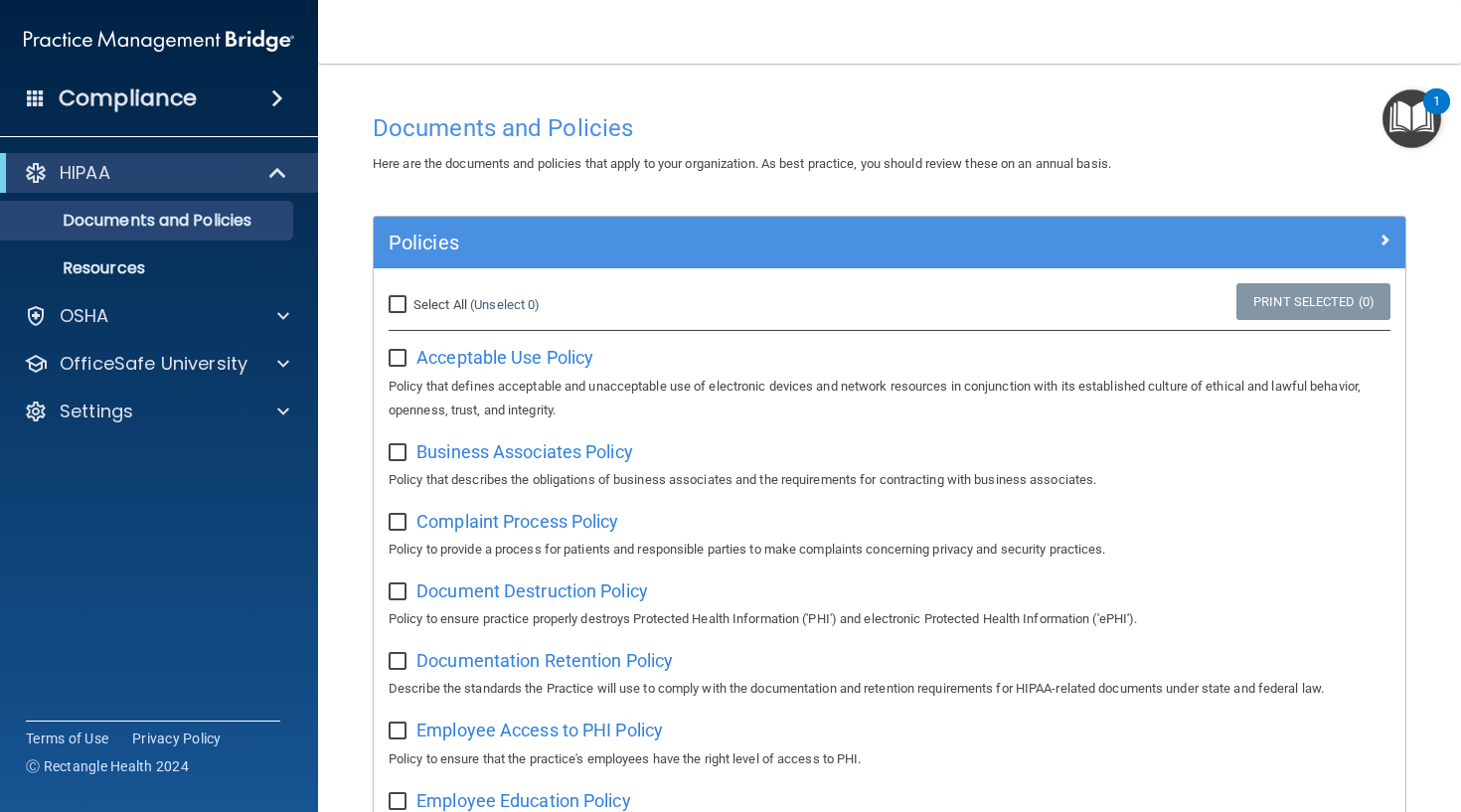 click on "Select All   (Unselect 0)    Unselect All" at bounding box center [400, 305] 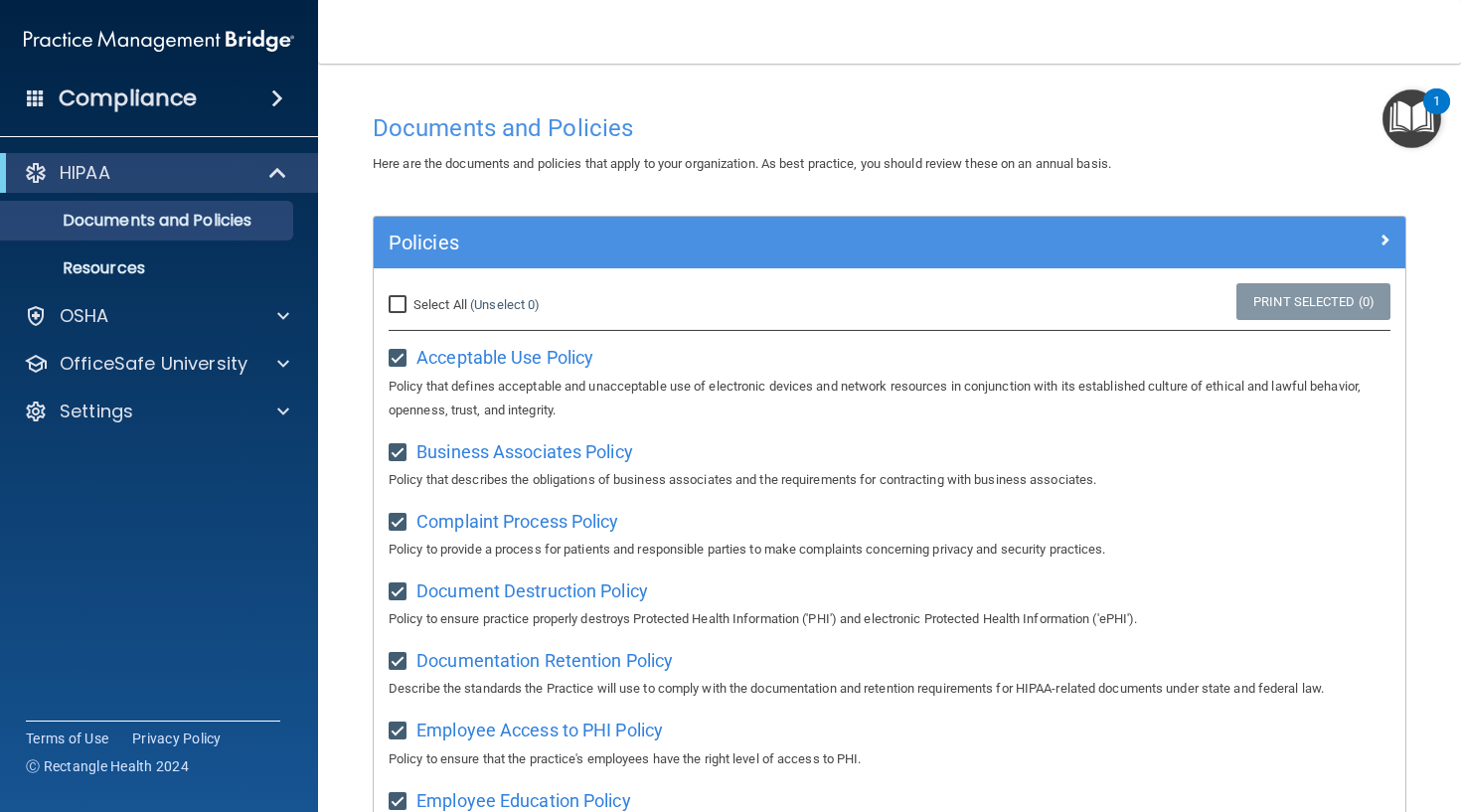 checkbox on "true" 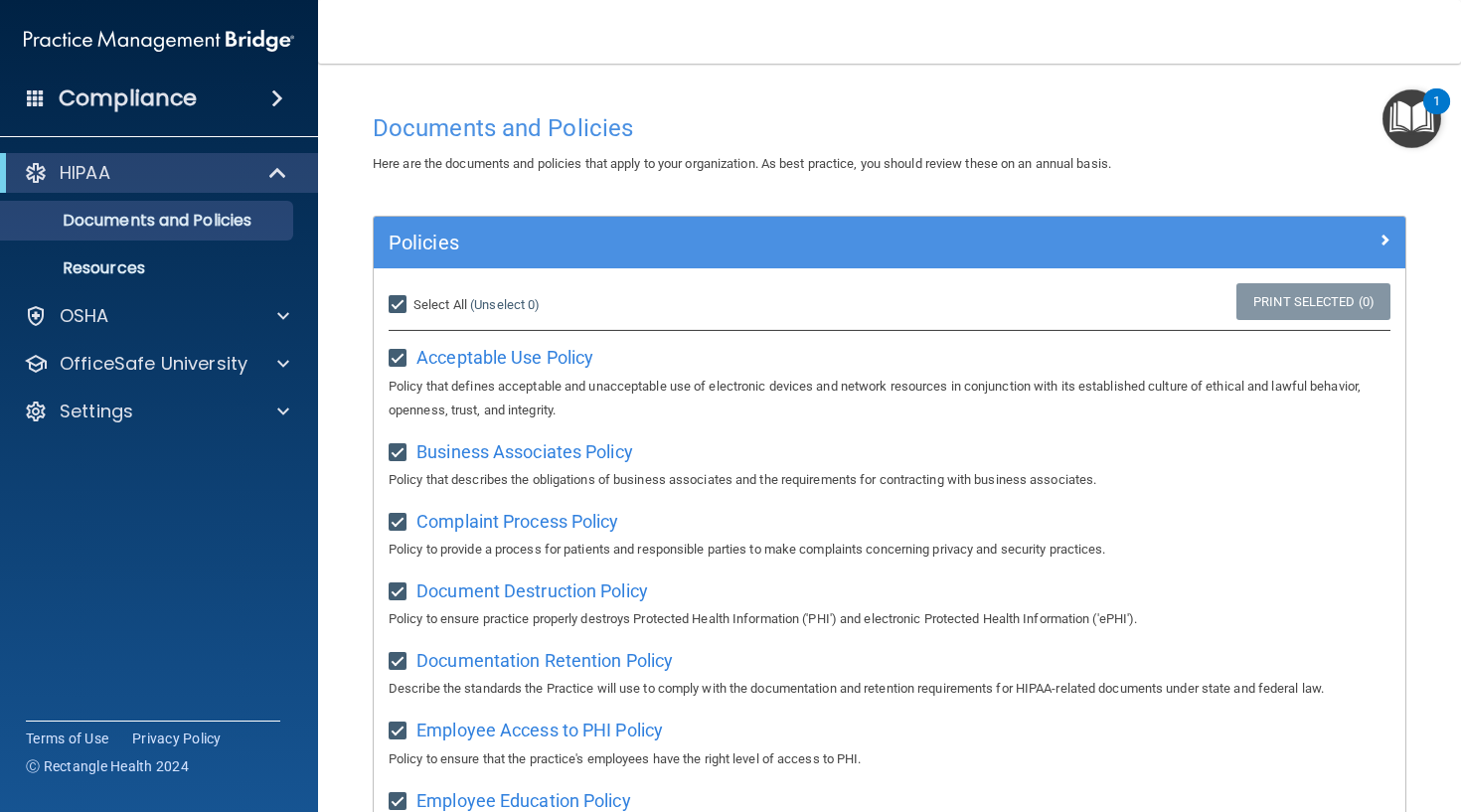 checkbox on "true" 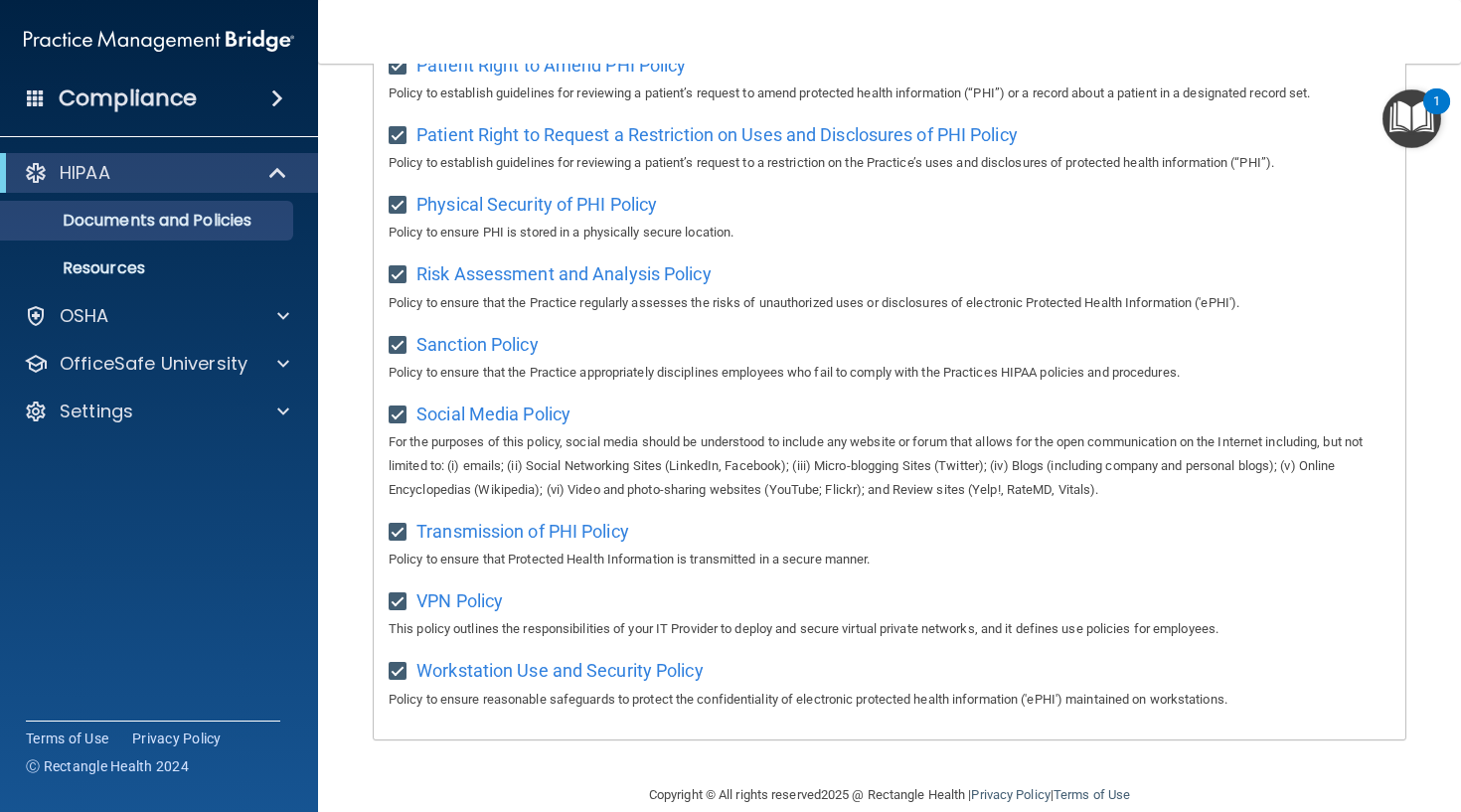 scroll, scrollTop: 1177, scrollLeft: 0, axis: vertical 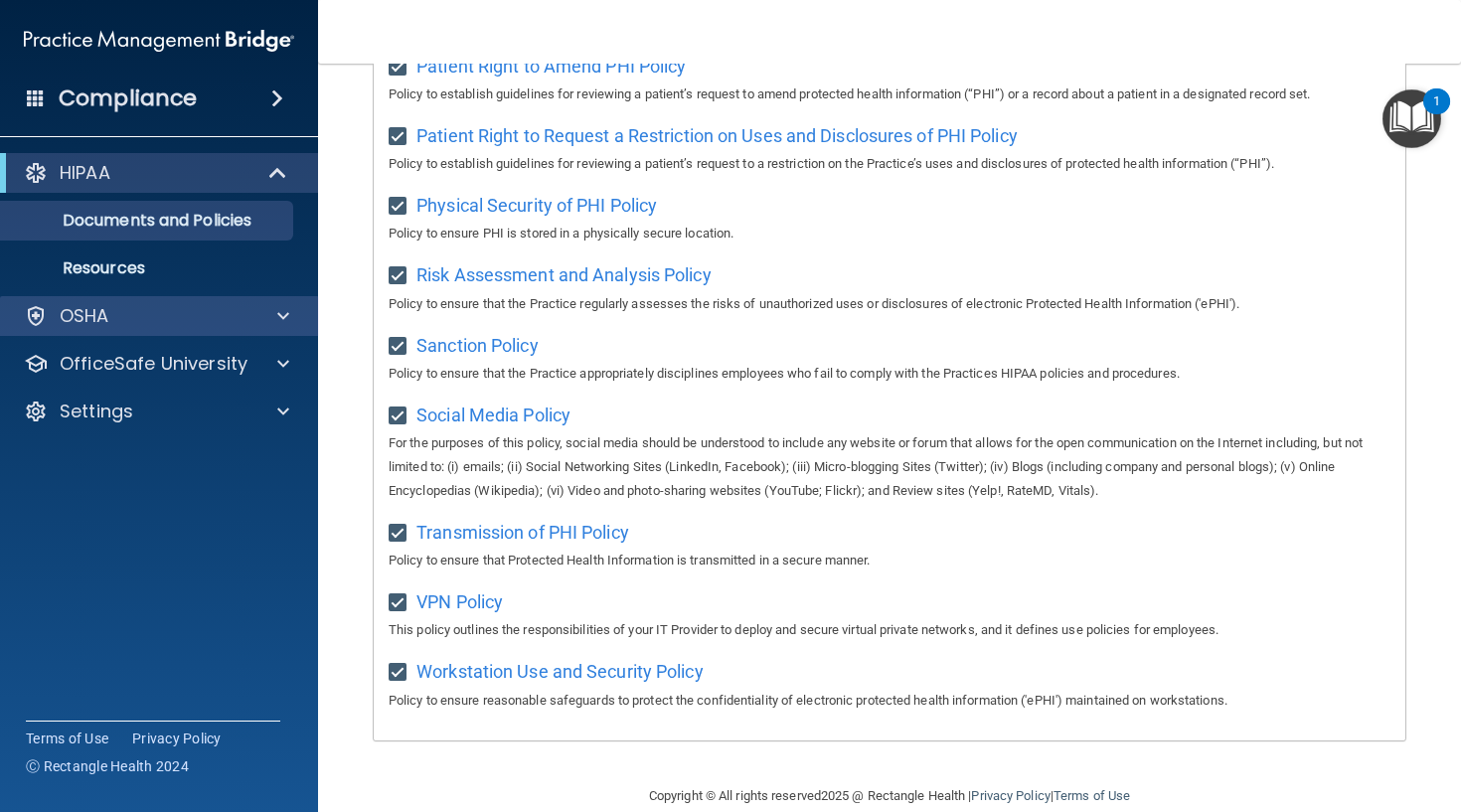 drag, startPoint x: 145, startPoint y: 264, endPoint x: 174, endPoint y: 305, distance: 50.219518 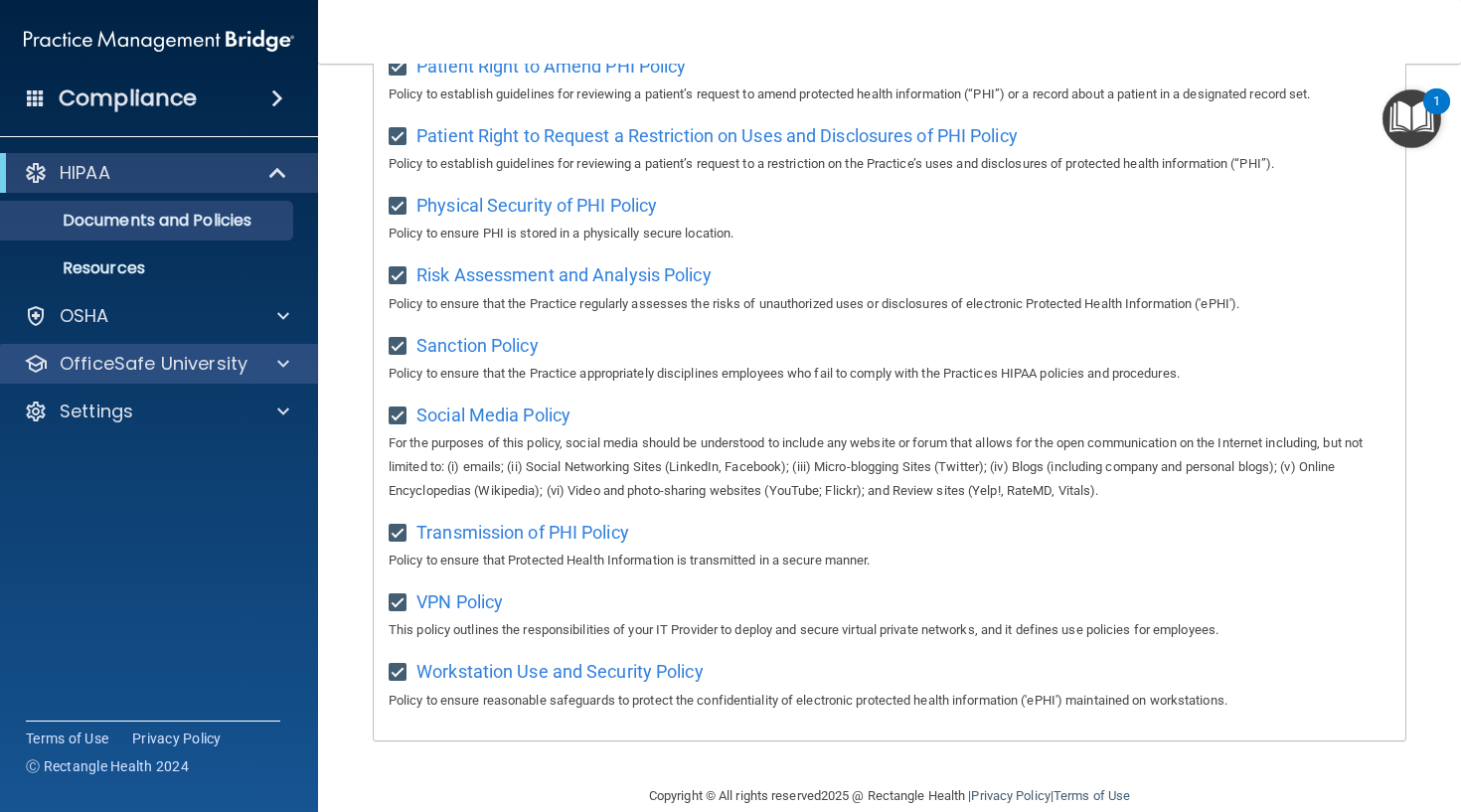 click on "OfficeSafe University" at bounding box center (153, 364) 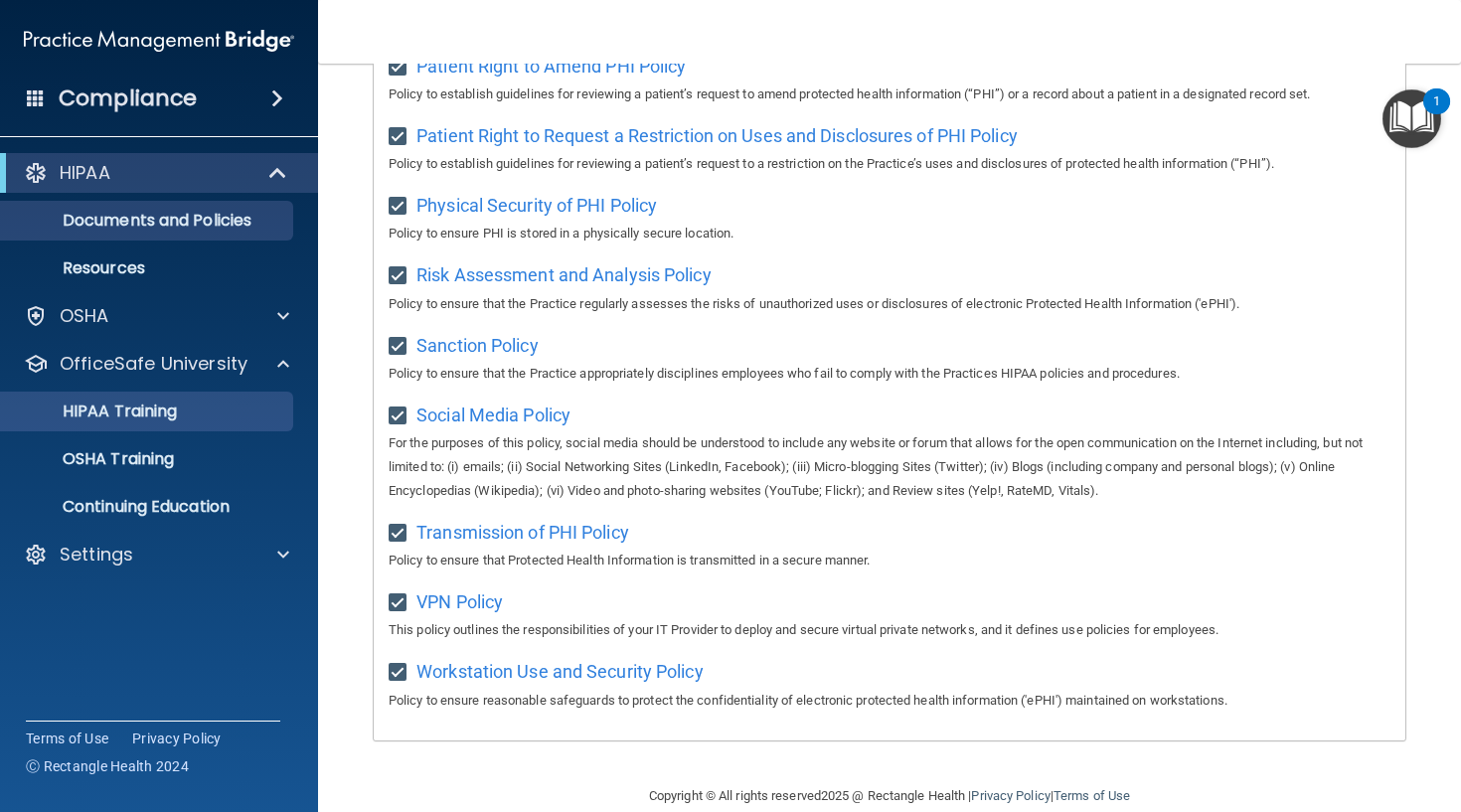 click on "HIPAA Training" at bounding box center [94, 411] 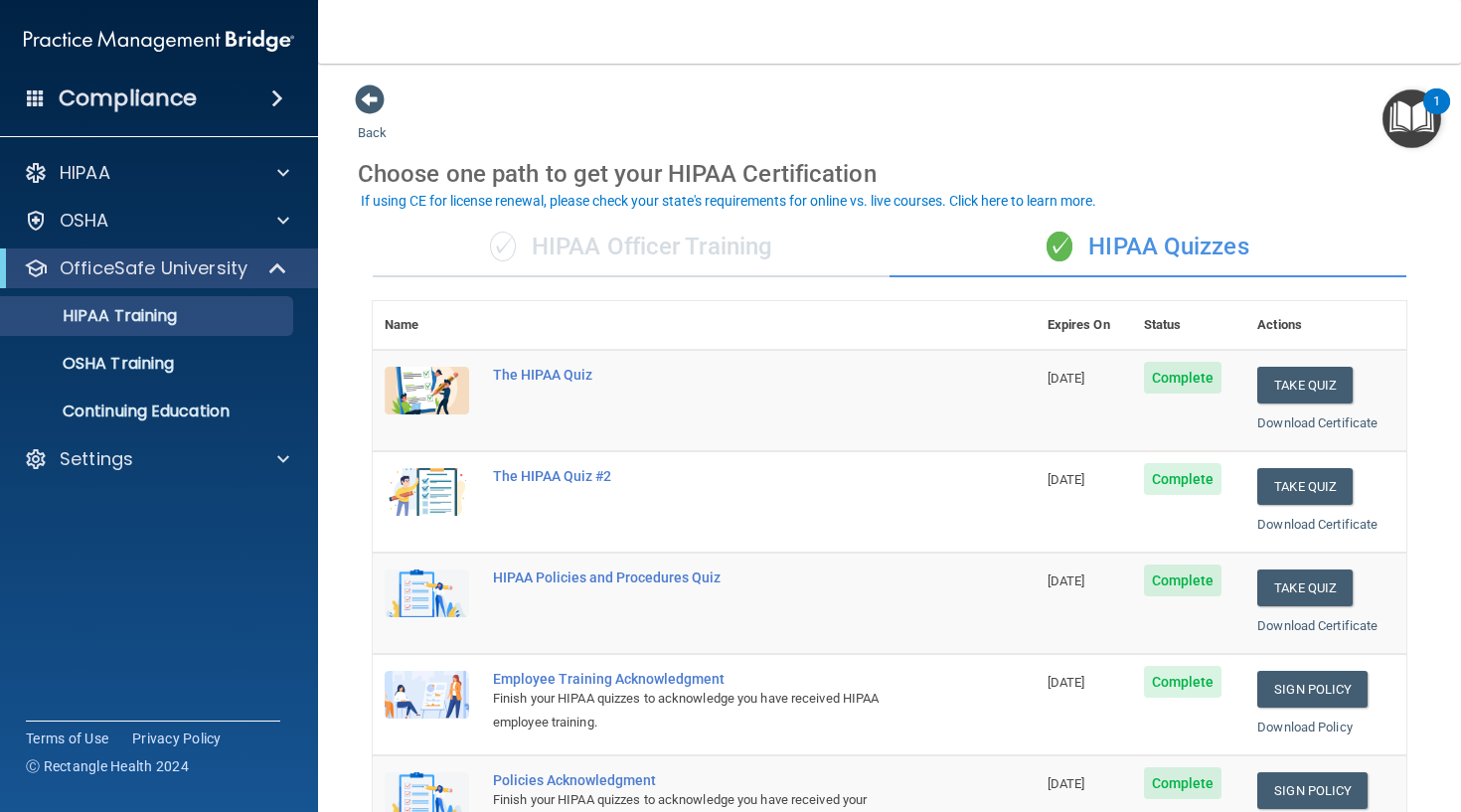 scroll, scrollTop: 0, scrollLeft: 0, axis: both 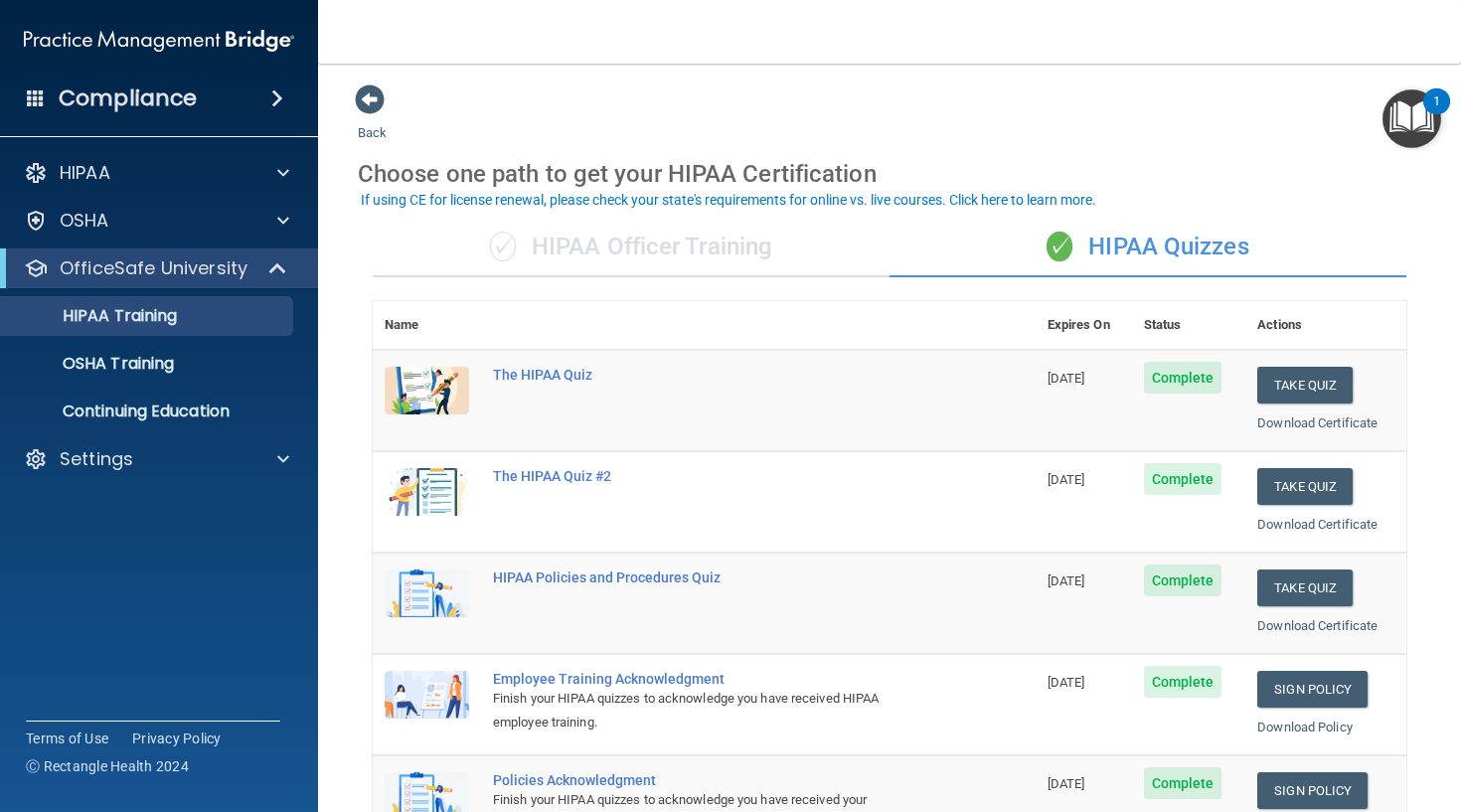 click on "Complete" at bounding box center (1183, 378) 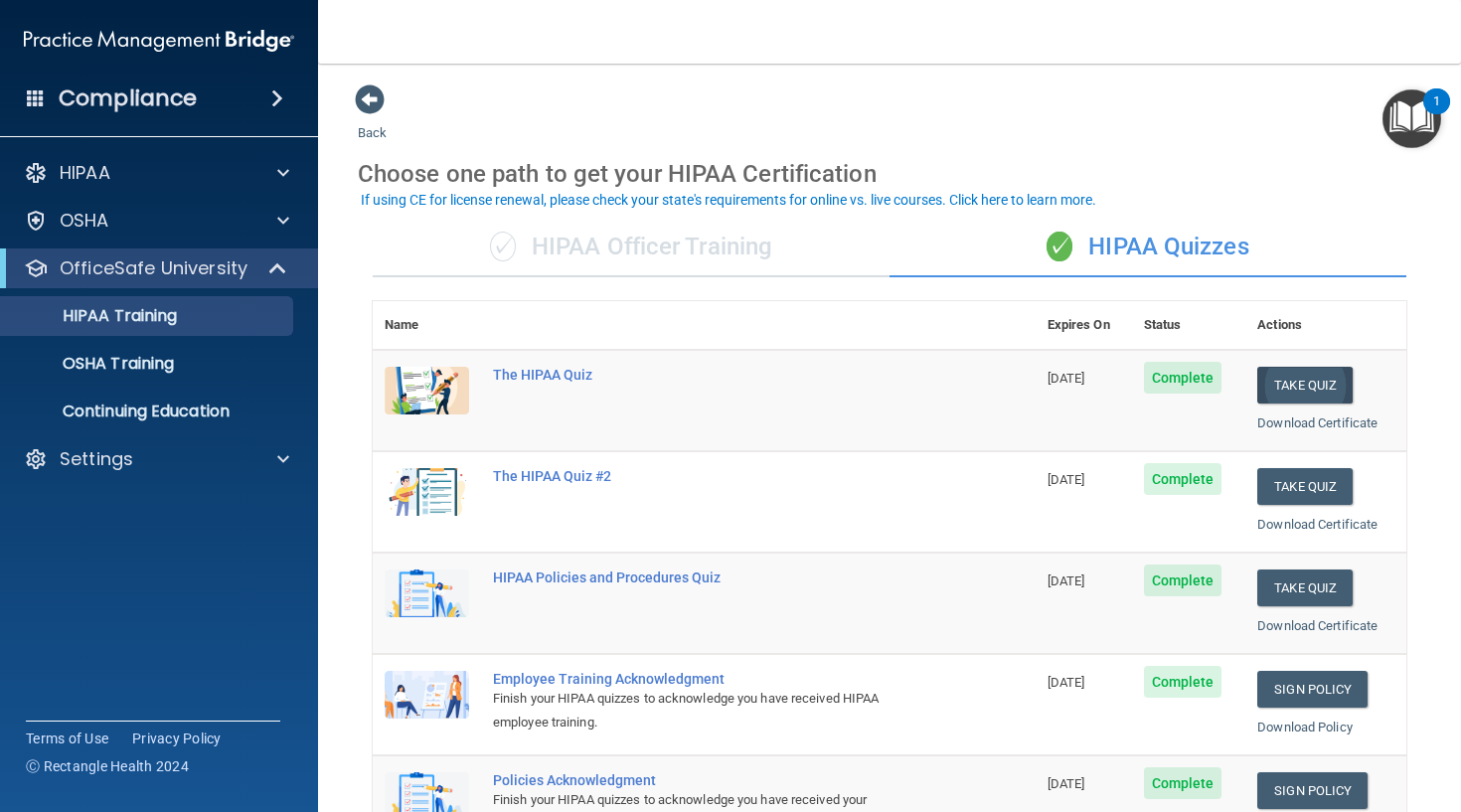 click on "Take Quiz" at bounding box center (1305, 385) 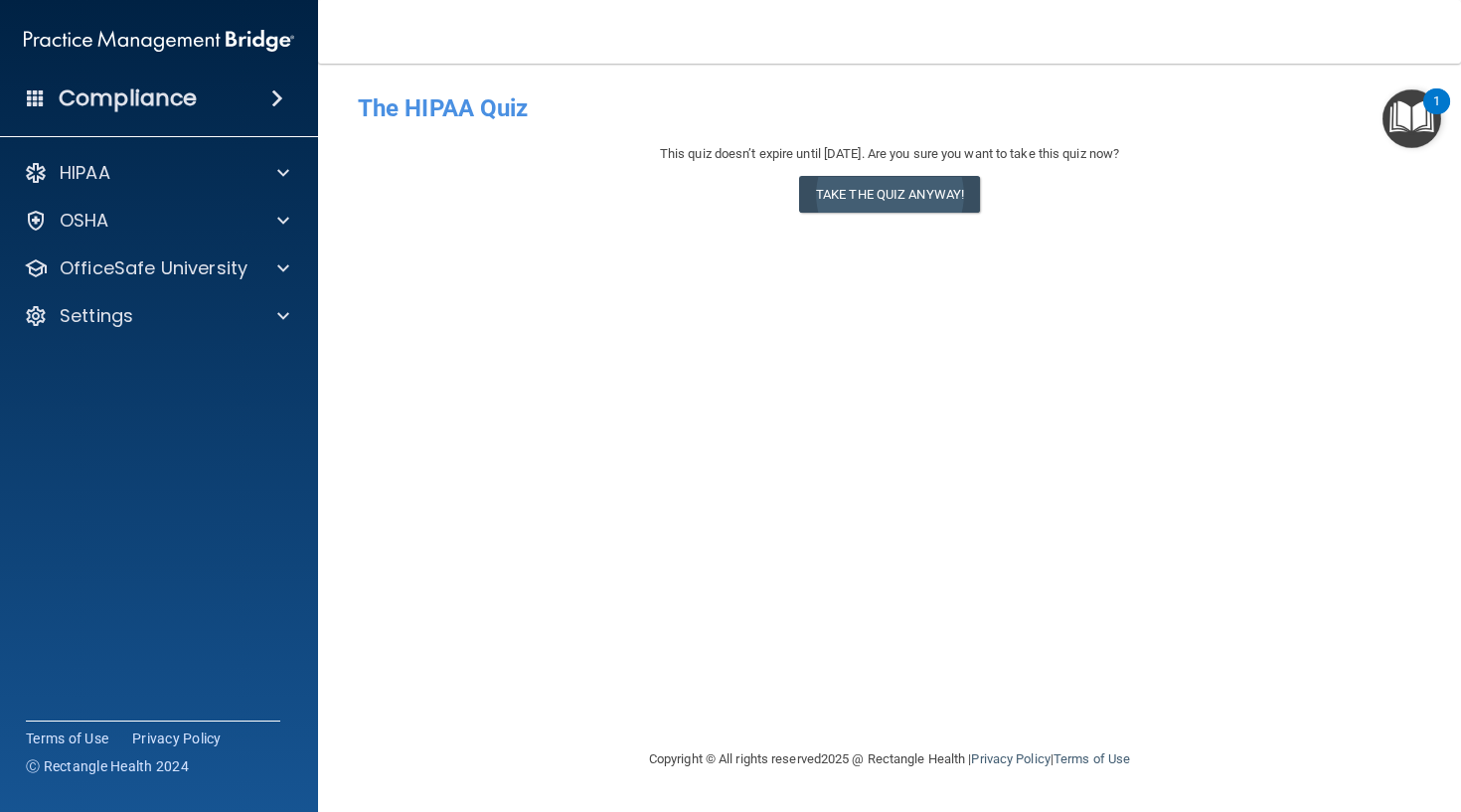 click on "Take the quiz anyway!" at bounding box center (890, 194) 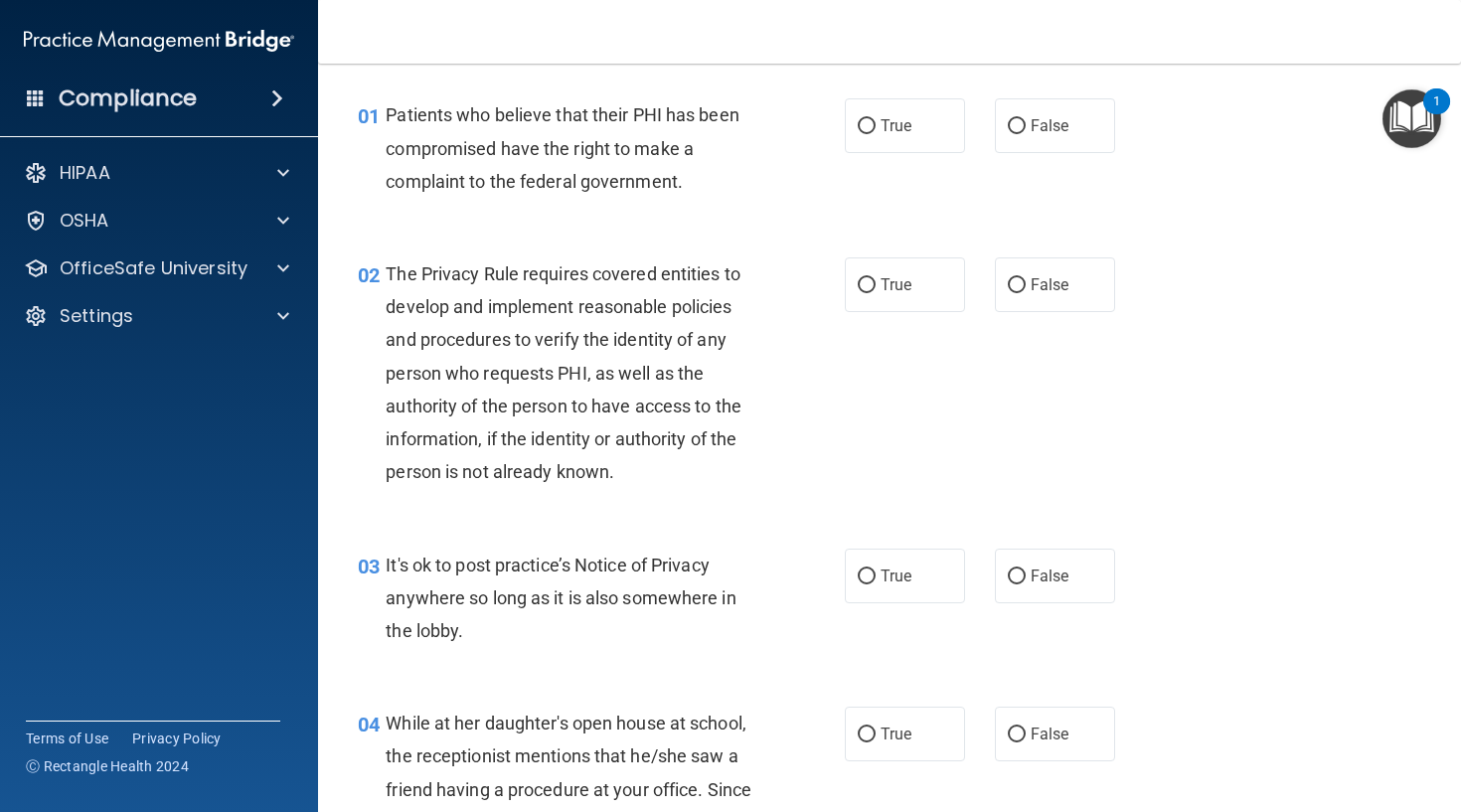 scroll, scrollTop: 54, scrollLeft: 0, axis: vertical 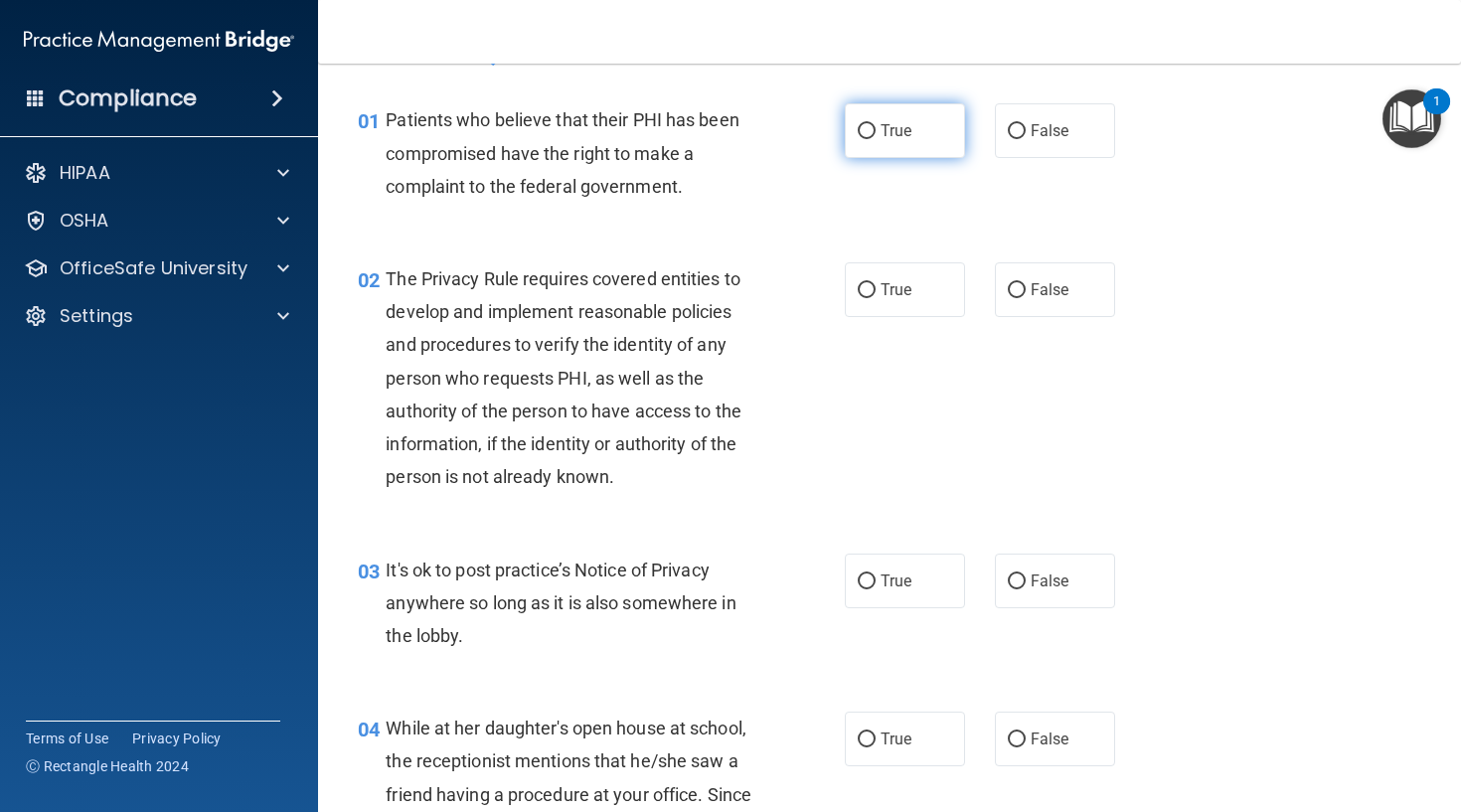 click on "True" at bounding box center [904, 130] 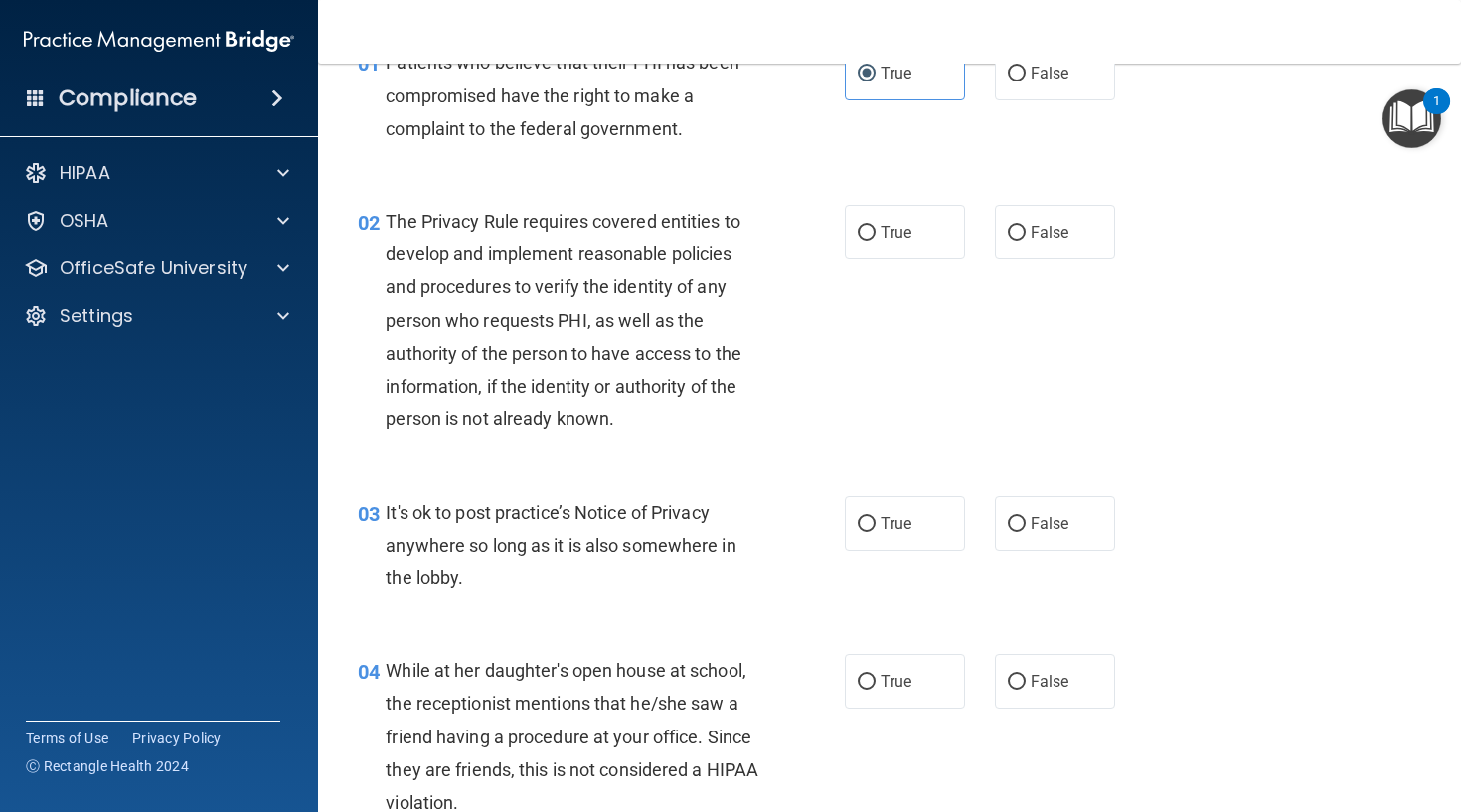 scroll, scrollTop: 113, scrollLeft: 0, axis: vertical 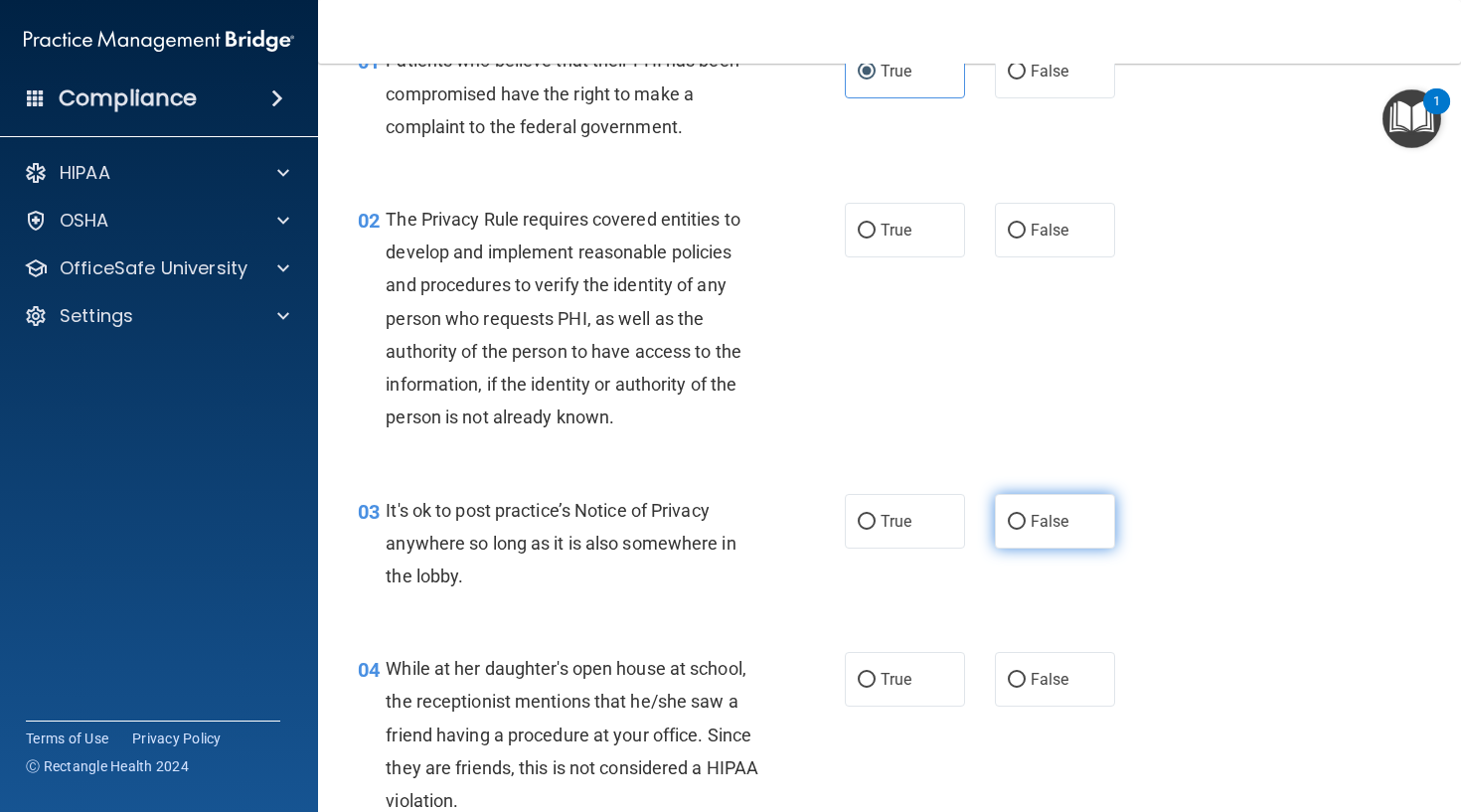 click on "False" at bounding box center [1017, 522] 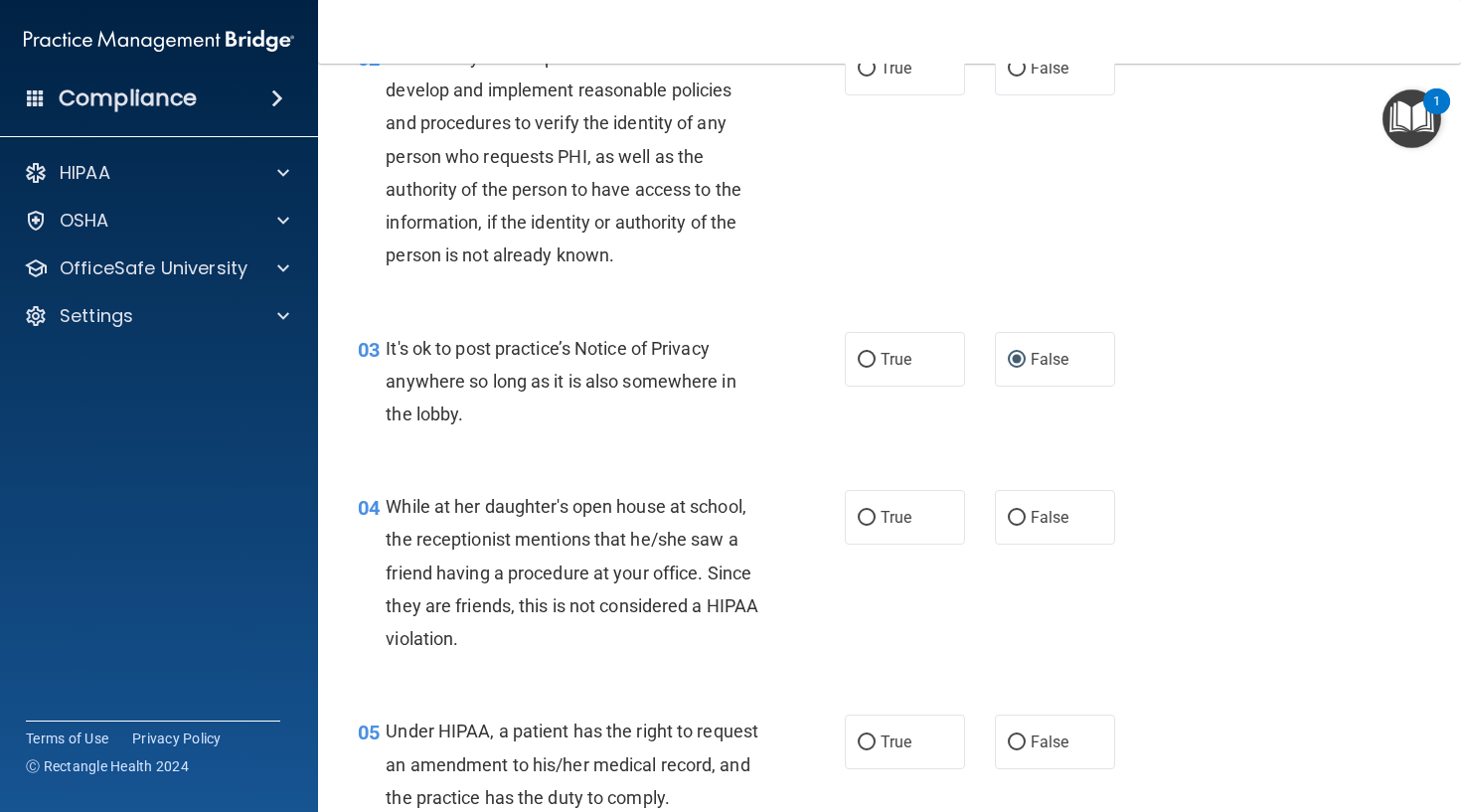 scroll, scrollTop: 277, scrollLeft: 0, axis: vertical 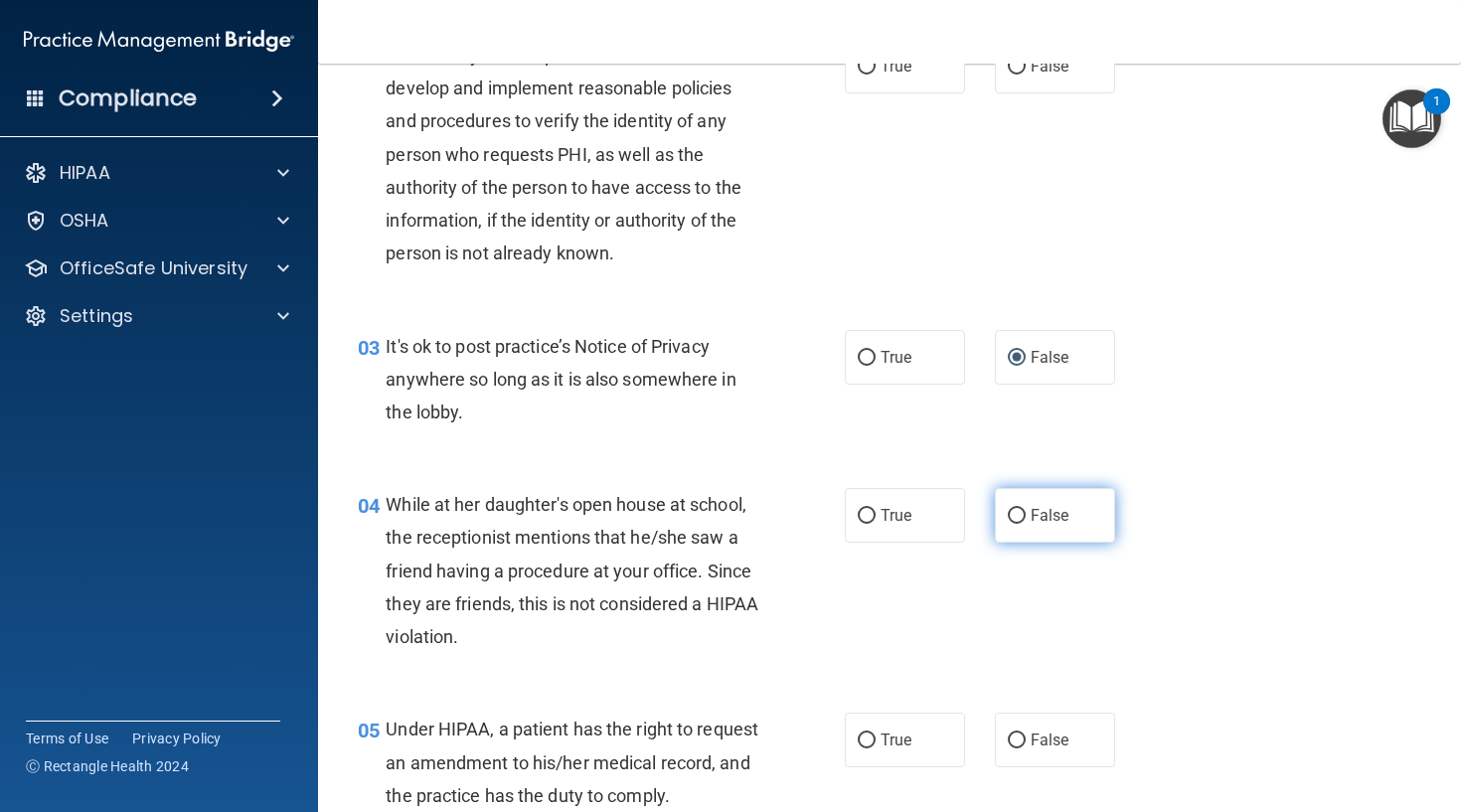 click on "False" at bounding box center [1055, 515] 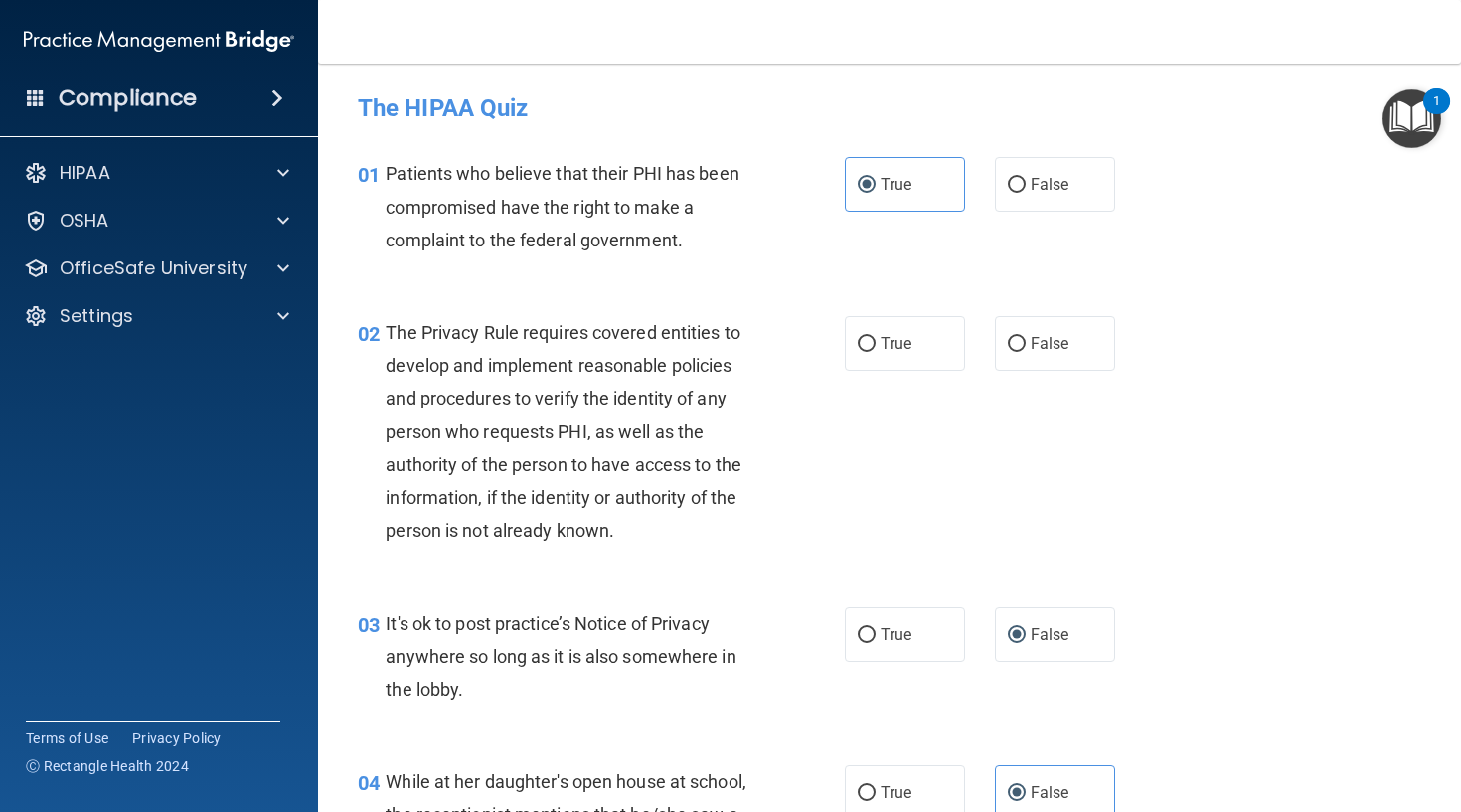 scroll, scrollTop: 0, scrollLeft: 0, axis: both 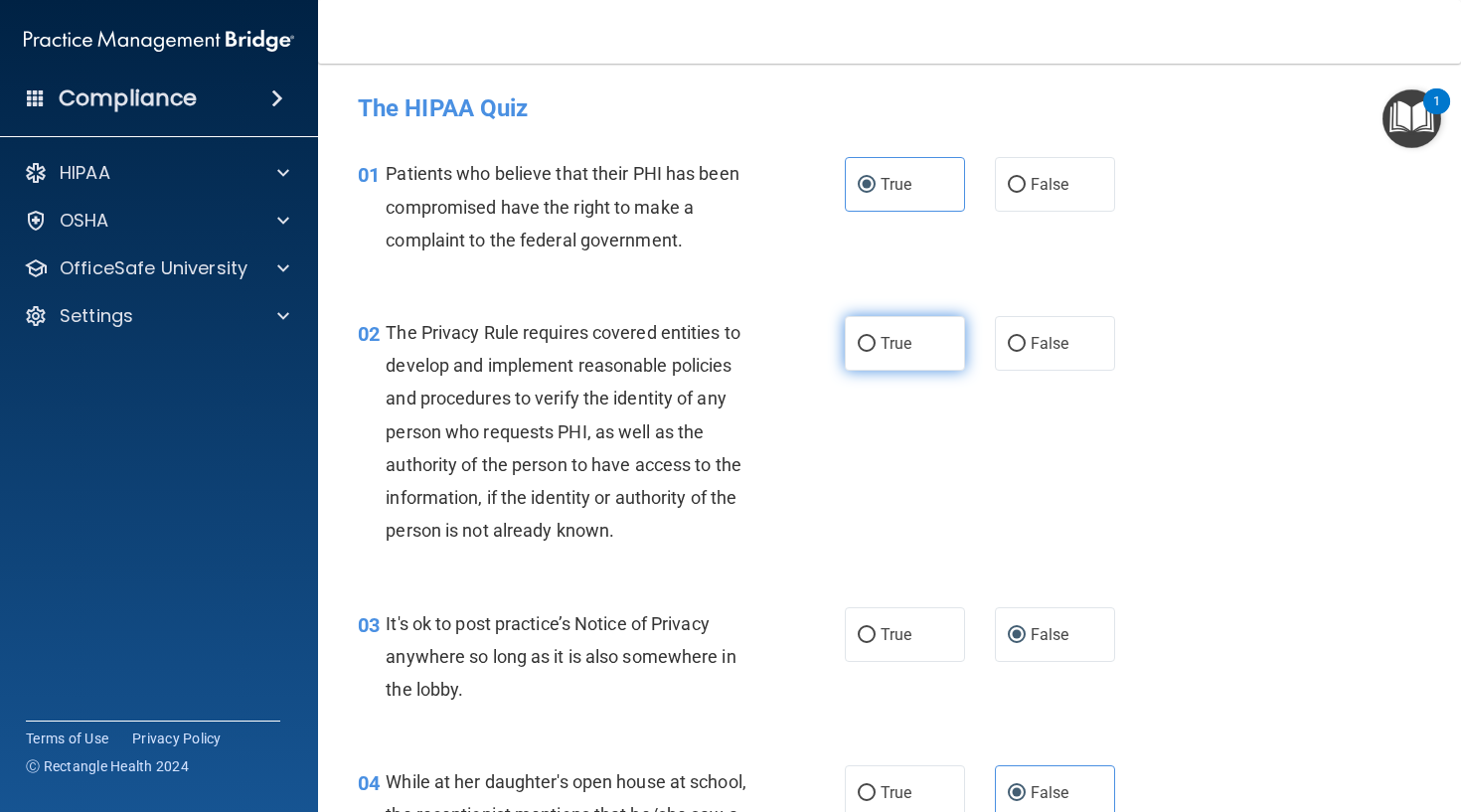 click on "True" at bounding box center [867, 344] 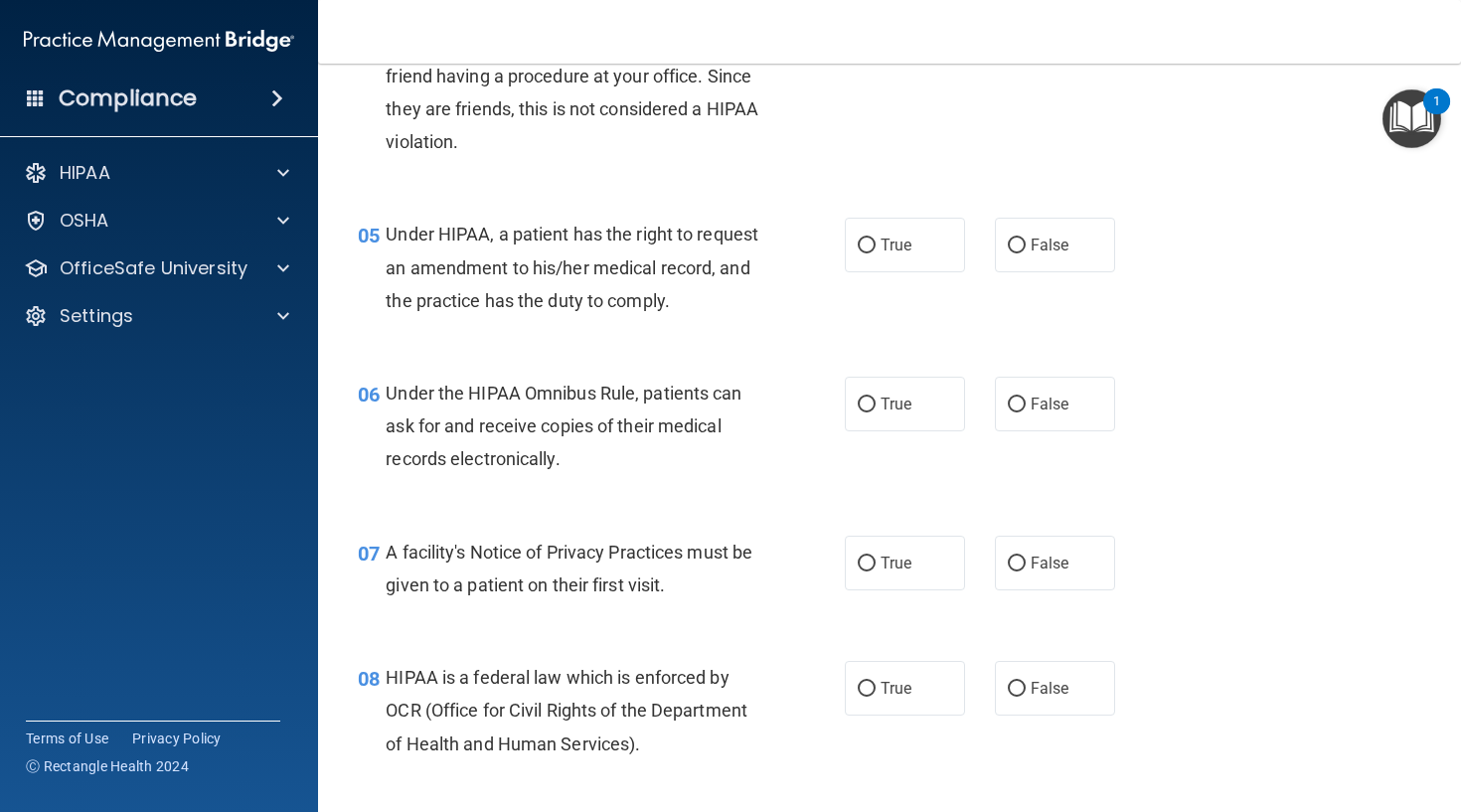 scroll, scrollTop: 779, scrollLeft: 0, axis: vertical 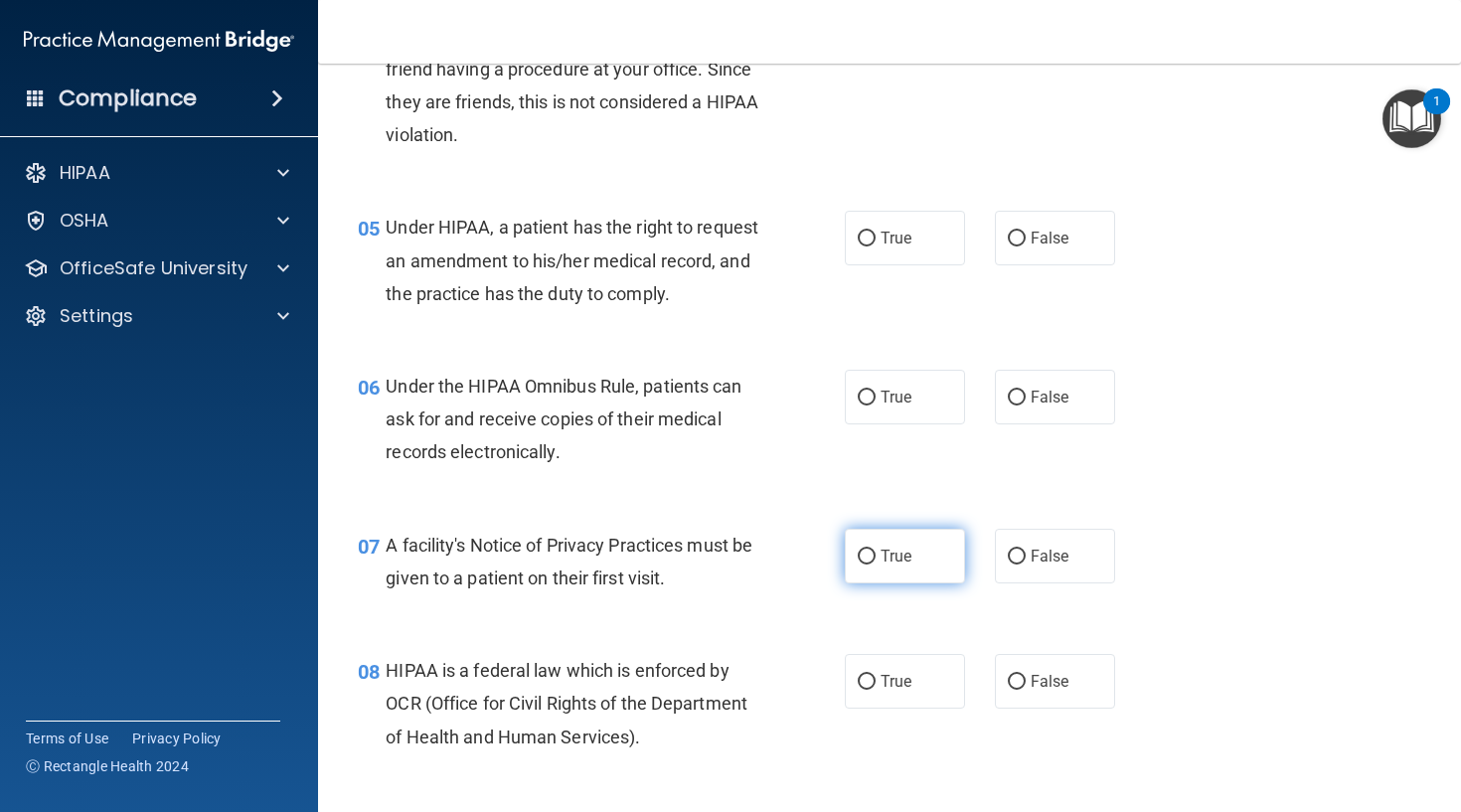 click on "True" at bounding box center (904, 556) 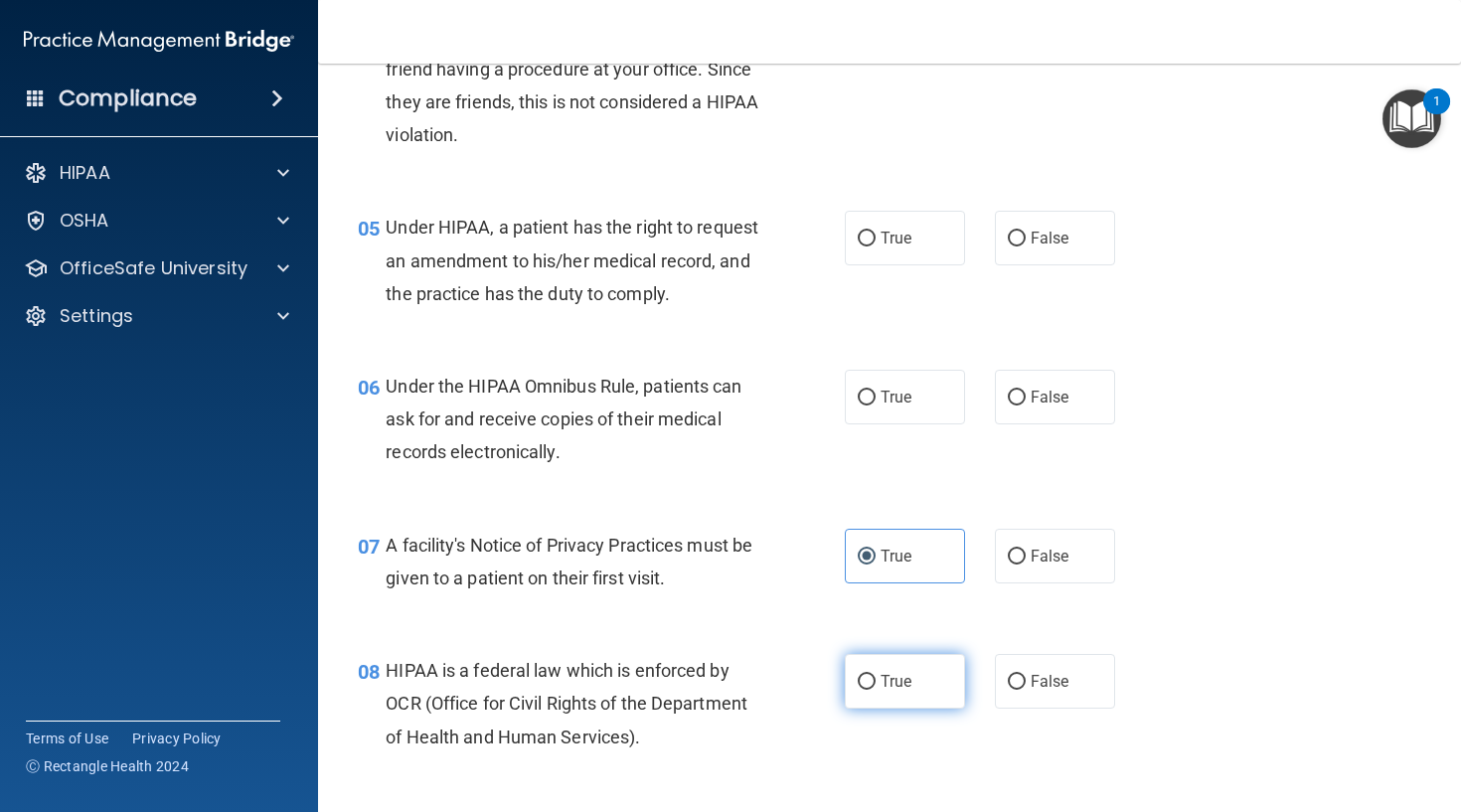 click on "True" at bounding box center (904, 681) 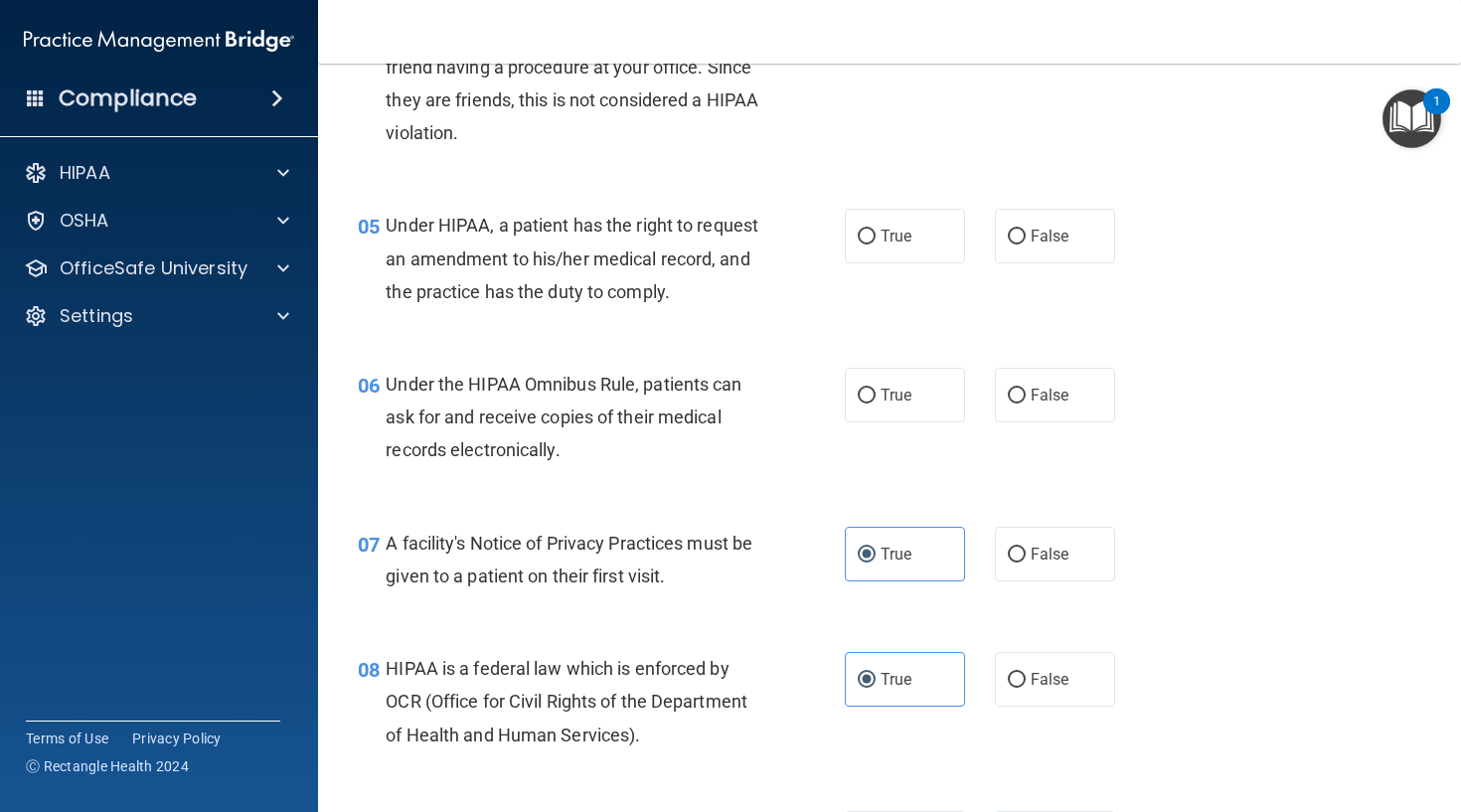 scroll, scrollTop: 782, scrollLeft: 0, axis: vertical 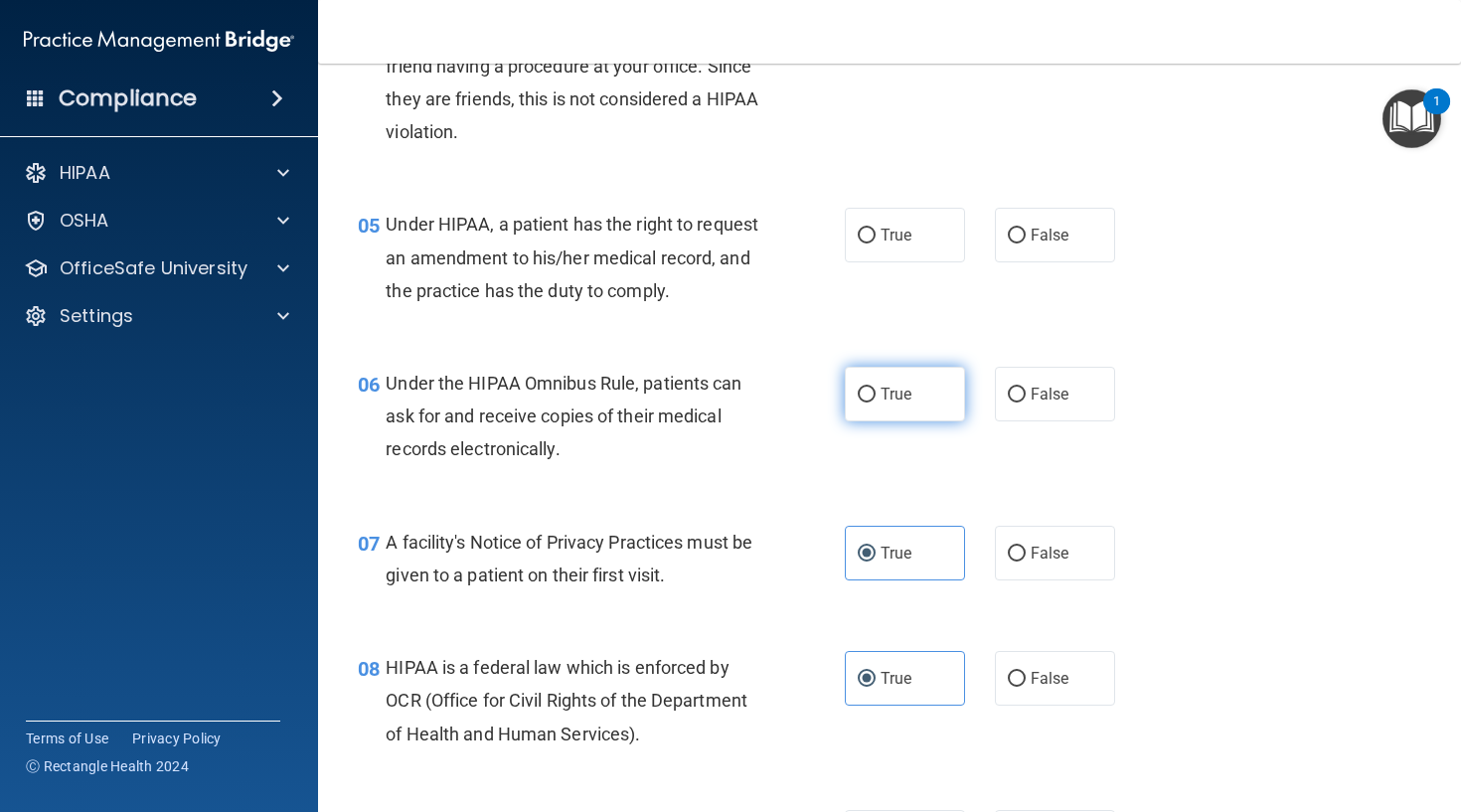 click on "True" at bounding box center (895, 394) 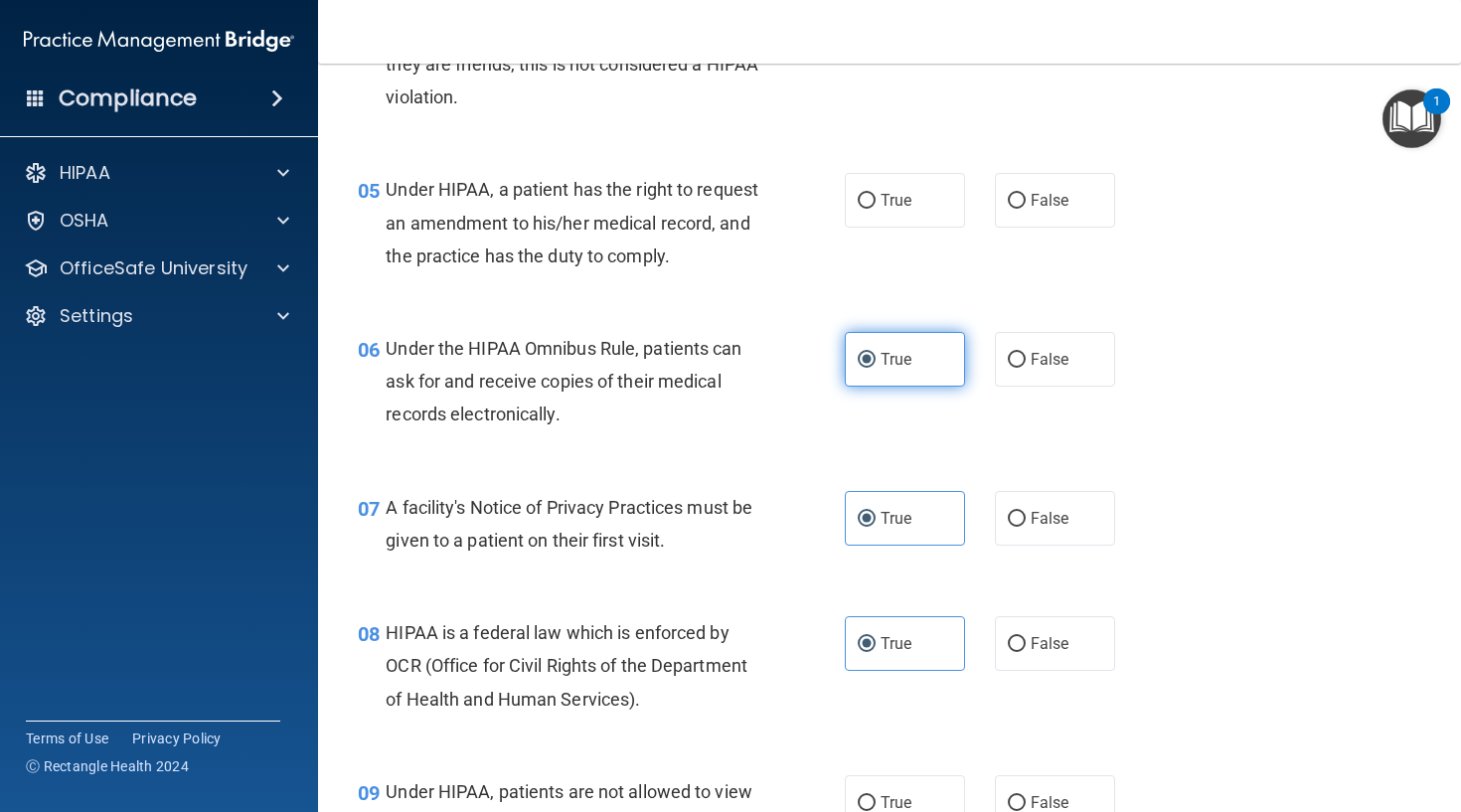 scroll, scrollTop: 818, scrollLeft: 0, axis: vertical 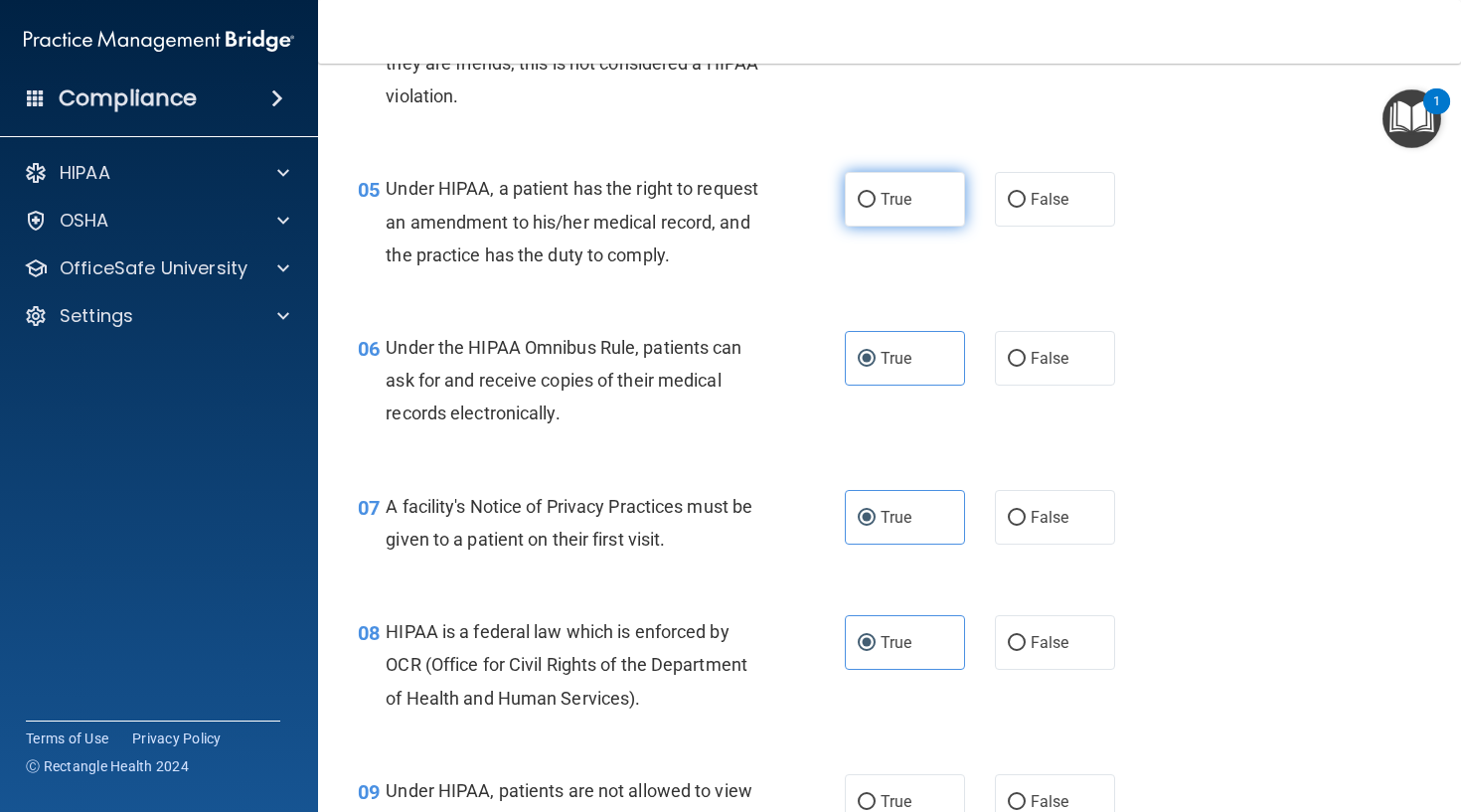 click on "True" at bounding box center (895, 199) 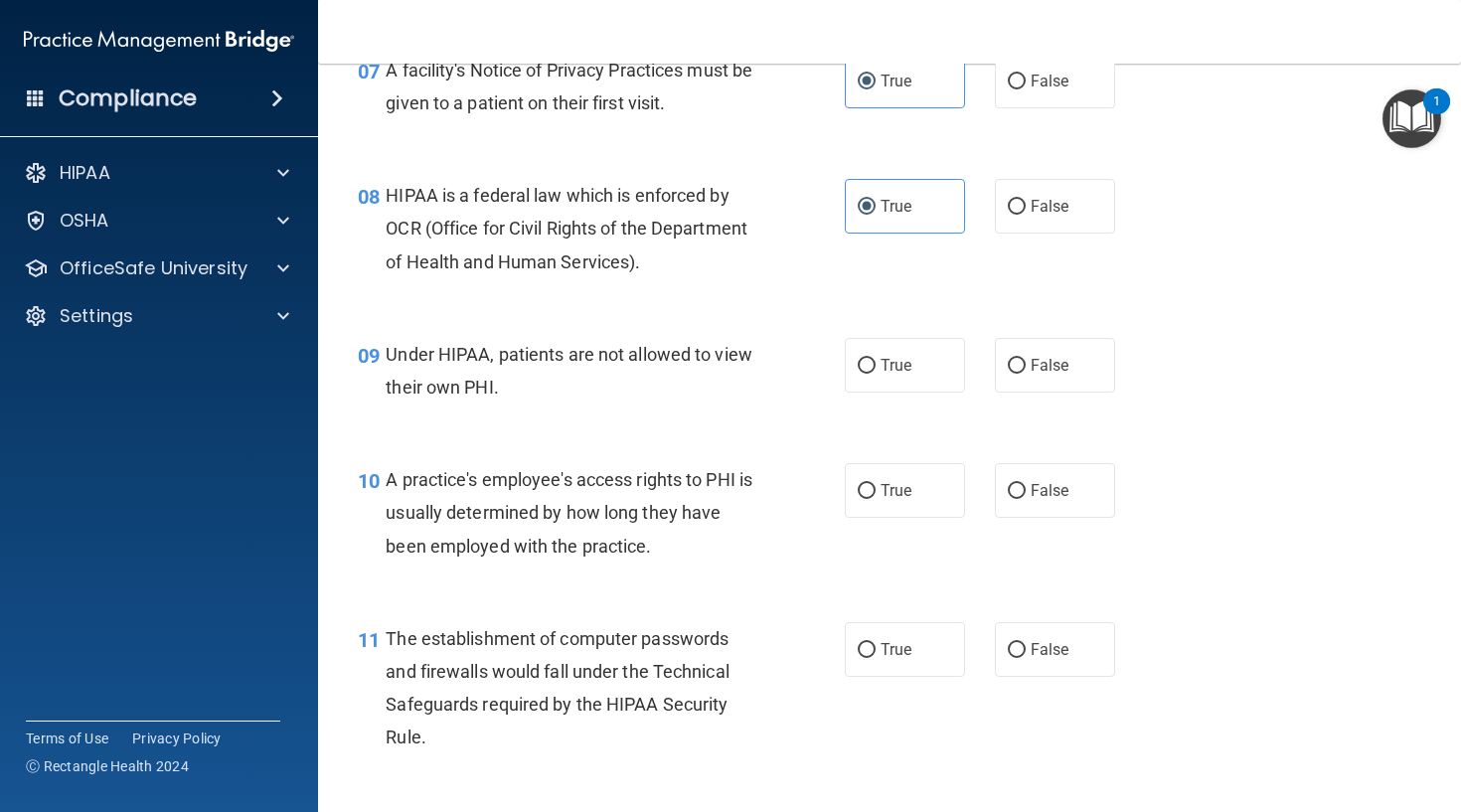 scroll, scrollTop: 1260, scrollLeft: 0, axis: vertical 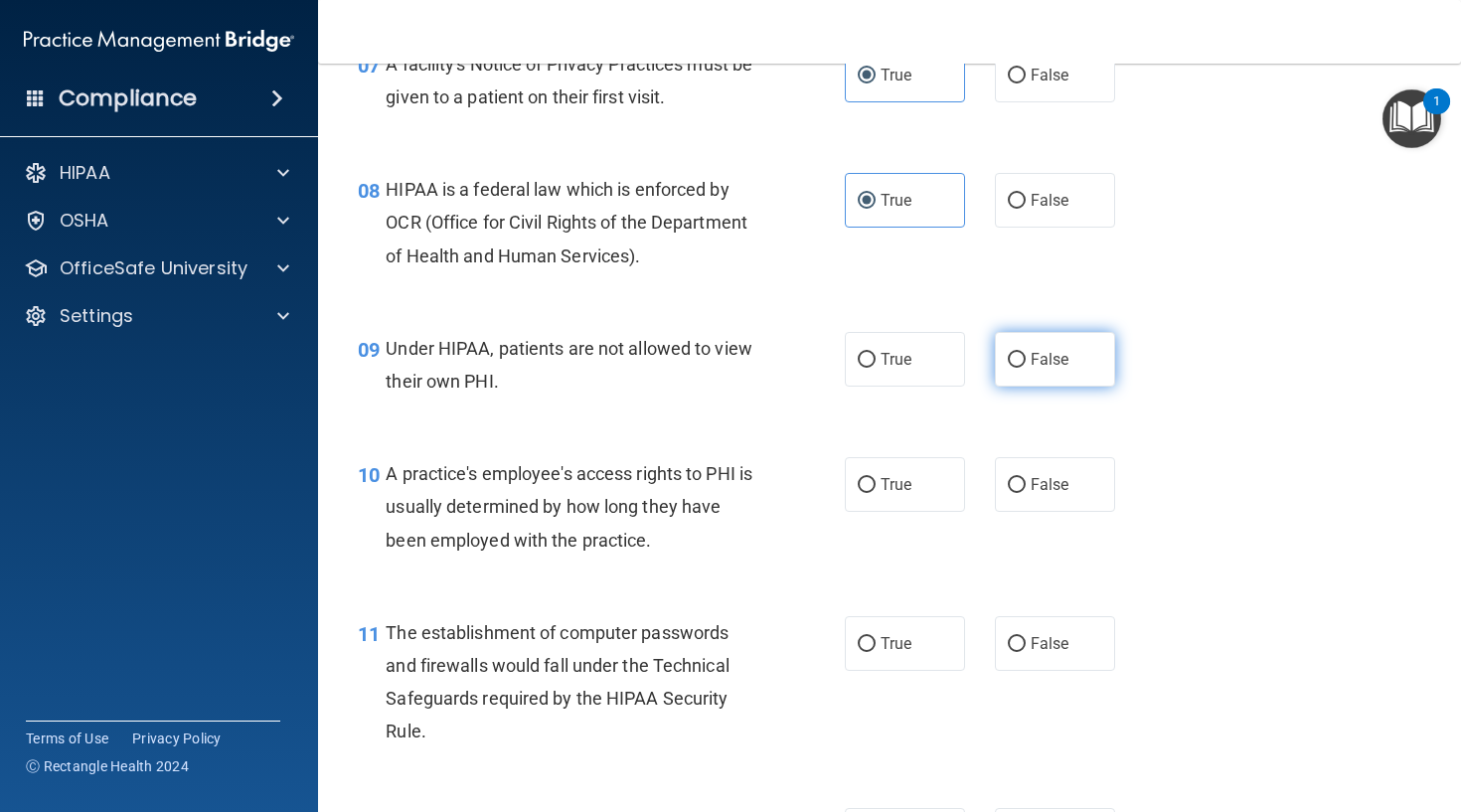 click on "False" at bounding box center [1050, 359] 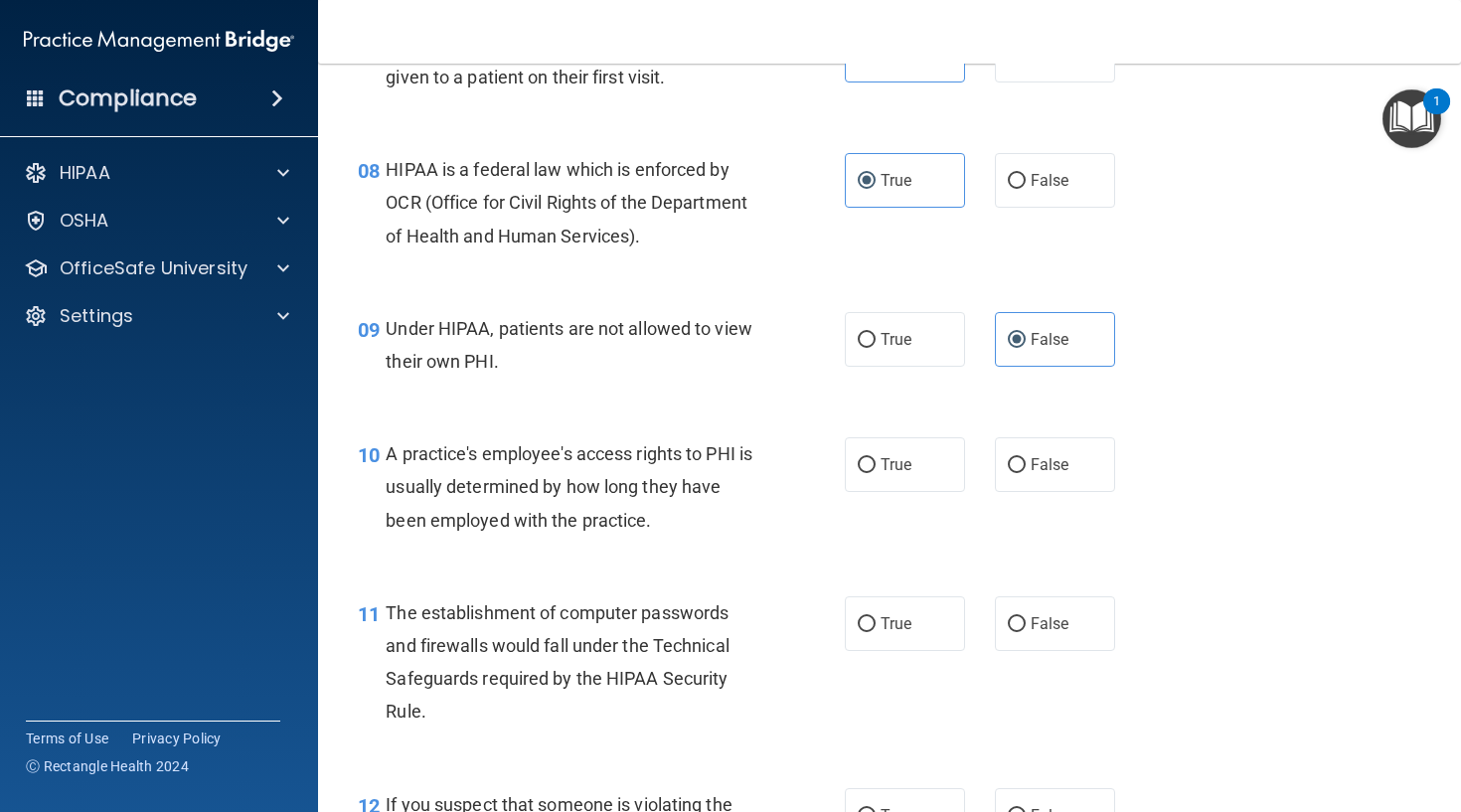 scroll, scrollTop: 1282, scrollLeft: 0, axis: vertical 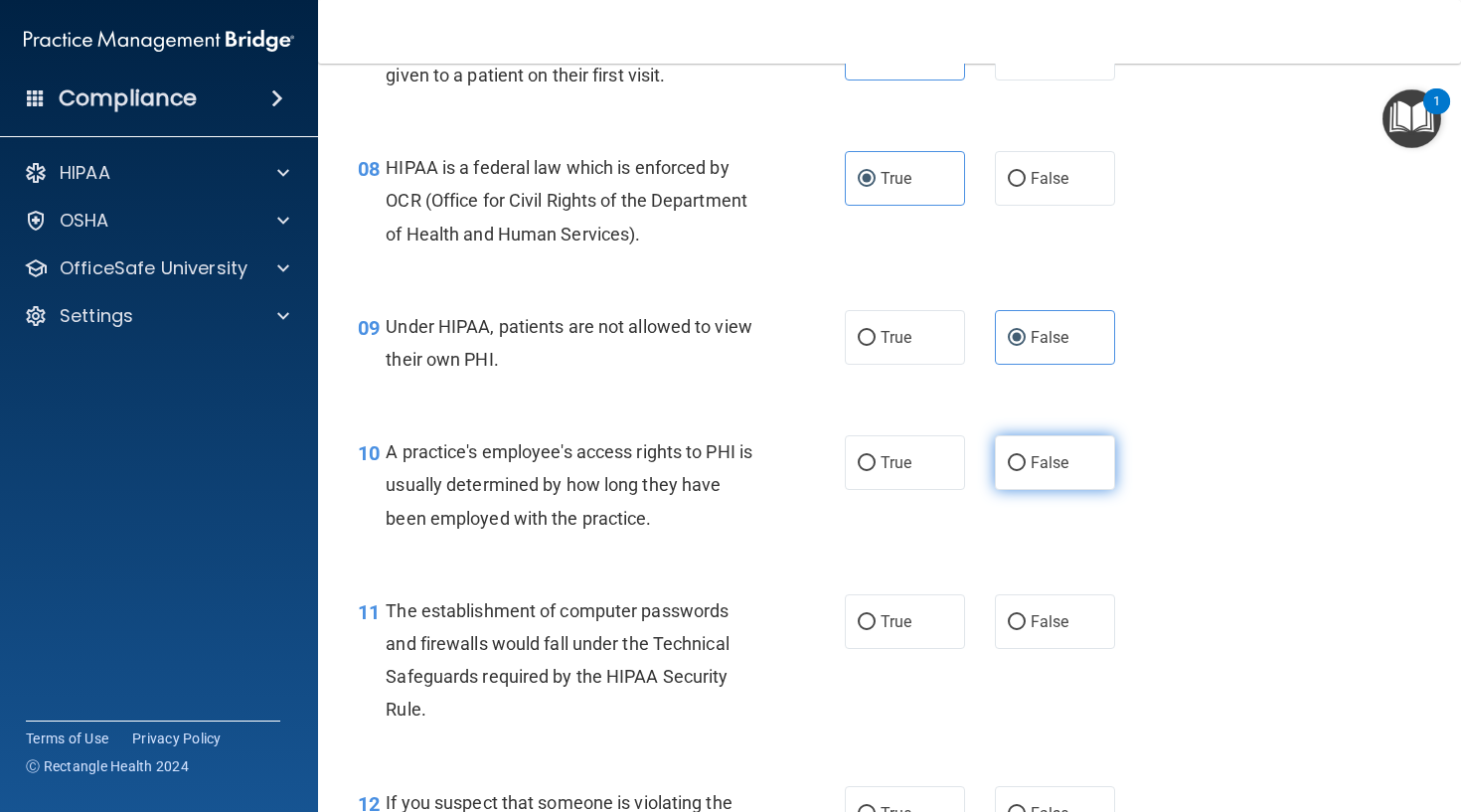 click on "False" at bounding box center [1055, 462] 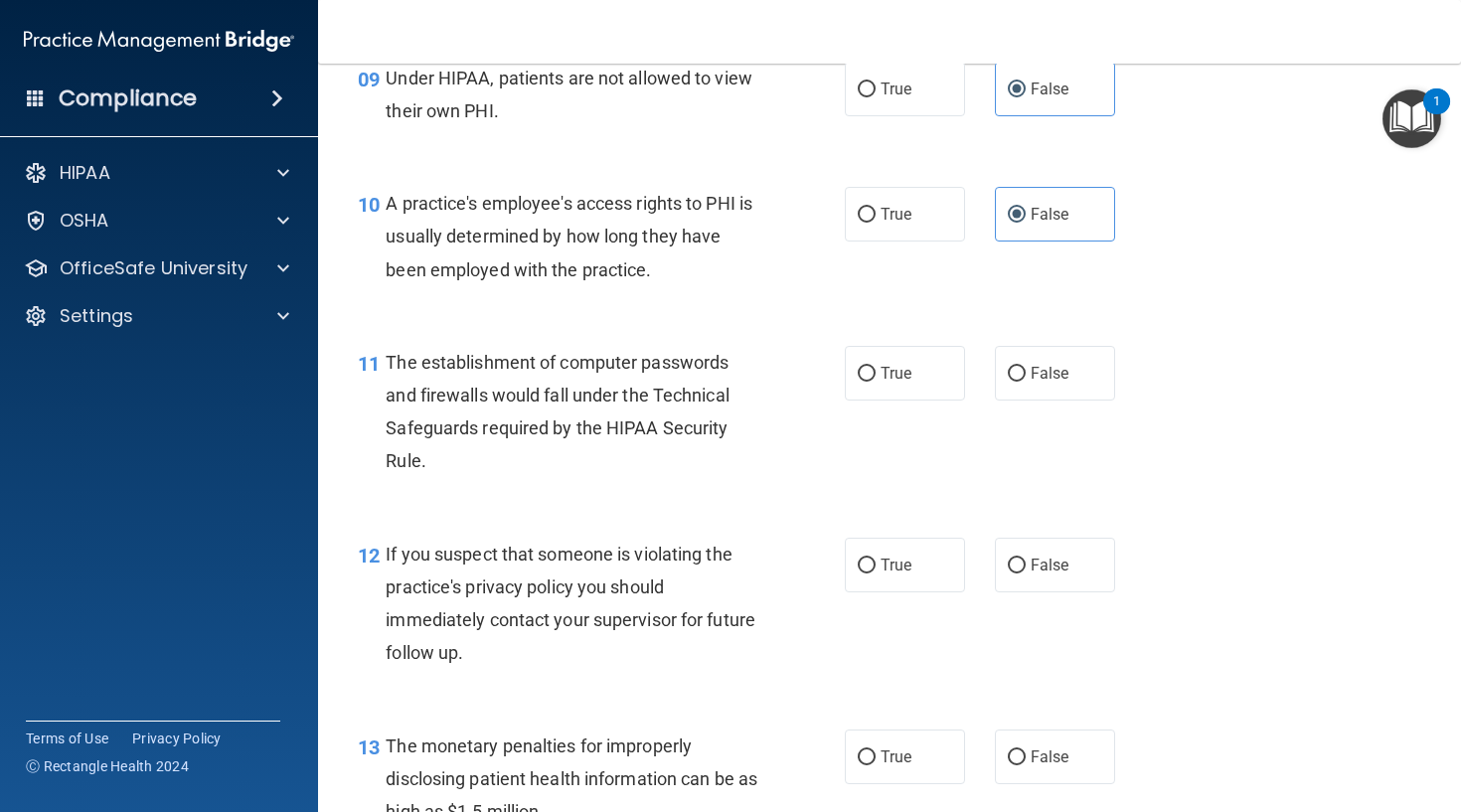 scroll, scrollTop: 1538, scrollLeft: 0, axis: vertical 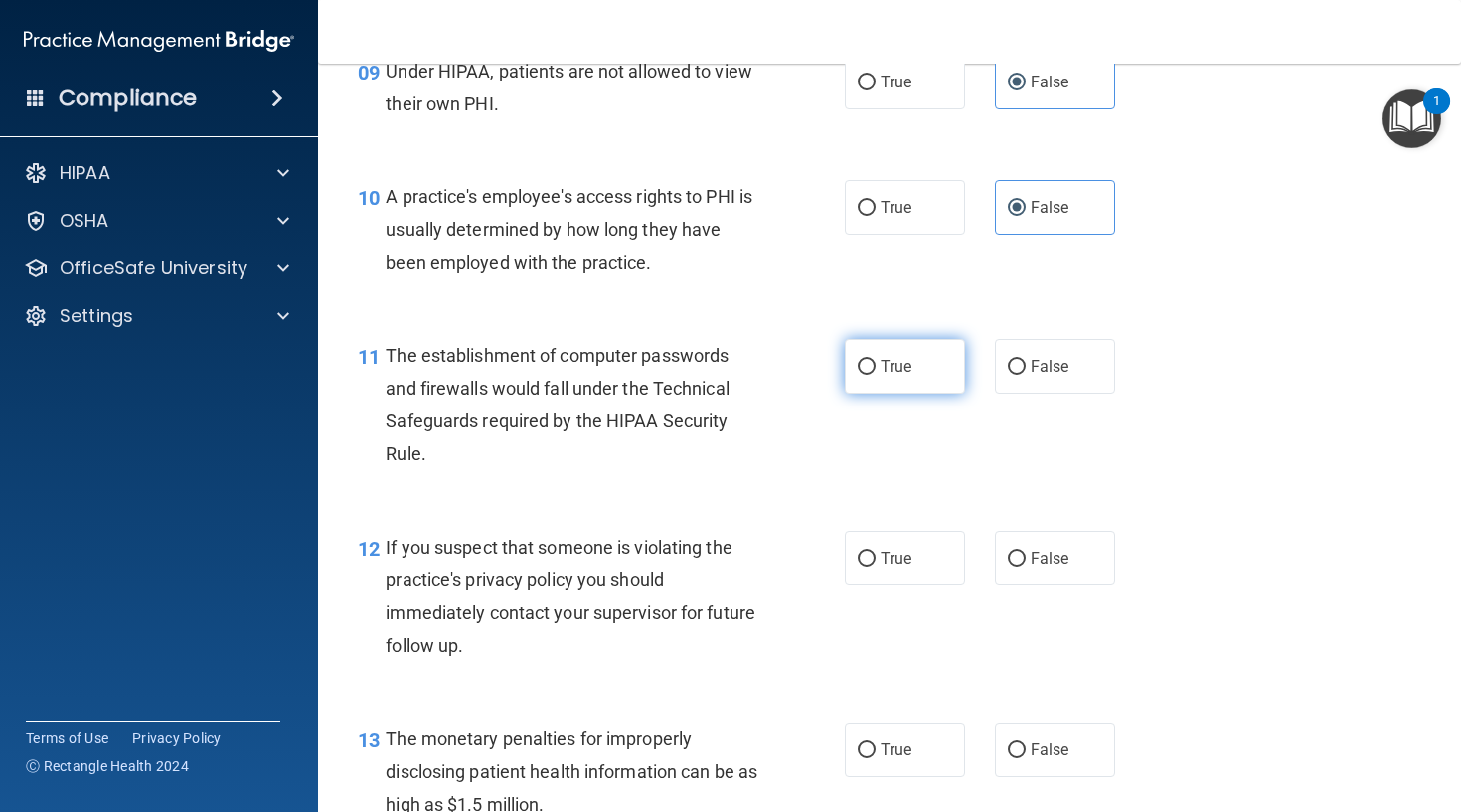 click on "True" at bounding box center [867, 367] 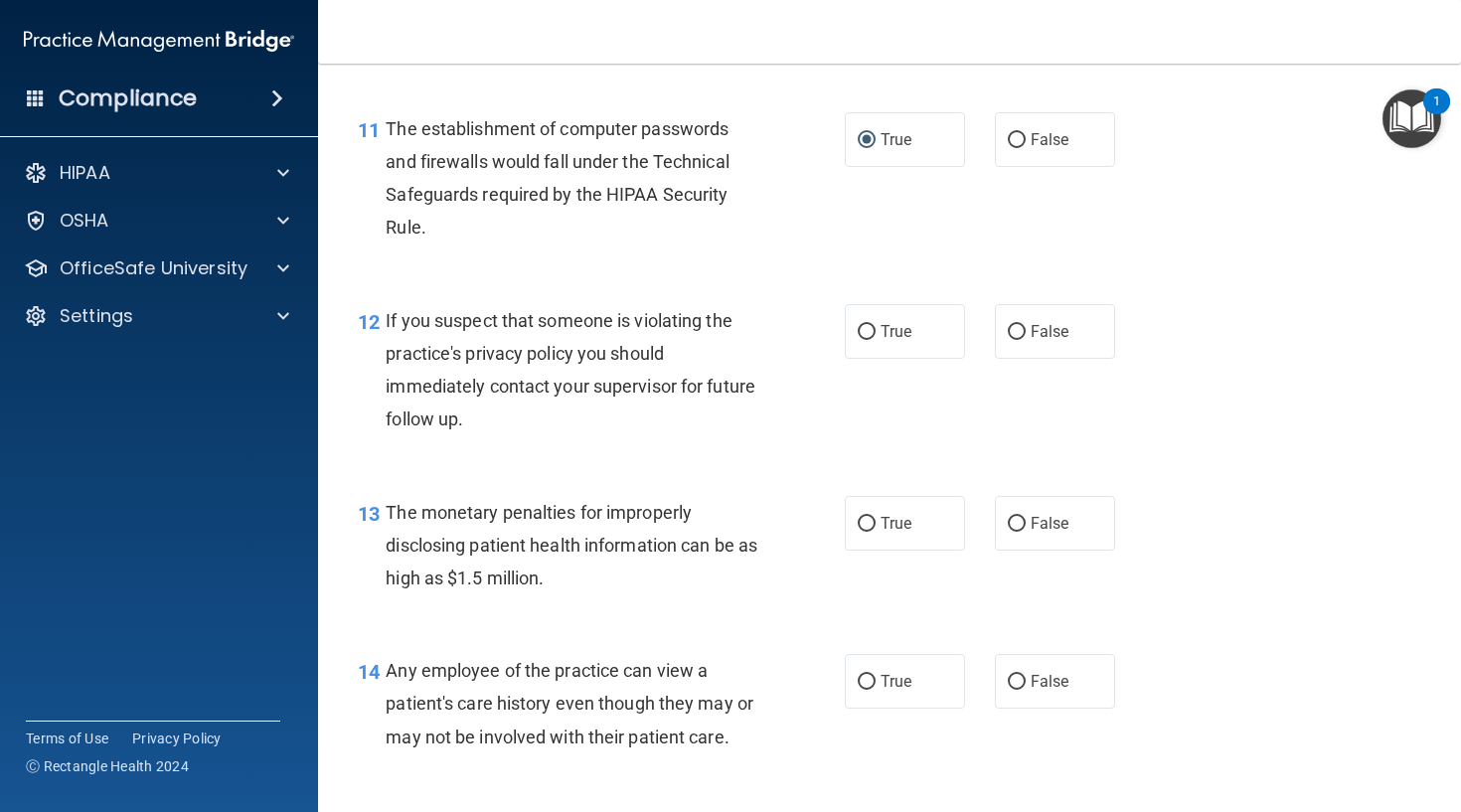 scroll, scrollTop: 1767, scrollLeft: 0, axis: vertical 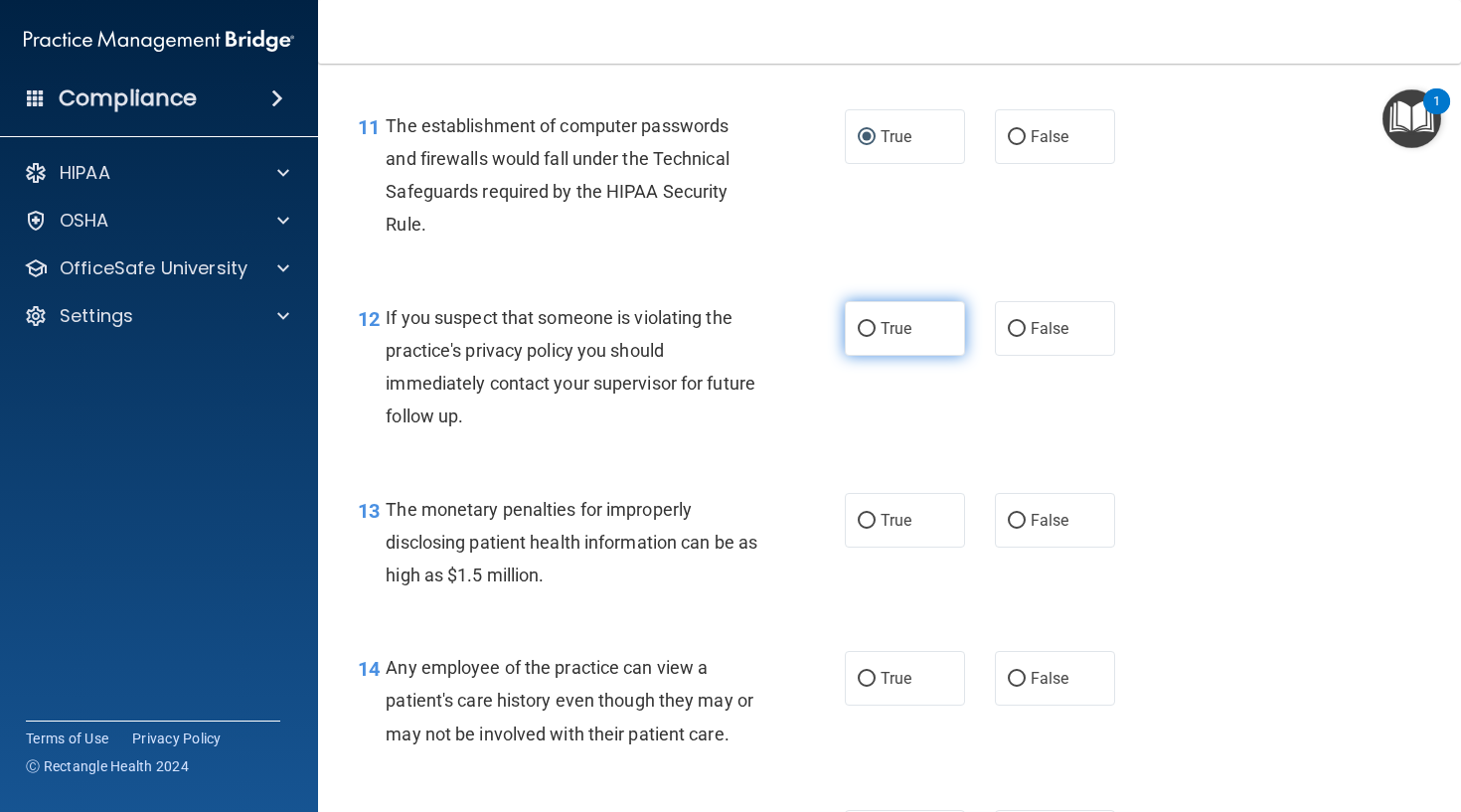 click on "True" at bounding box center (904, 328) 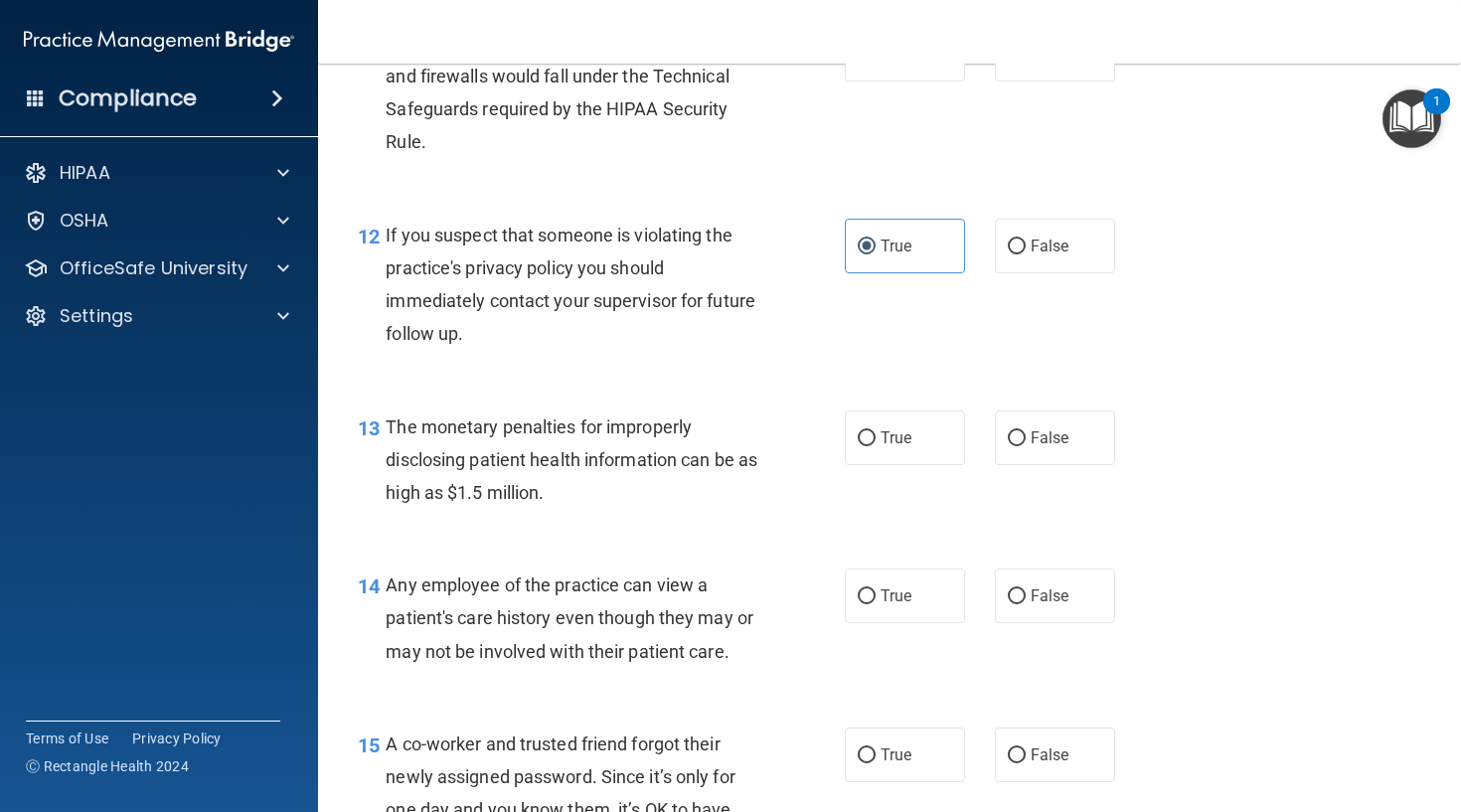 scroll, scrollTop: 1854, scrollLeft: 0, axis: vertical 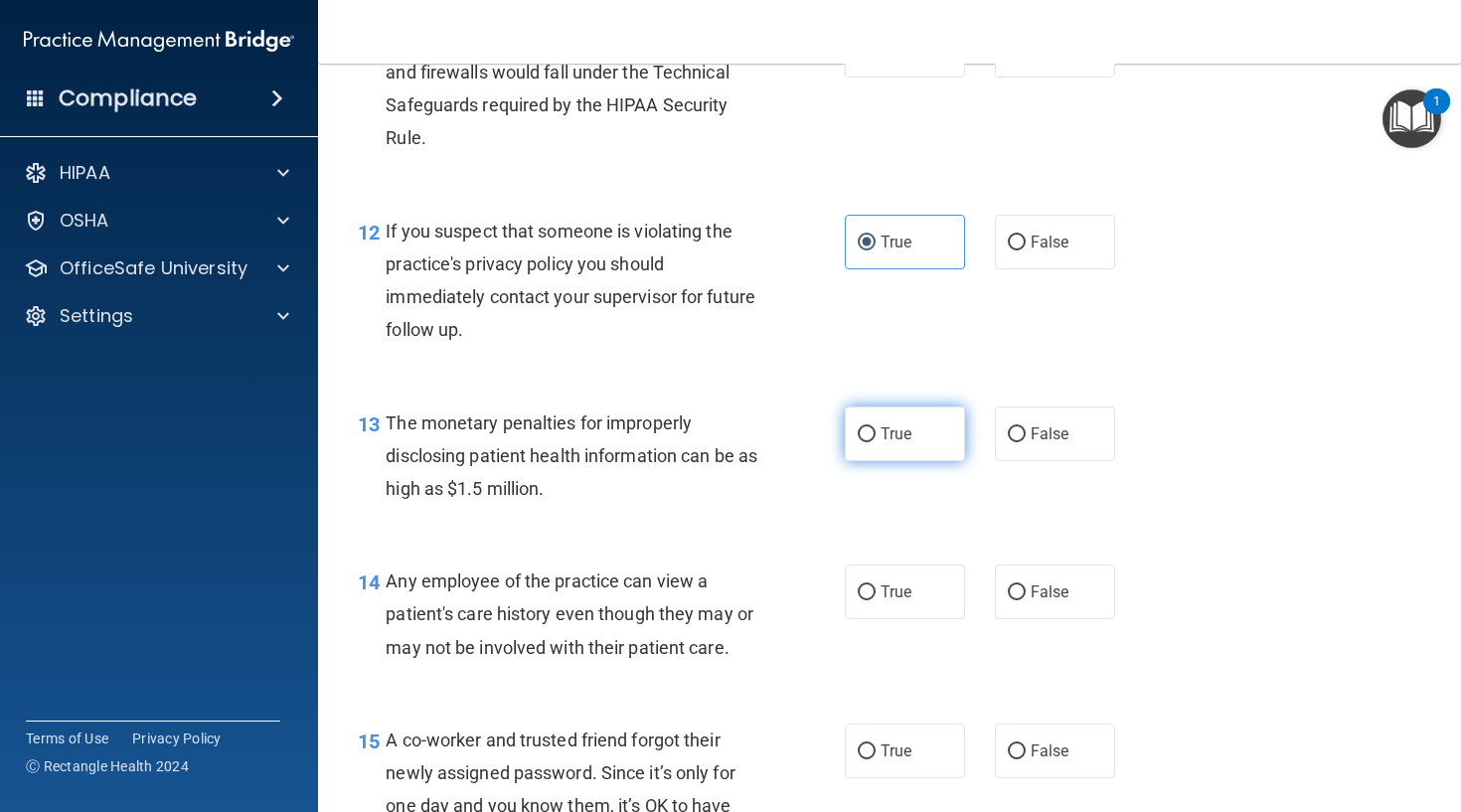 click on "True" at bounding box center (904, 433) 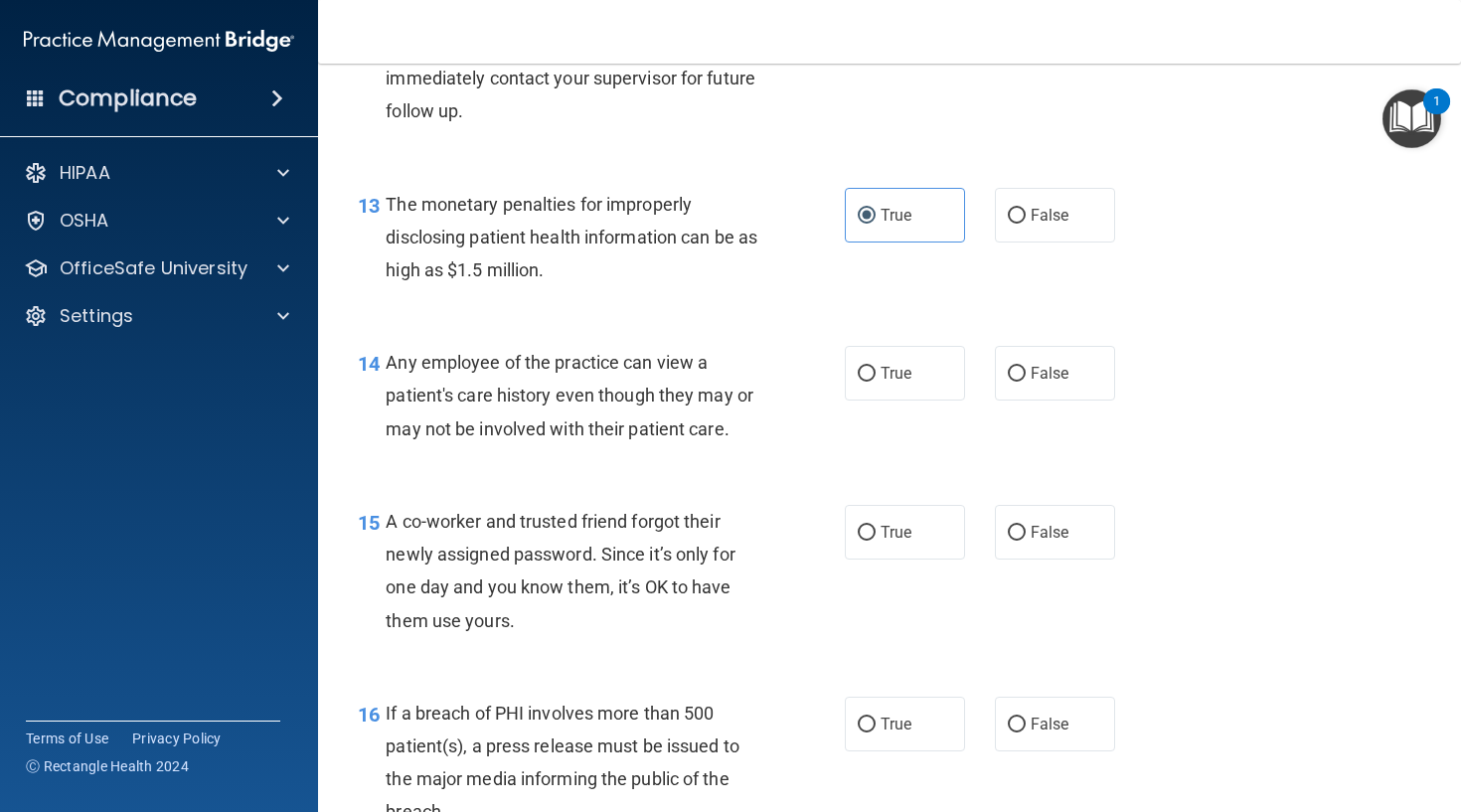 scroll, scrollTop: 2076, scrollLeft: 0, axis: vertical 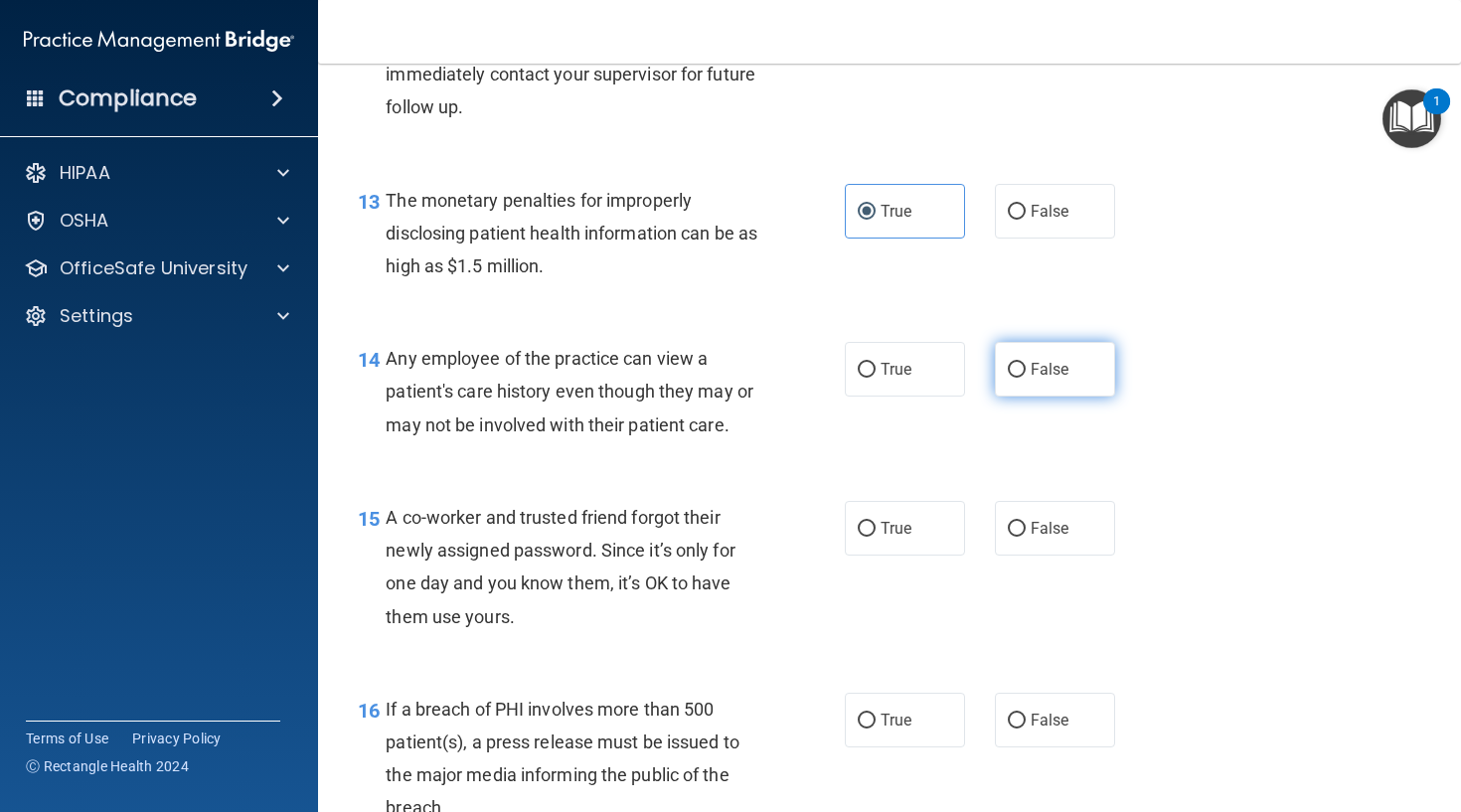 click on "False" at bounding box center (1017, 370) 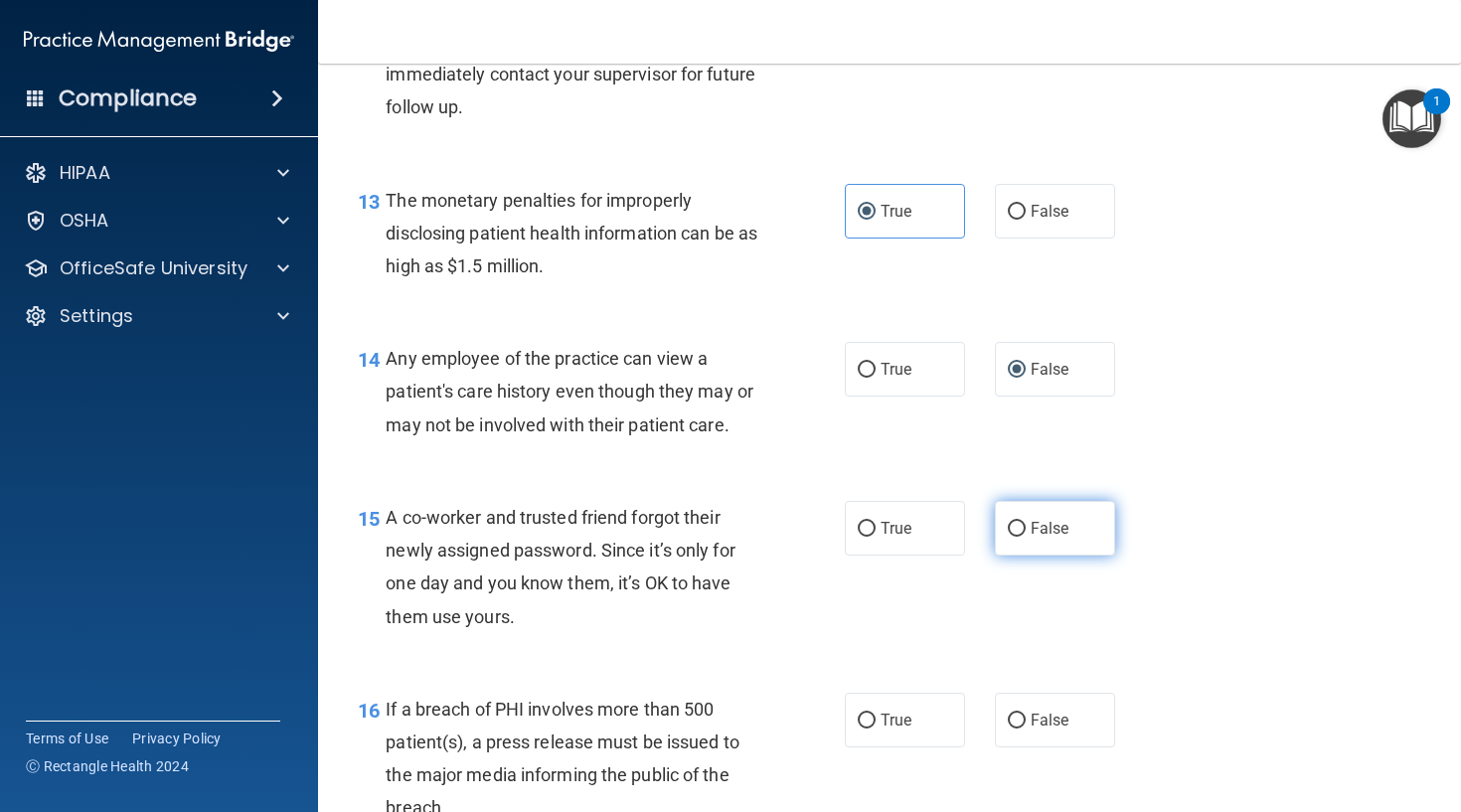 click on "False" at bounding box center [1055, 528] 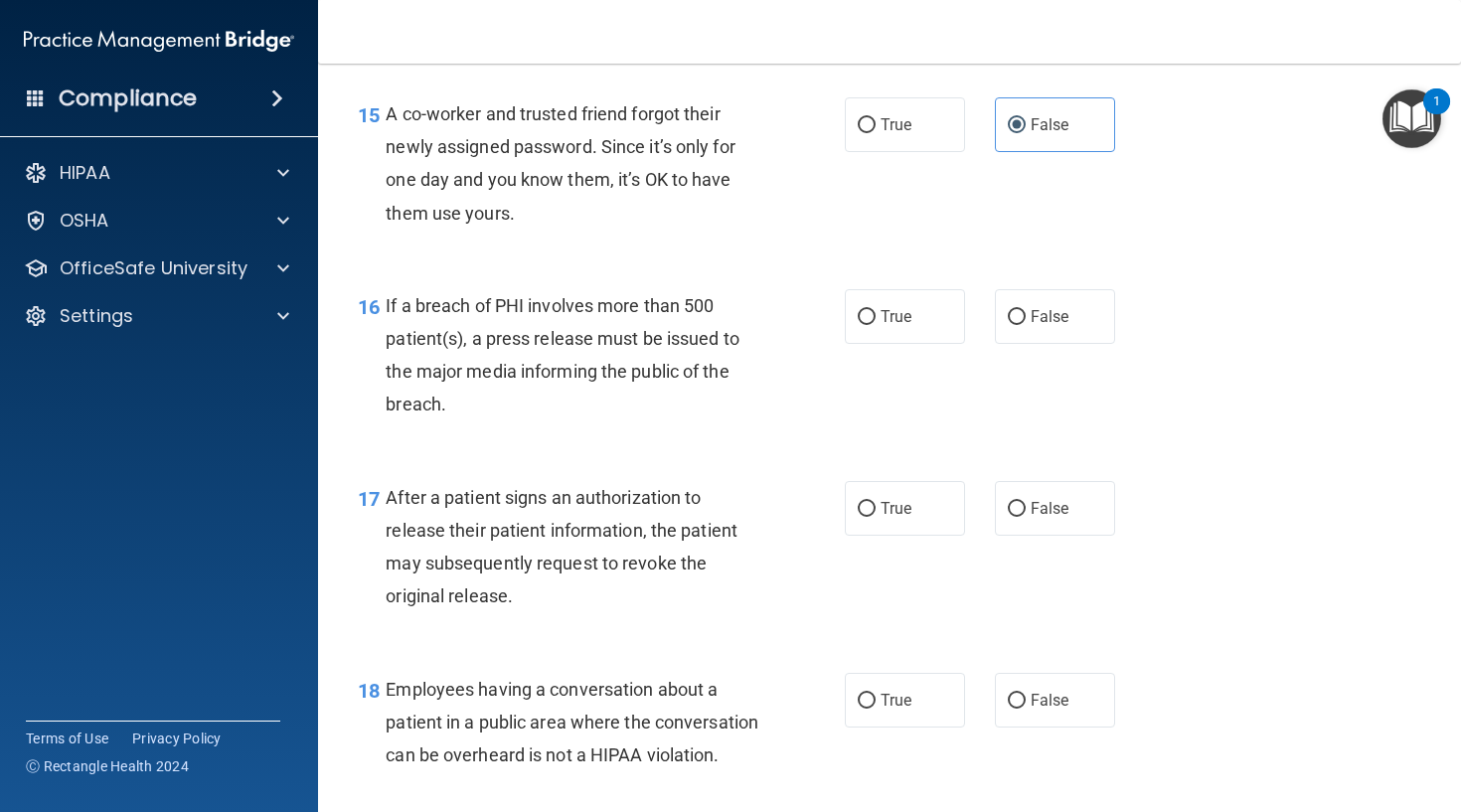scroll, scrollTop: 2481, scrollLeft: 0, axis: vertical 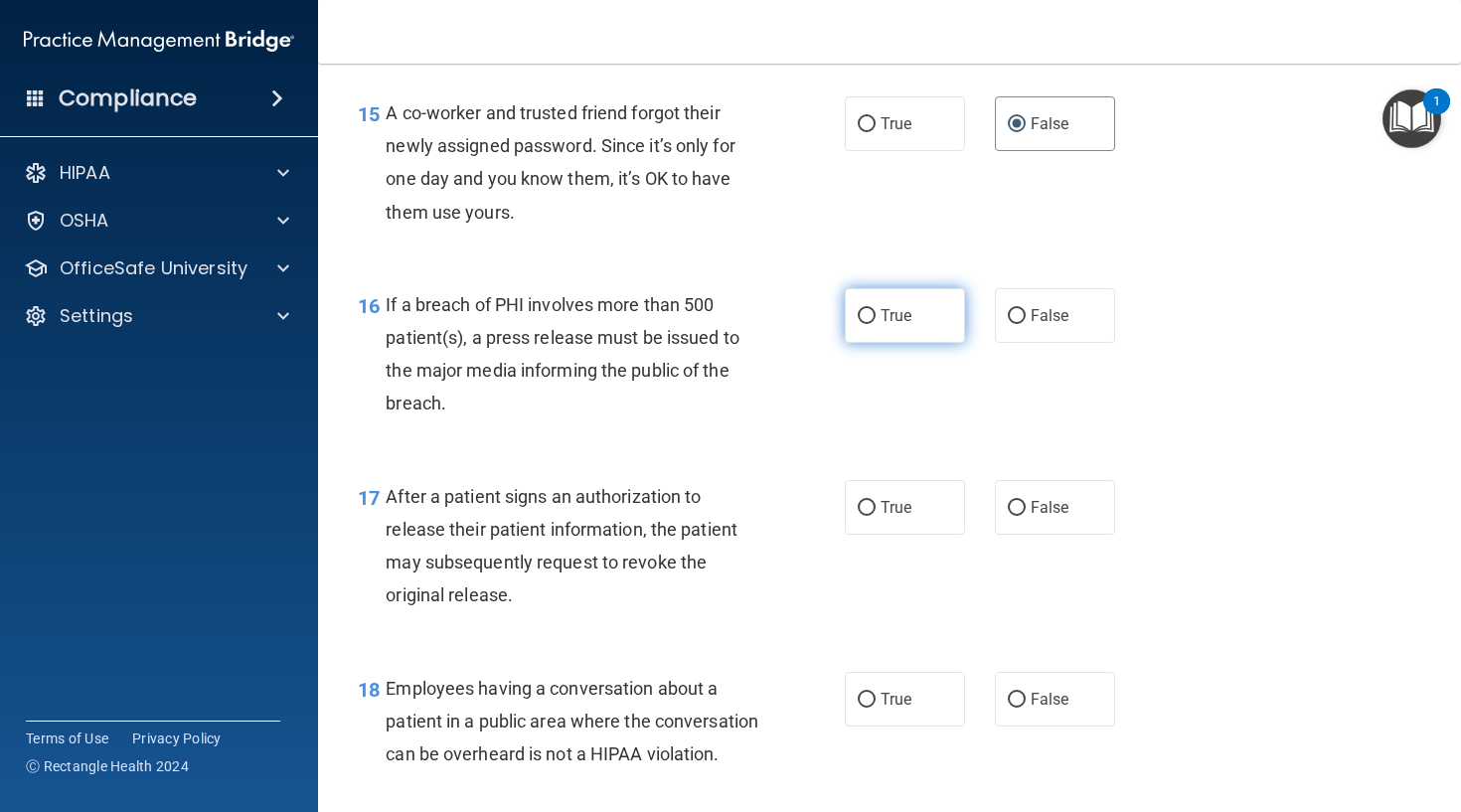click on "True" at bounding box center [867, 316] 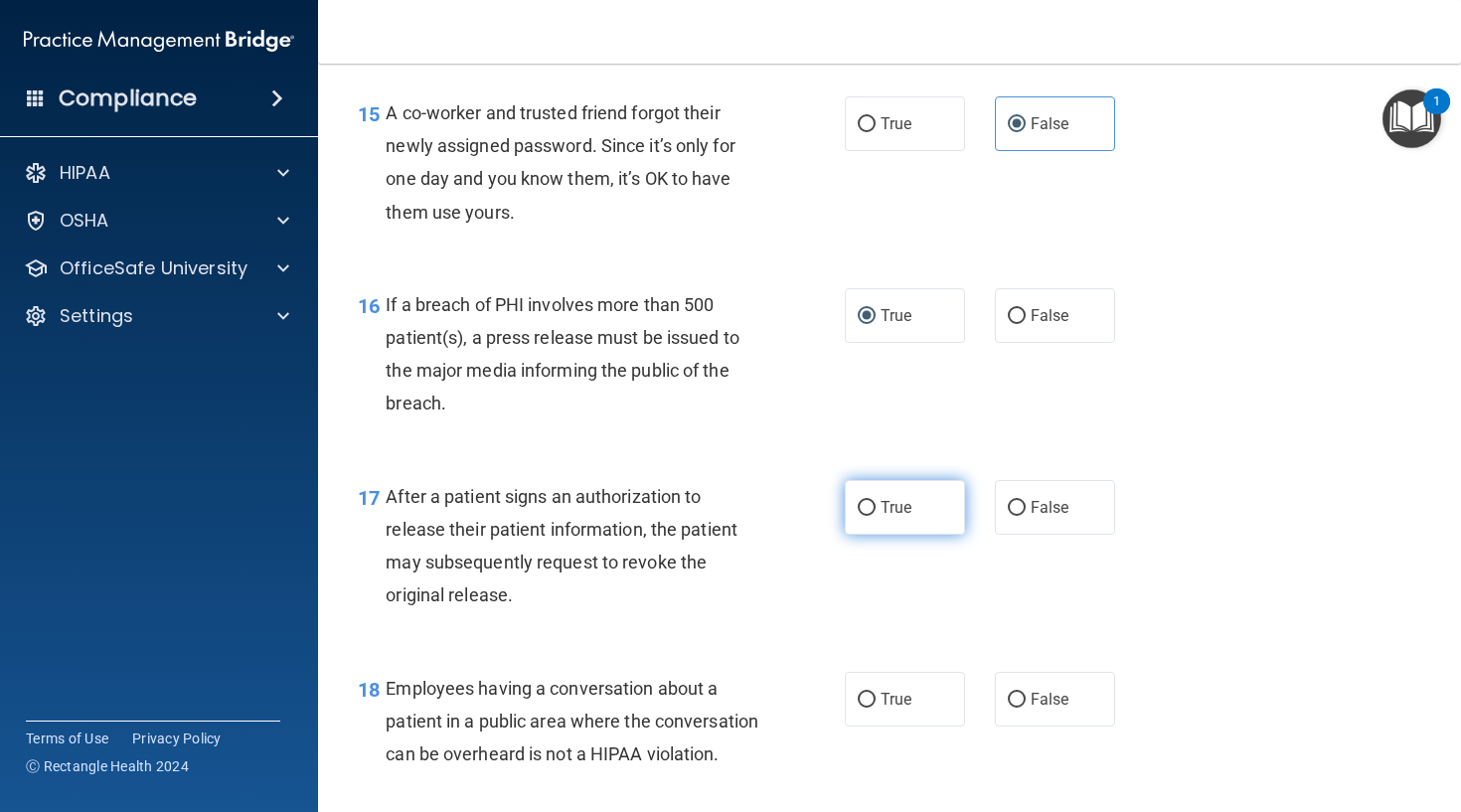 click on "True" at bounding box center (895, 507) 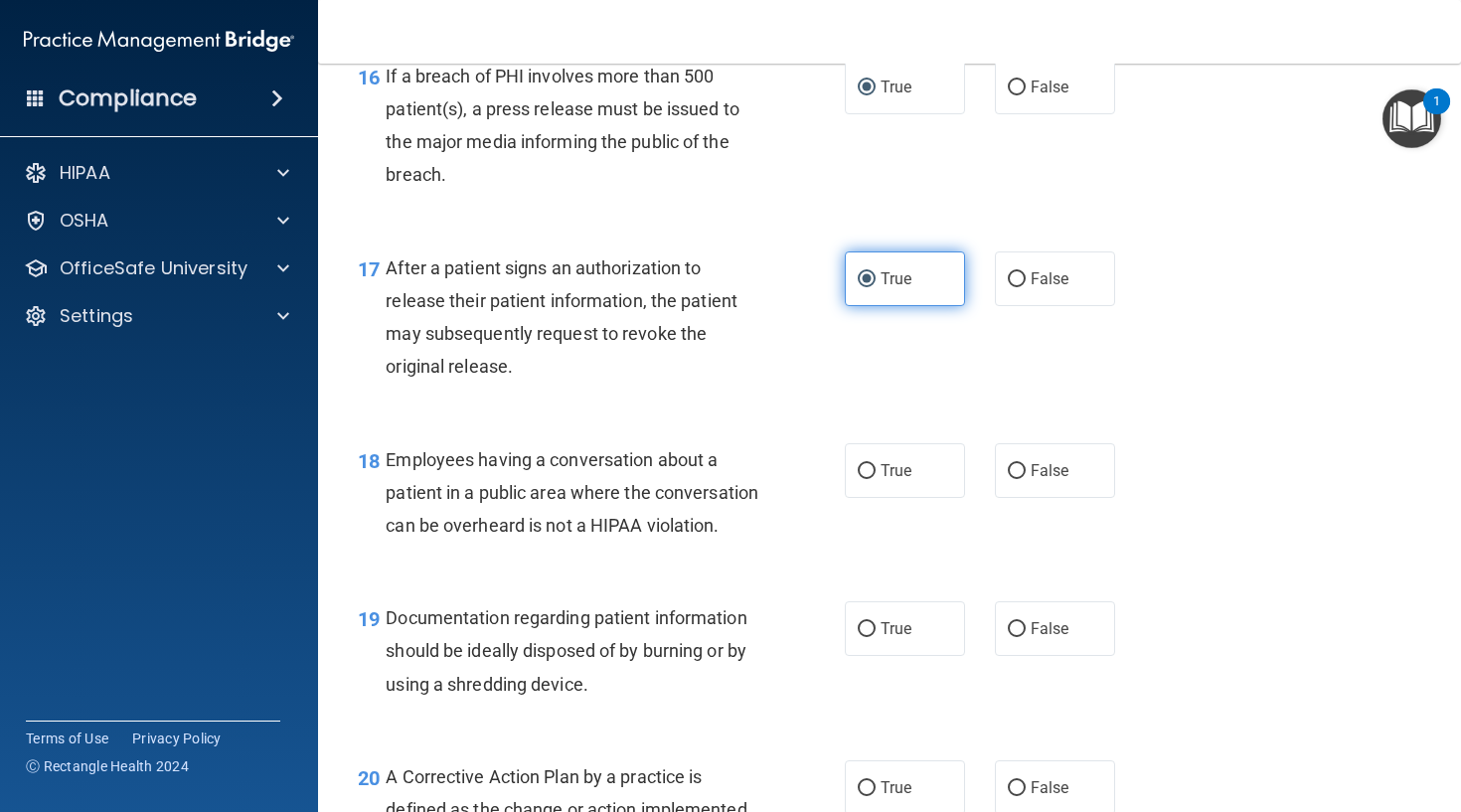 scroll, scrollTop: 2707, scrollLeft: 0, axis: vertical 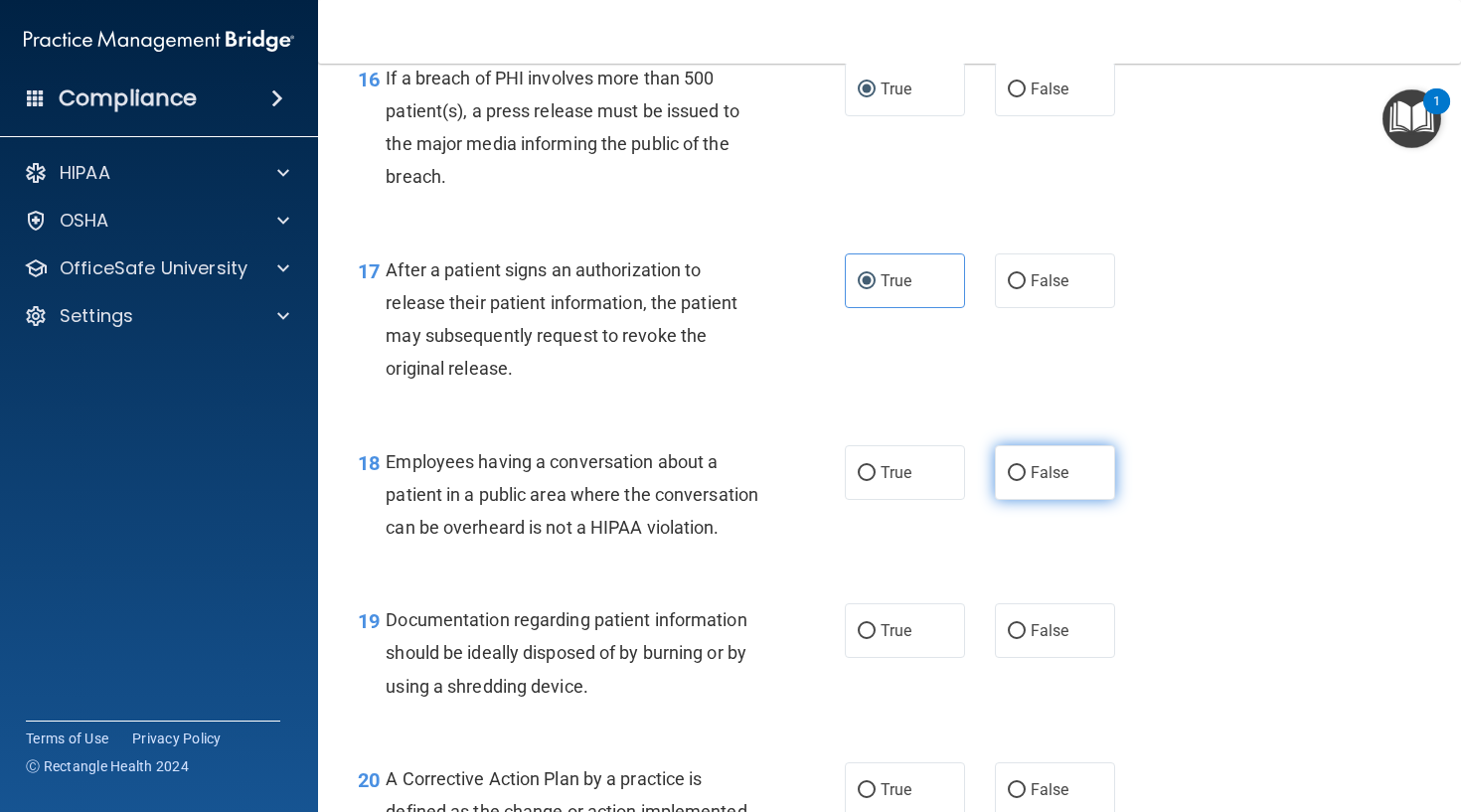 click on "False" at bounding box center [1050, 472] 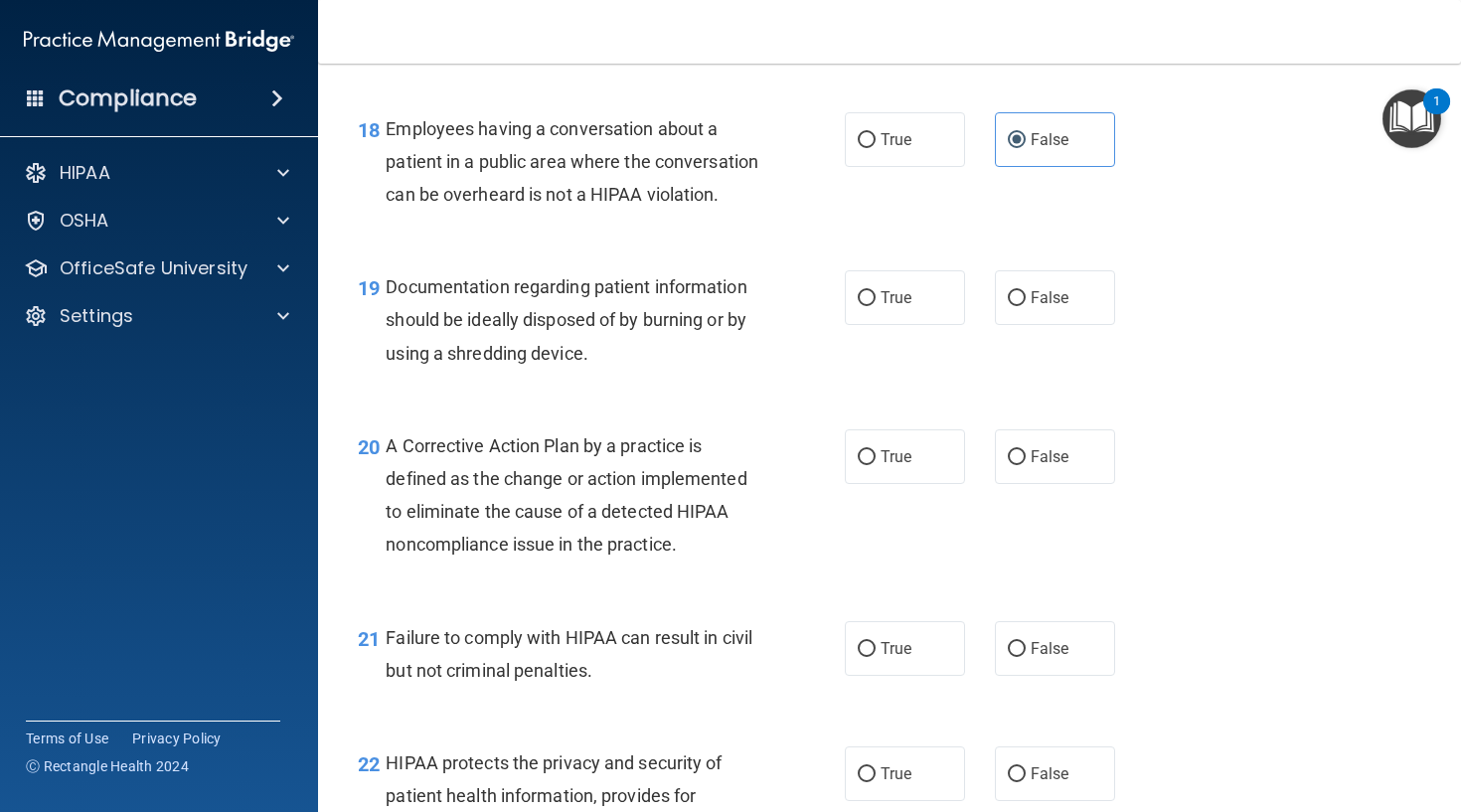 scroll, scrollTop: 3049, scrollLeft: 0, axis: vertical 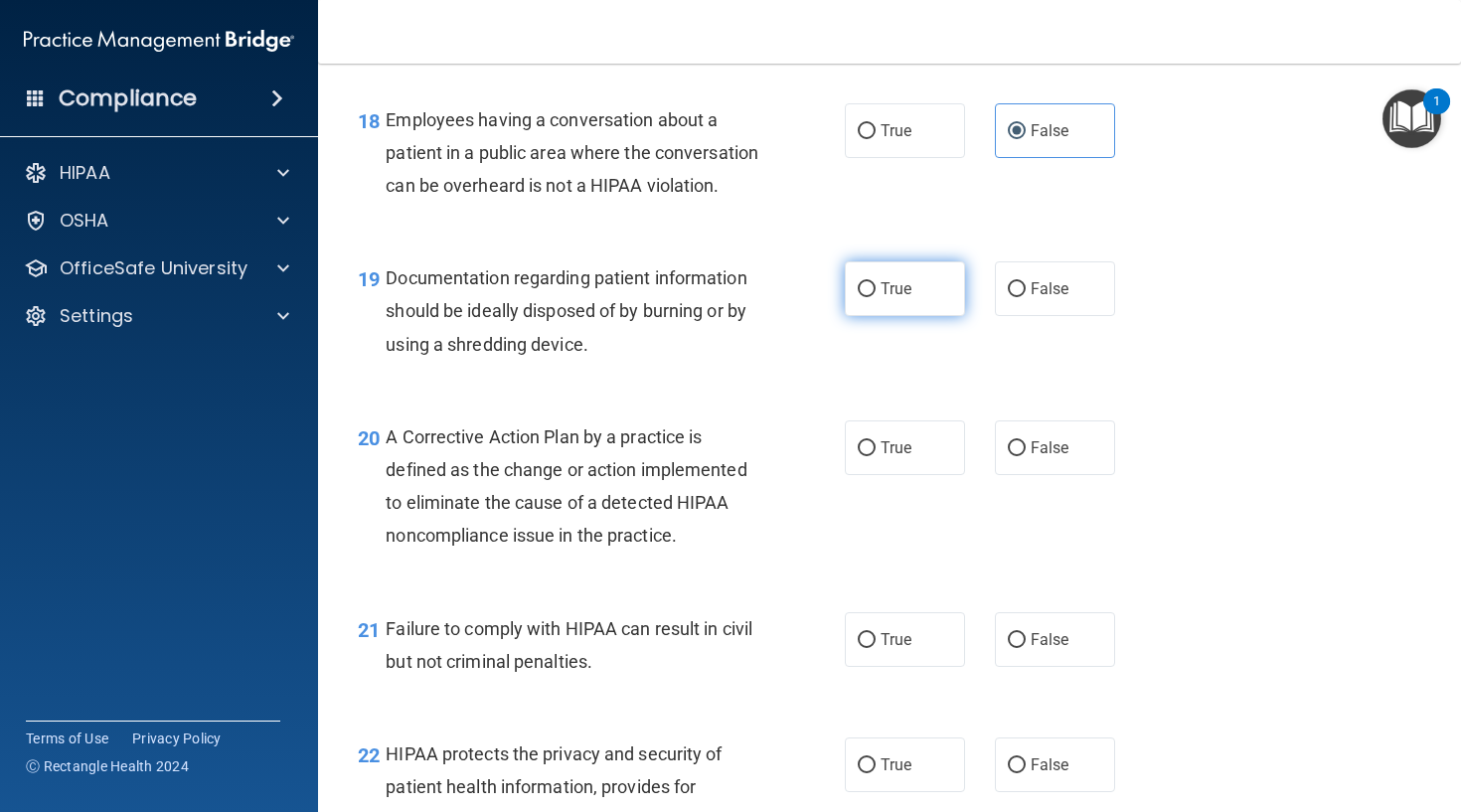 click on "True" at bounding box center (895, 288) 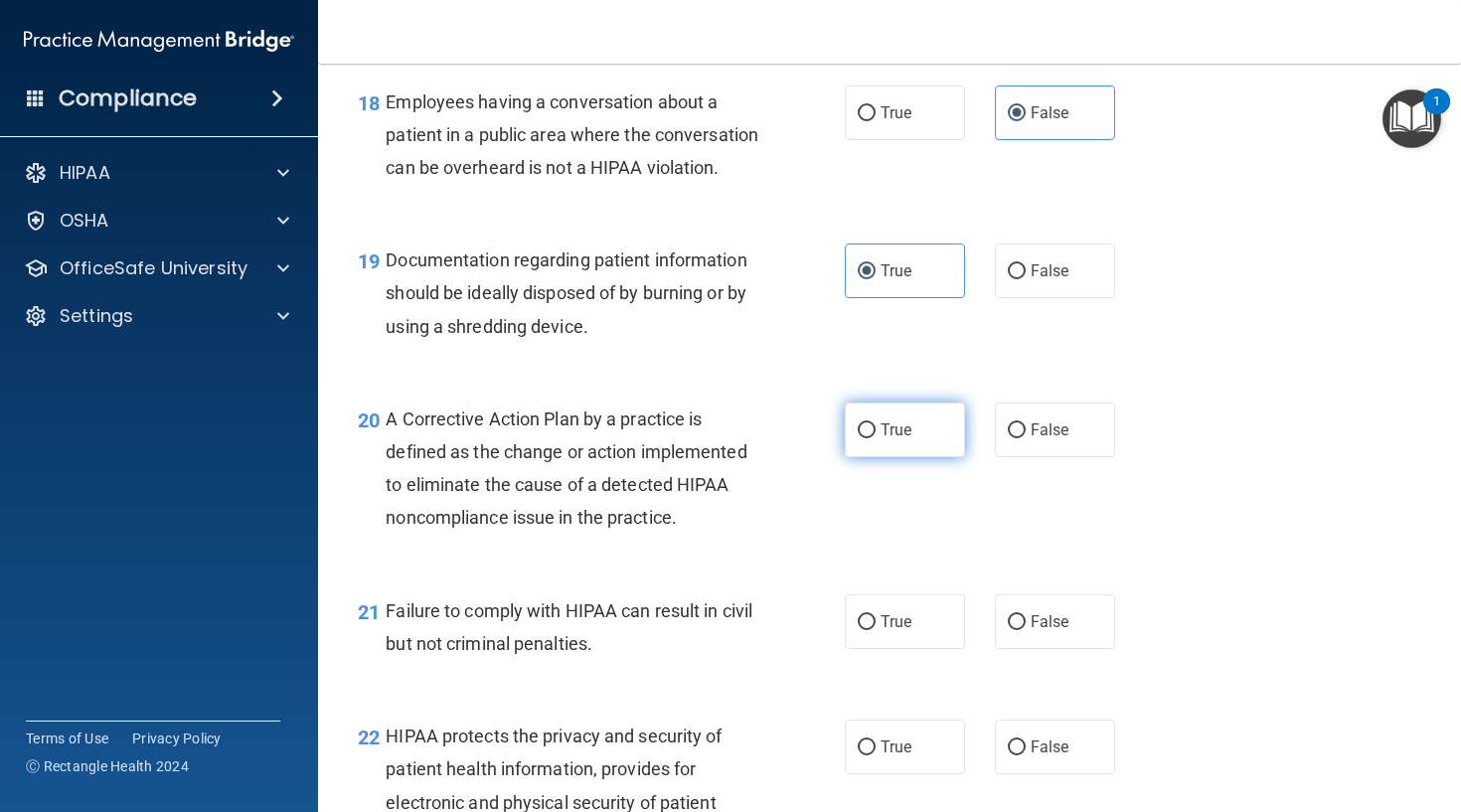 scroll, scrollTop: 3071, scrollLeft: 0, axis: vertical 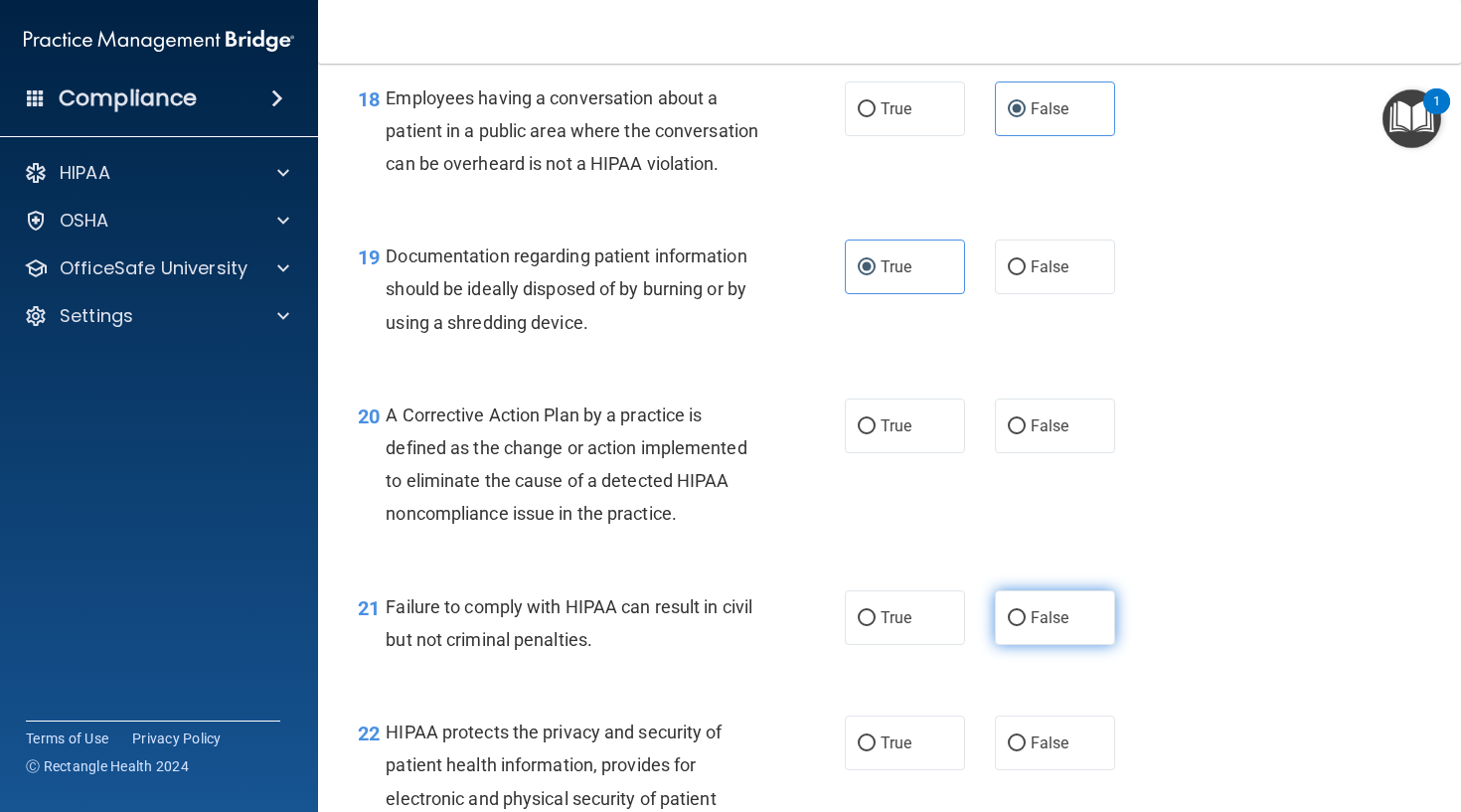 click on "False" at bounding box center (1017, 618) 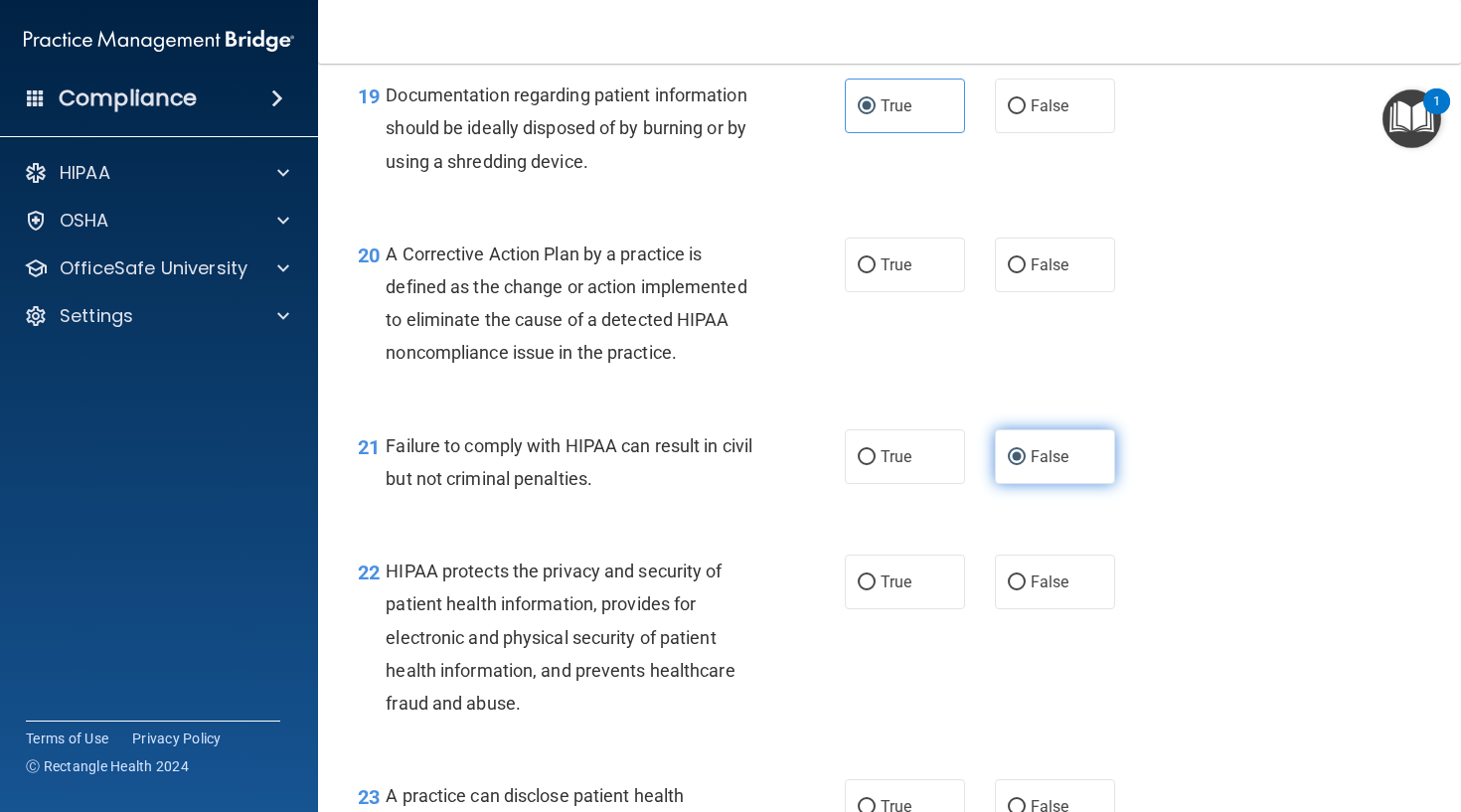 scroll, scrollTop: 3252, scrollLeft: 0, axis: vertical 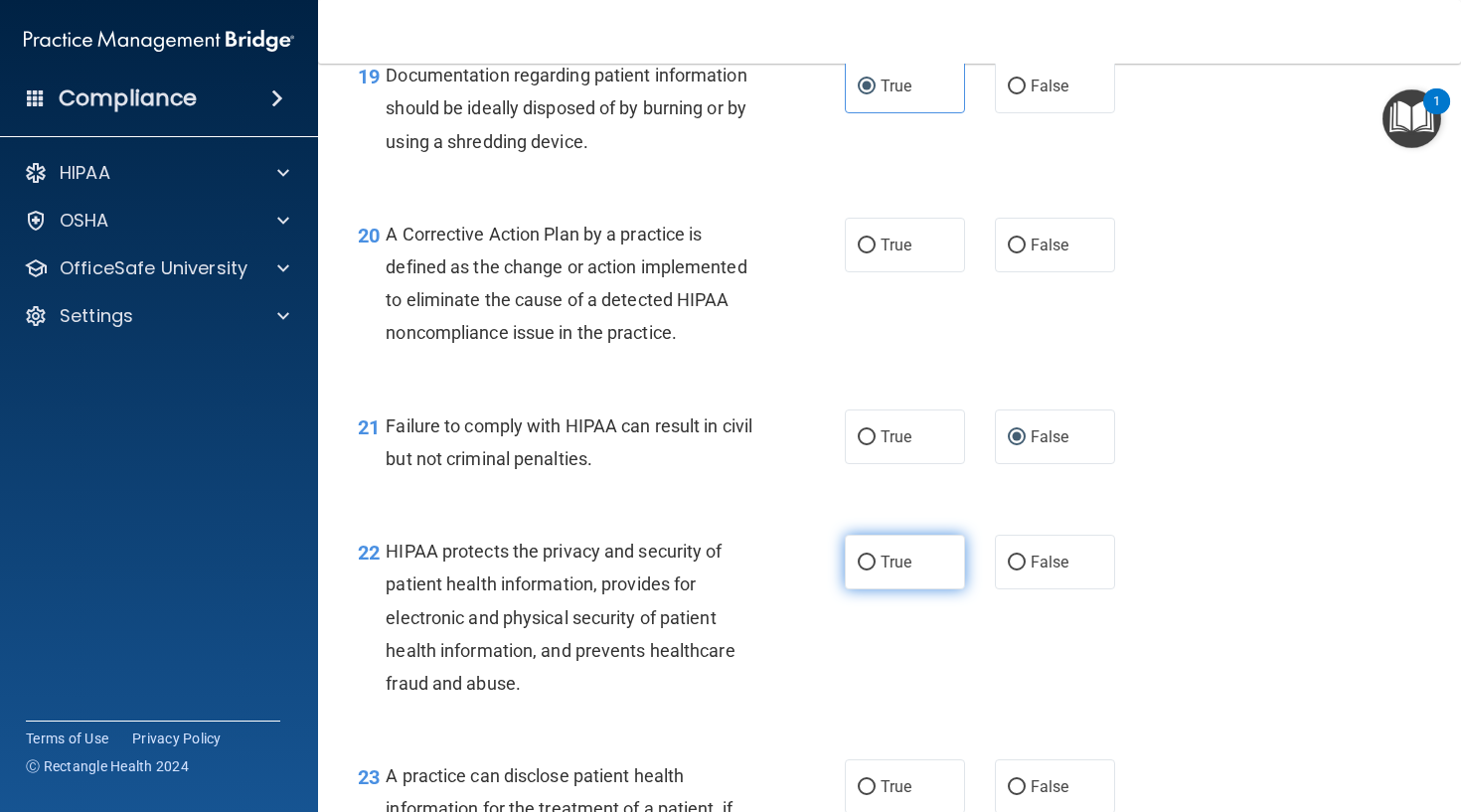 click on "True" at bounding box center [904, 562] 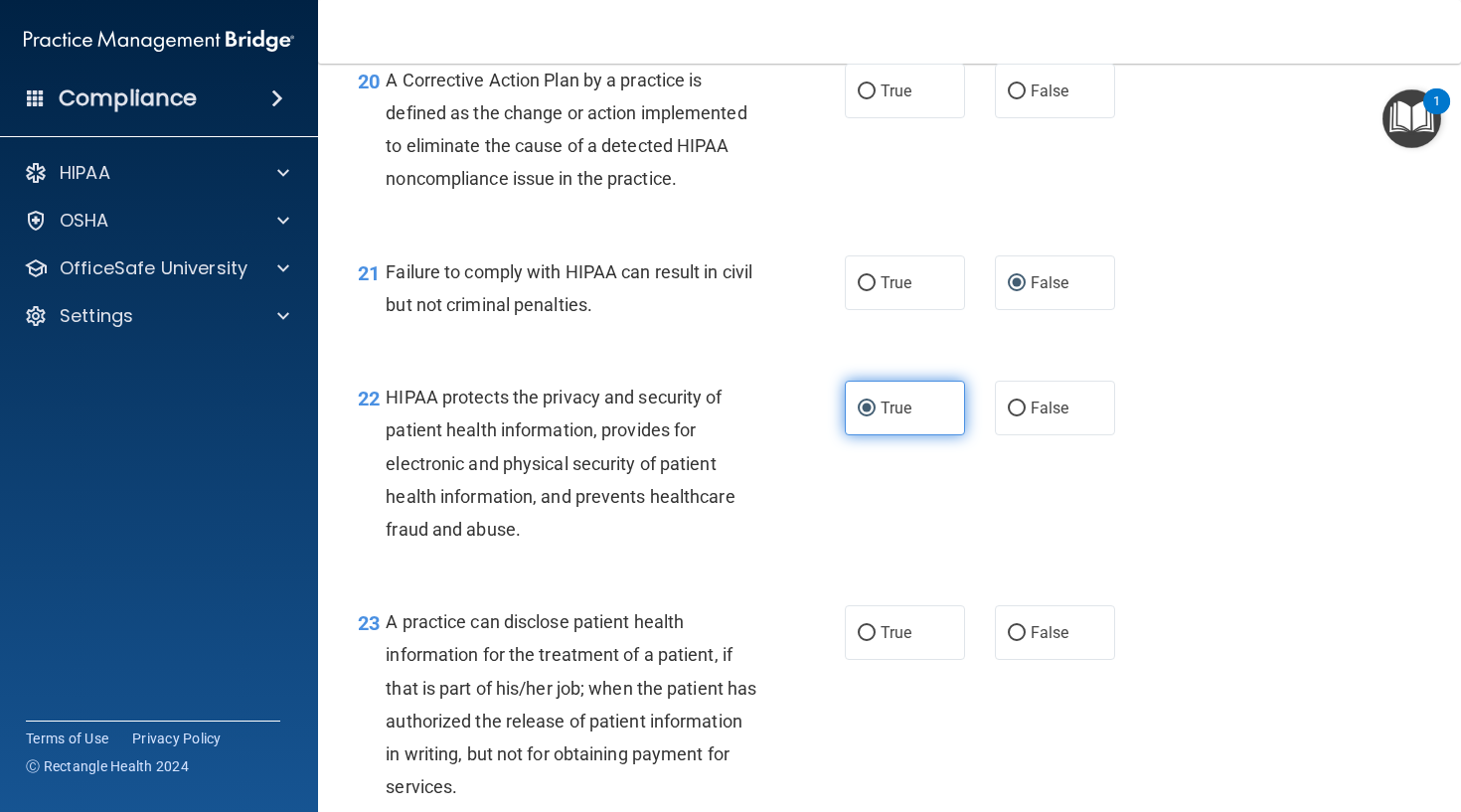 scroll, scrollTop: 3251, scrollLeft: 0, axis: vertical 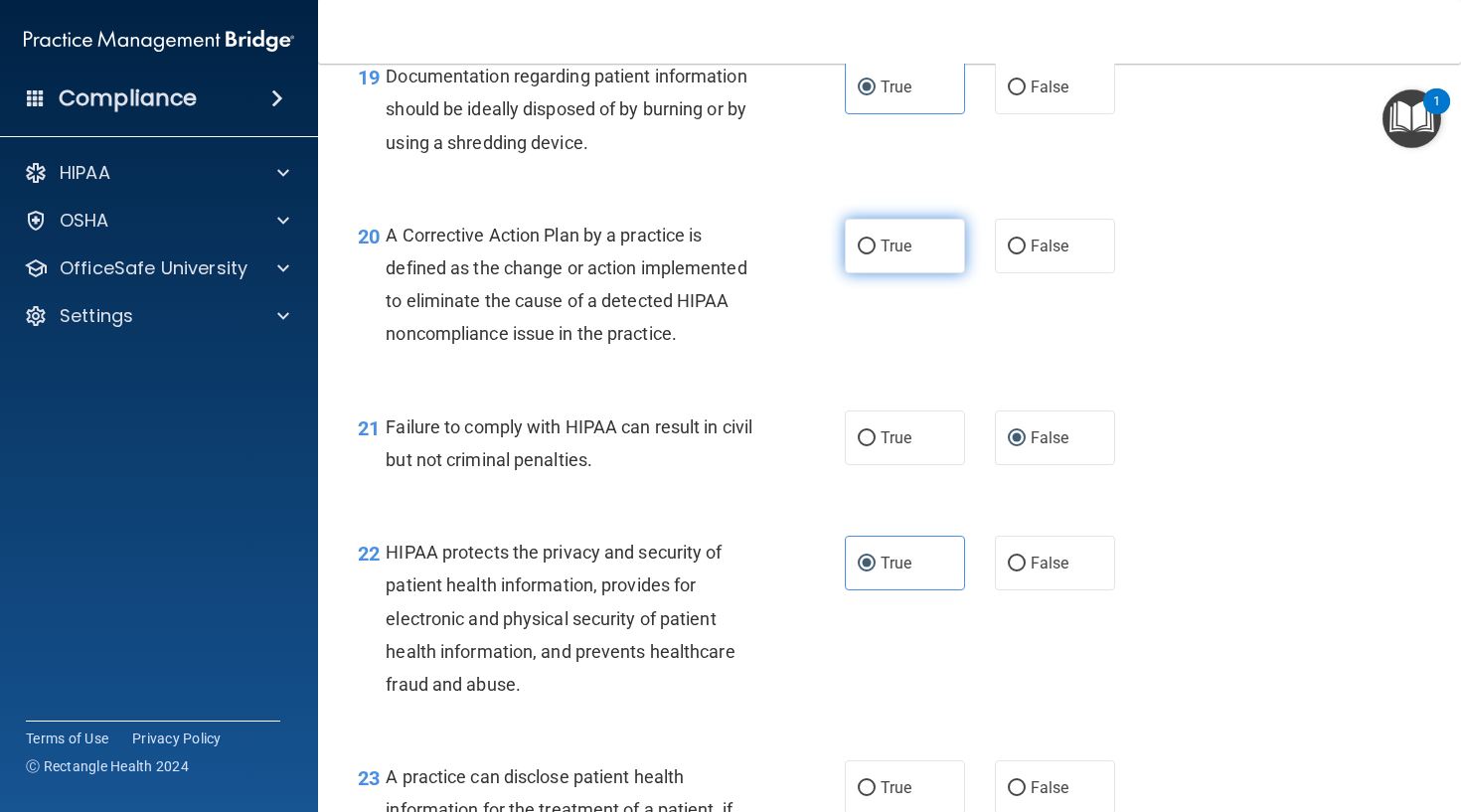 click on "True" at bounding box center [904, 245] 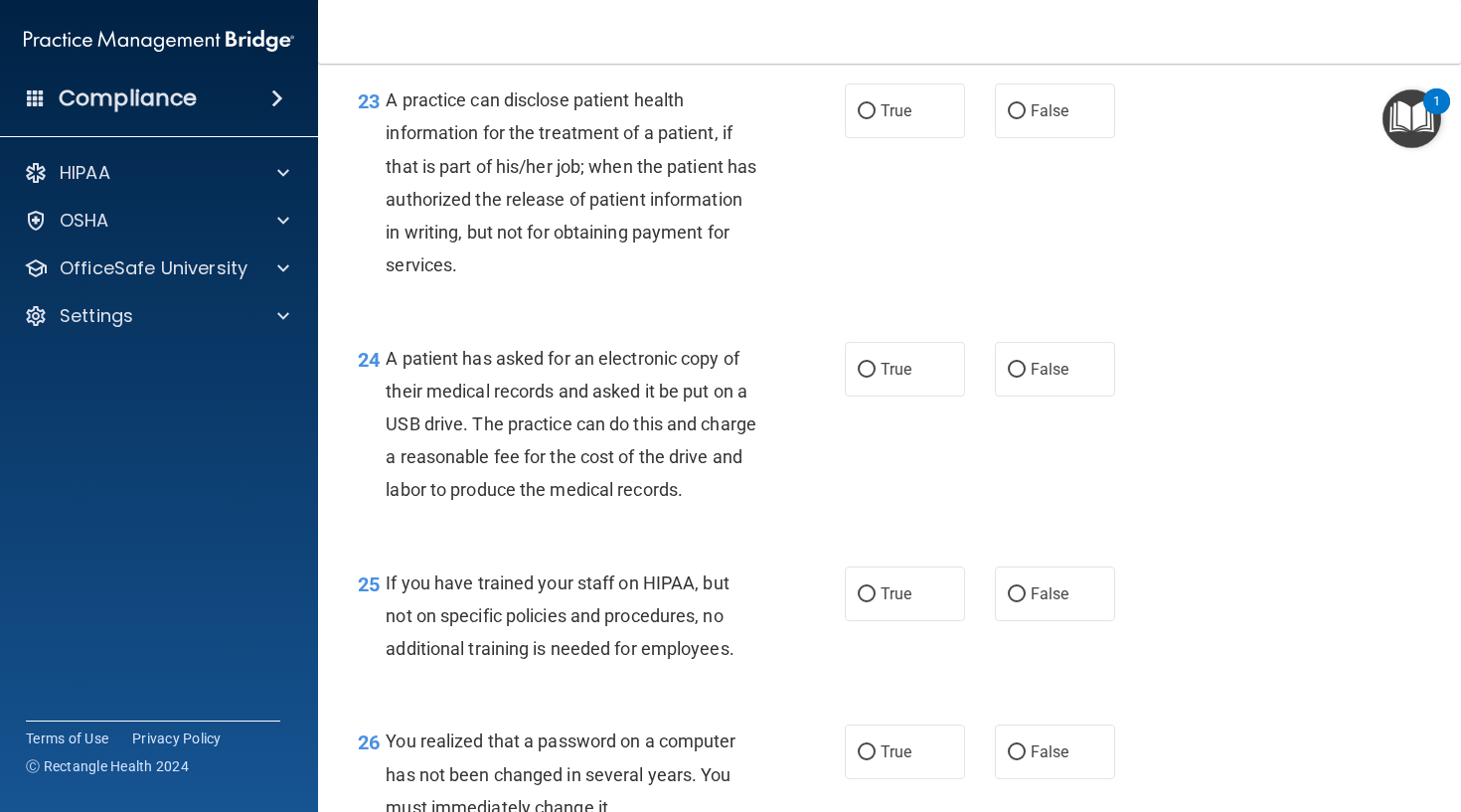scroll, scrollTop: 3933, scrollLeft: 0, axis: vertical 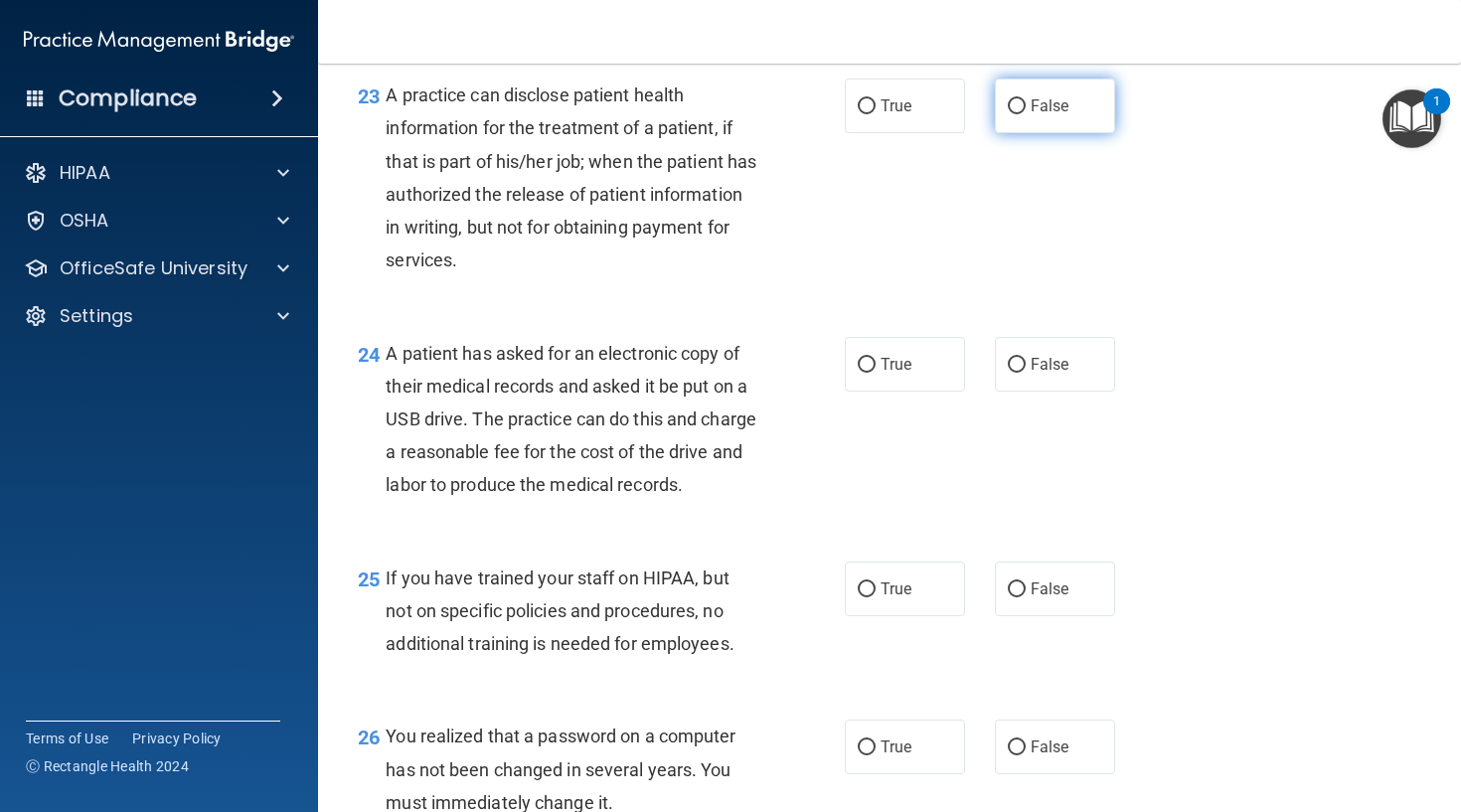click on "False" at bounding box center (1017, 106) 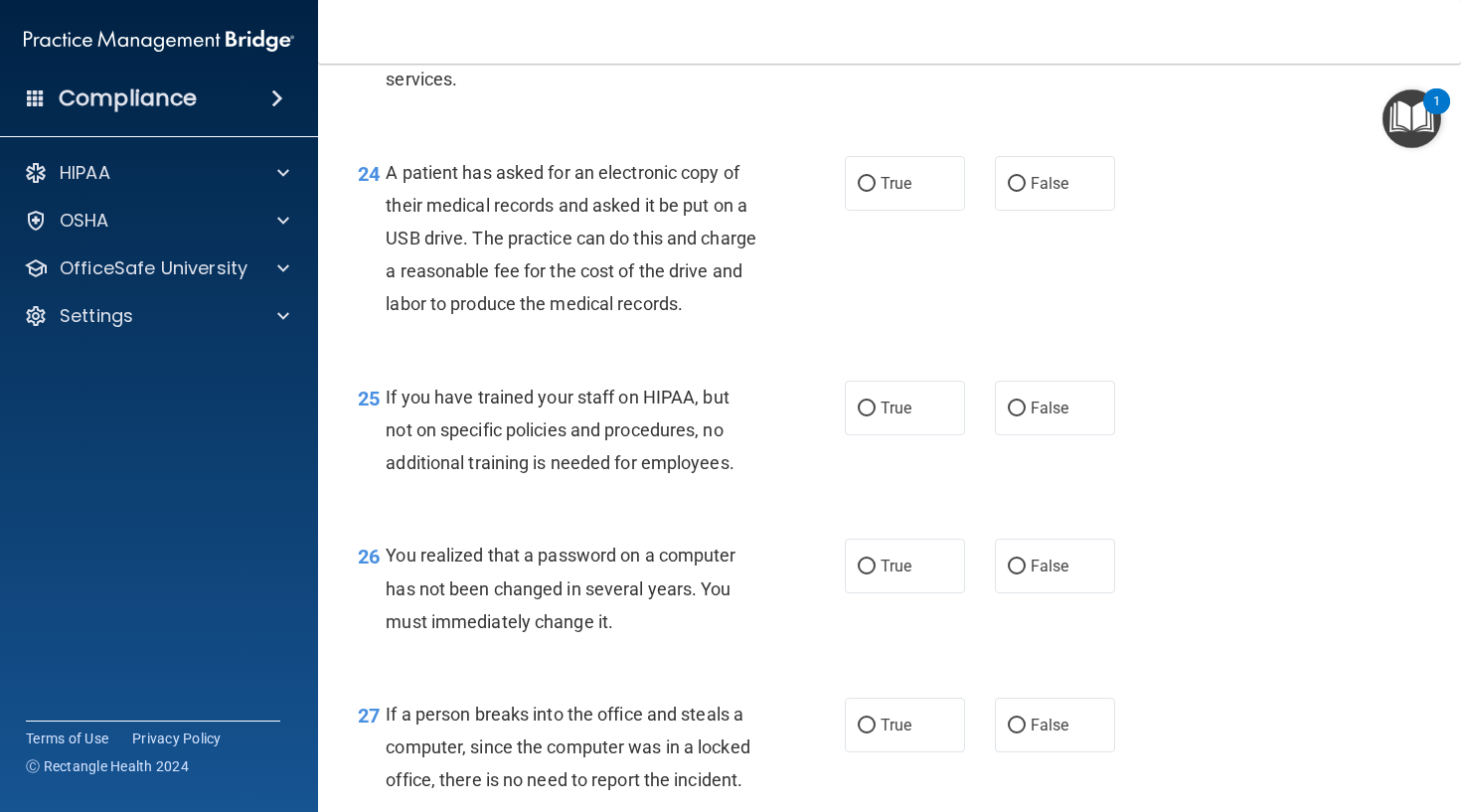 scroll, scrollTop: 4117, scrollLeft: 0, axis: vertical 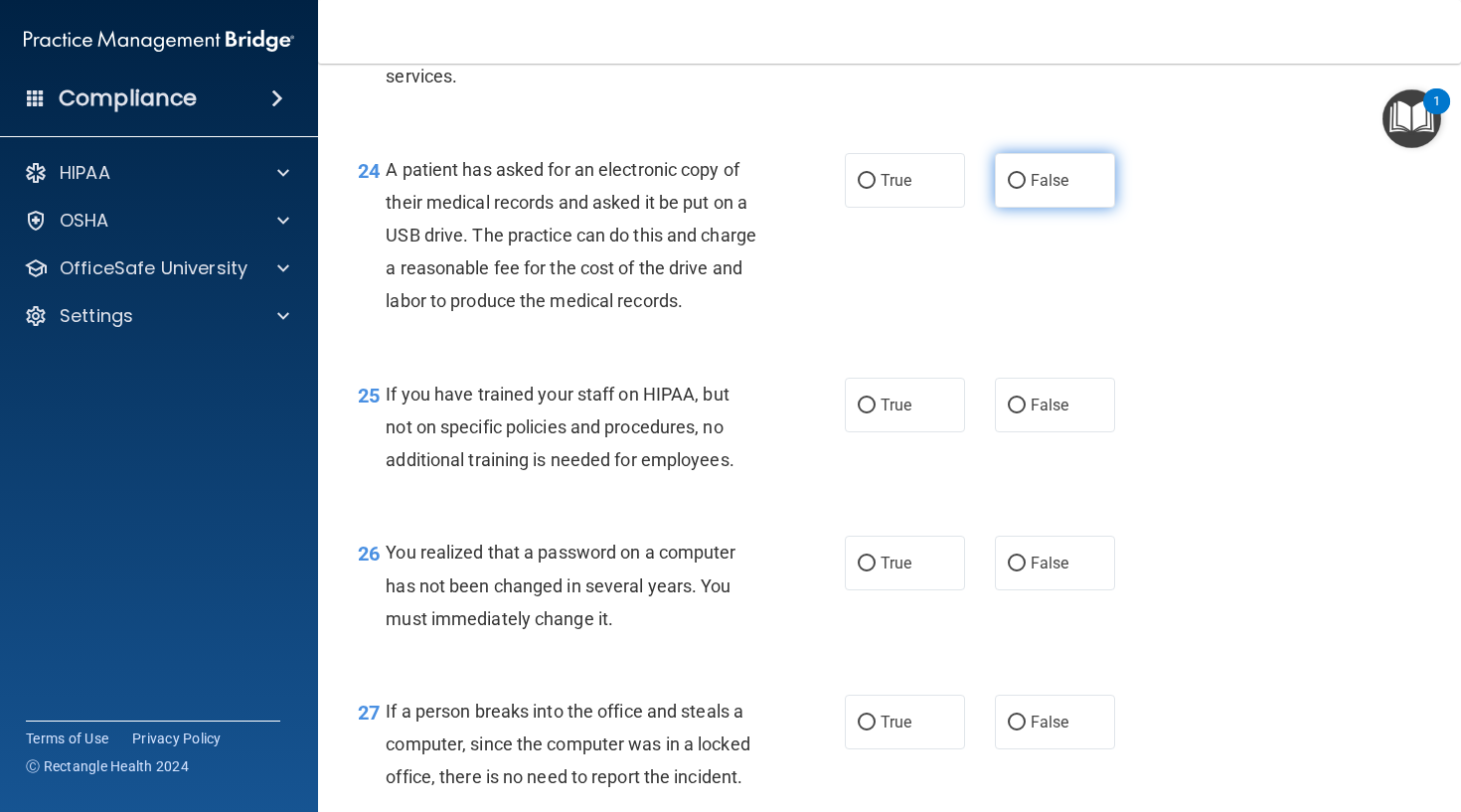 click on "False" at bounding box center (1055, 180) 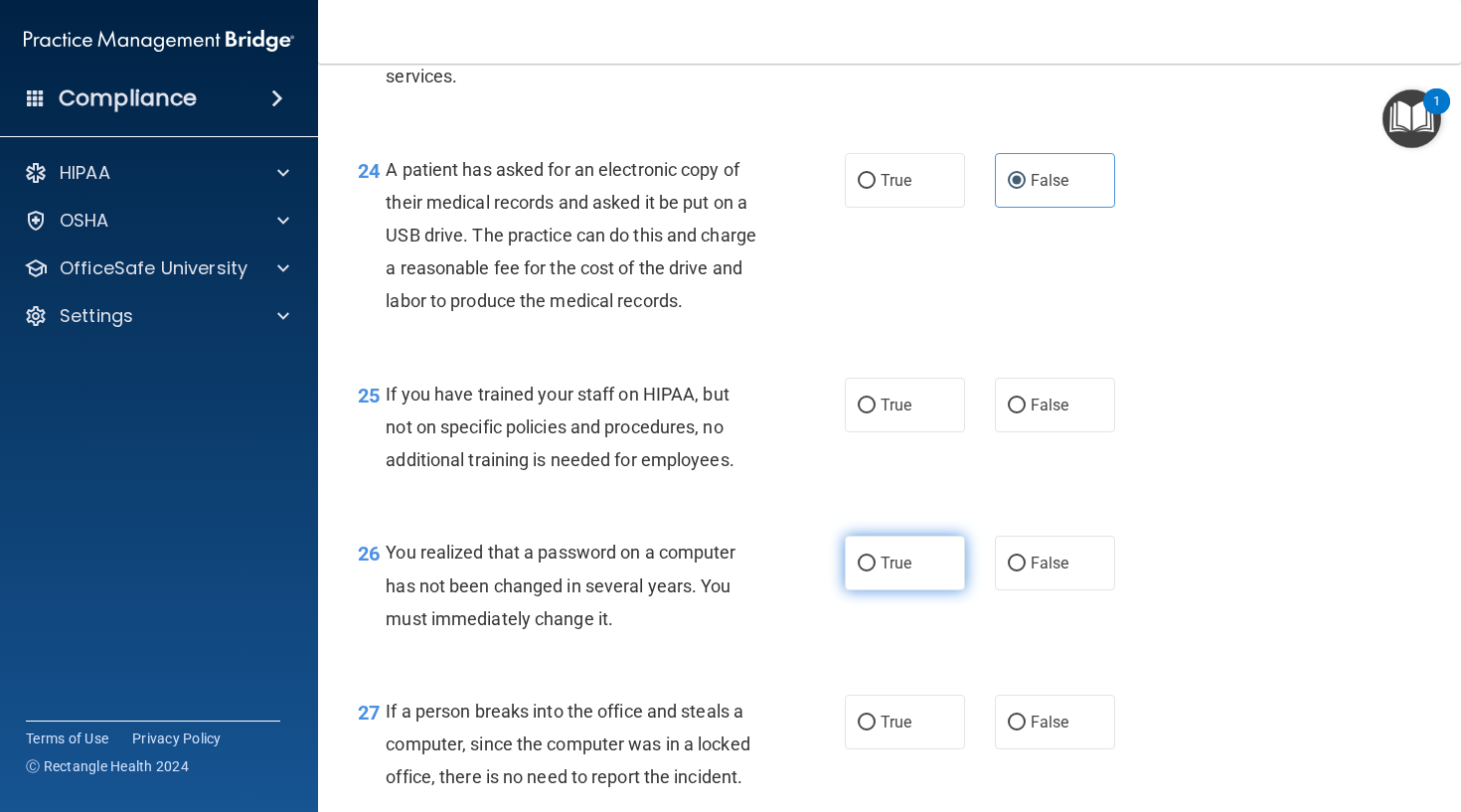 click on "True" at bounding box center (867, 564) 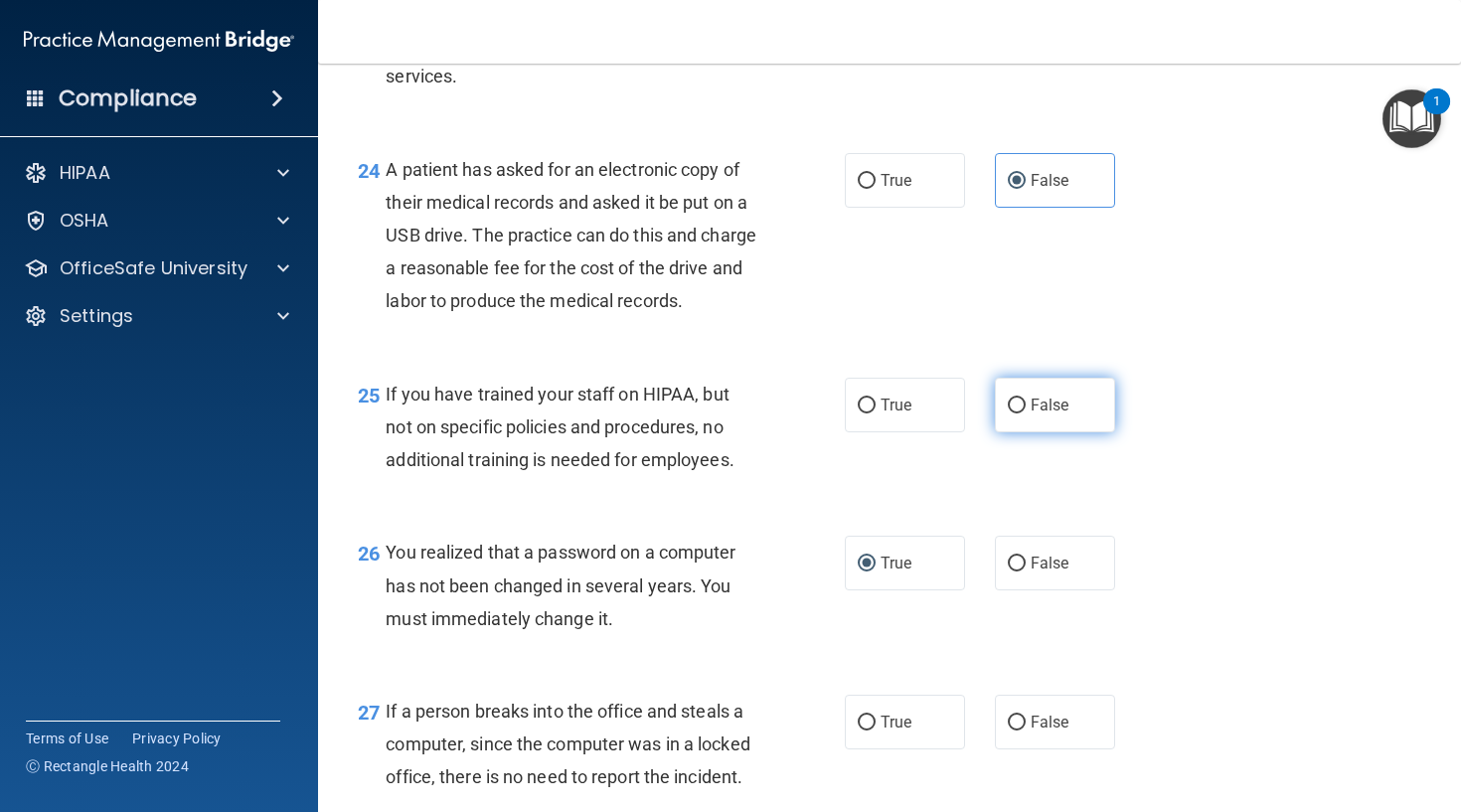 click on "False" at bounding box center [1055, 405] 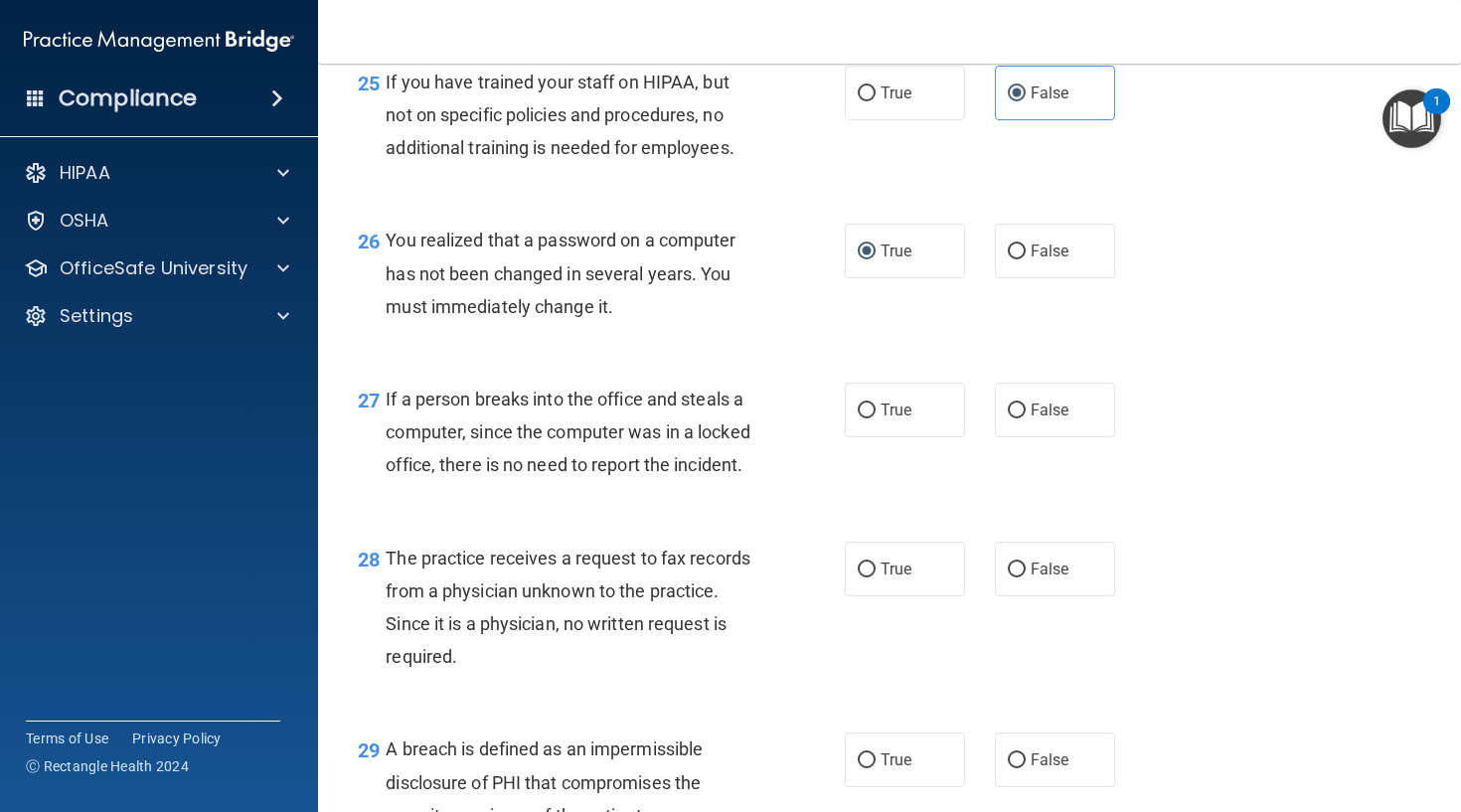 scroll, scrollTop: 4477, scrollLeft: 0, axis: vertical 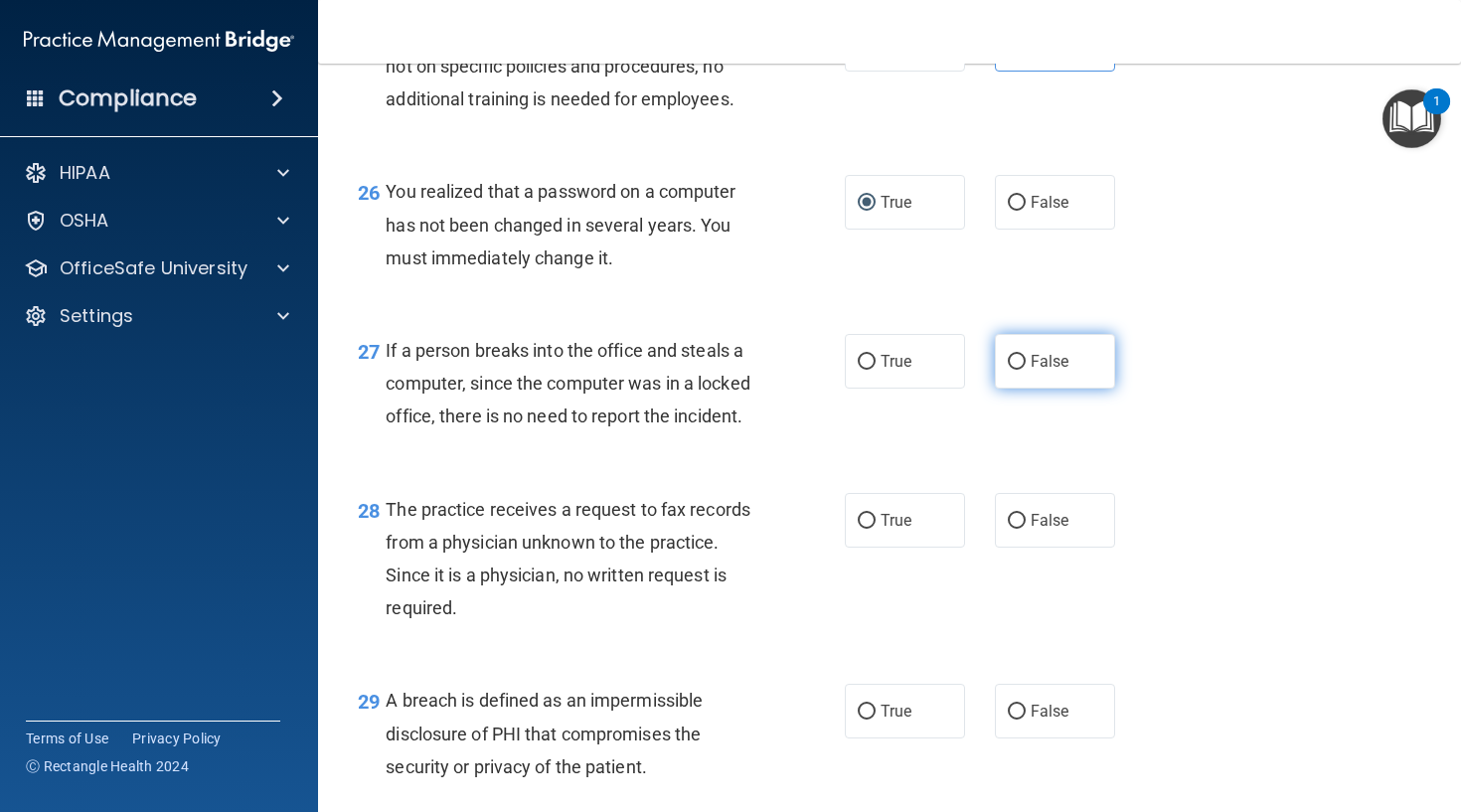click on "False" at bounding box center [1050, 361] 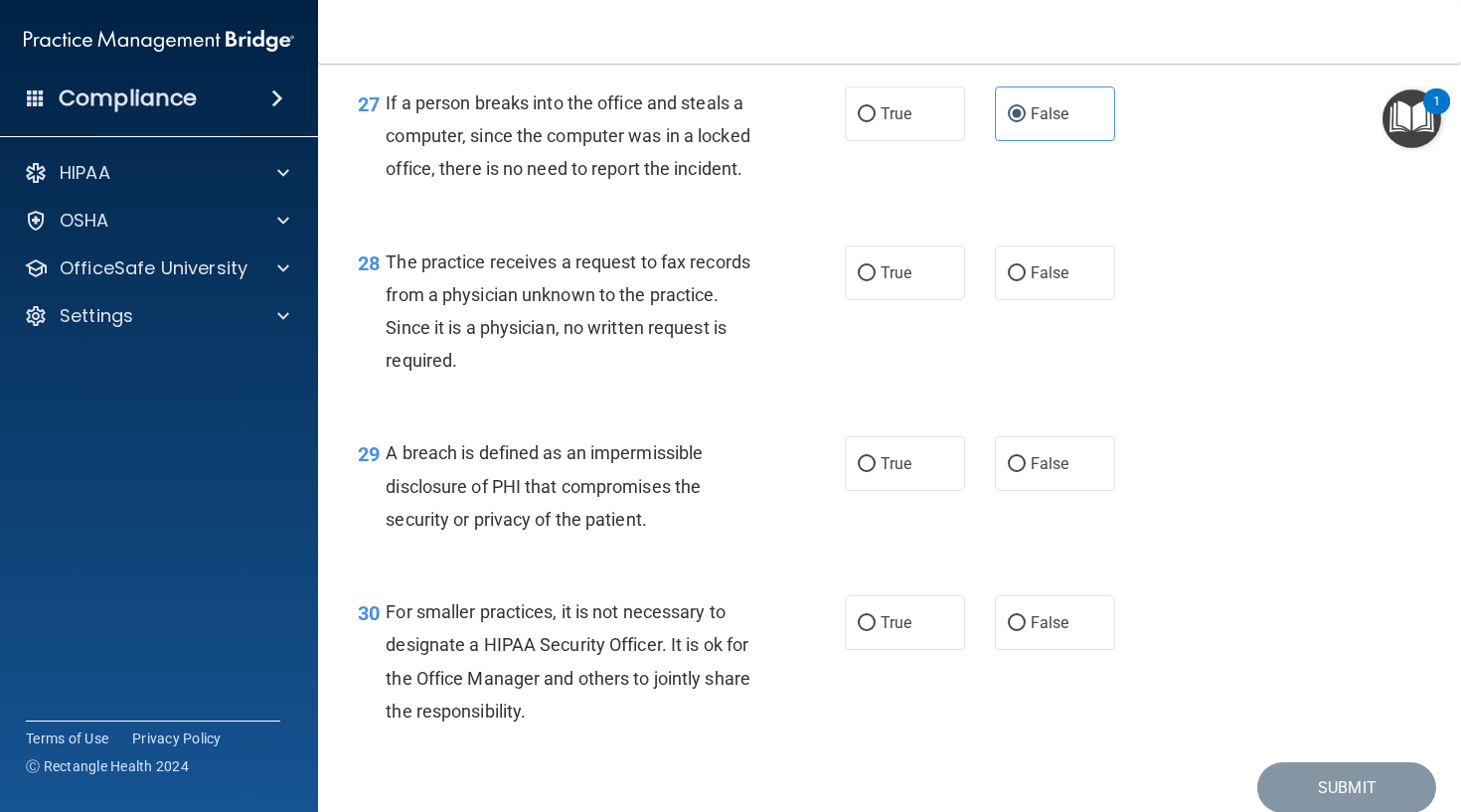 scroll, scrollTop: 4720, scrollLeft: 0, axis: vertical 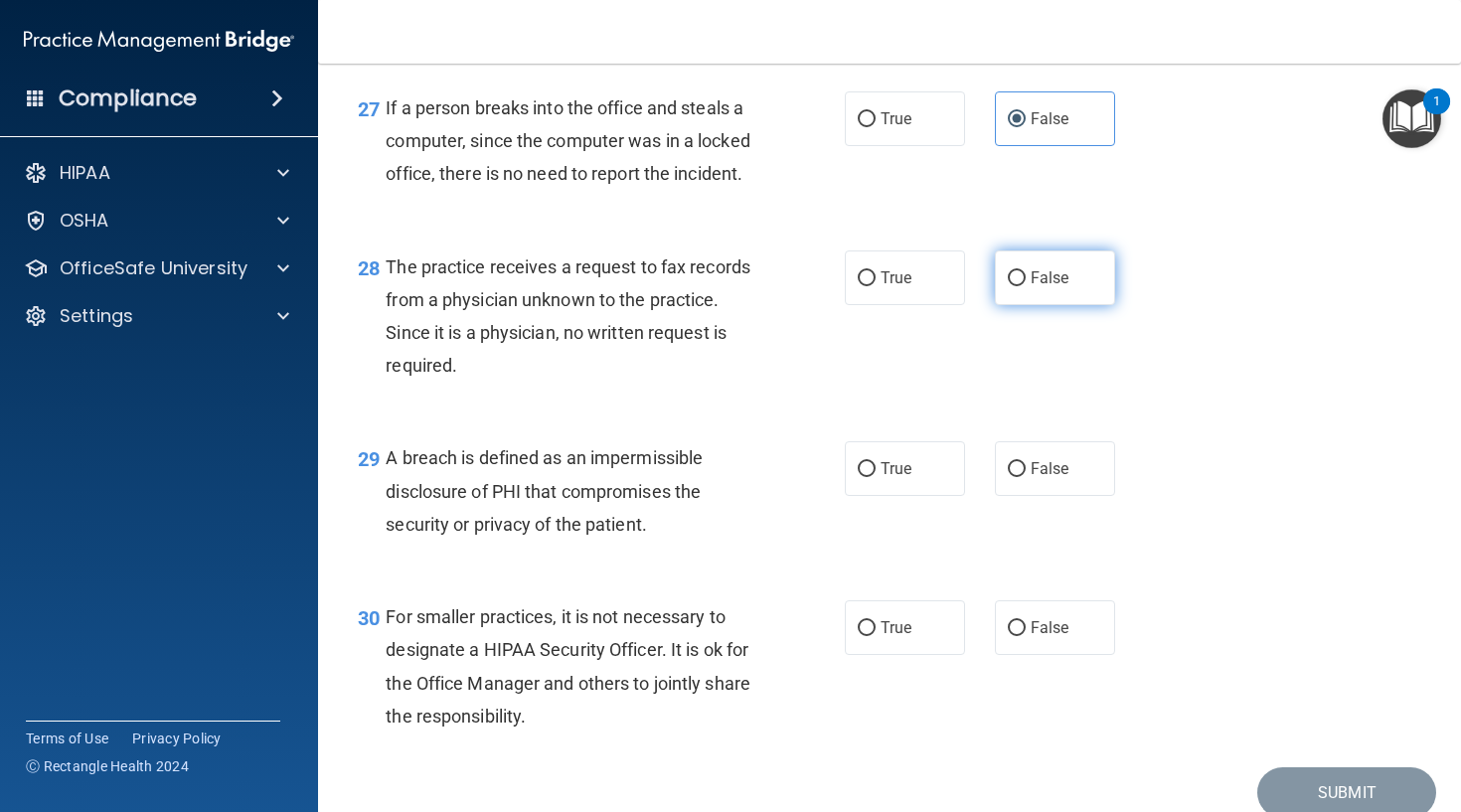 click on "False" at bounding box center [1055, 277] 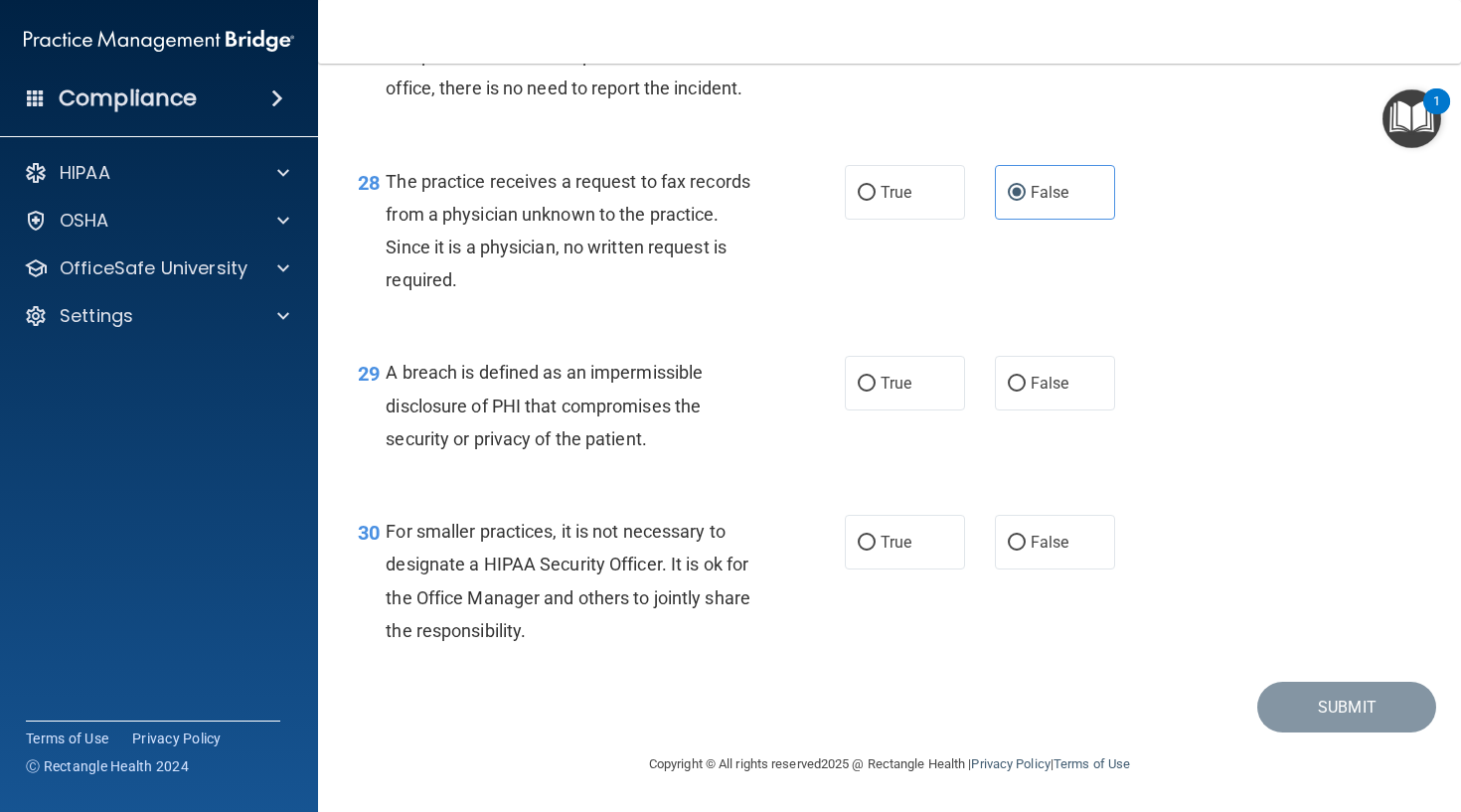 scroll, scrollTop: 4879, scrollLeft: 0, axis: vertical 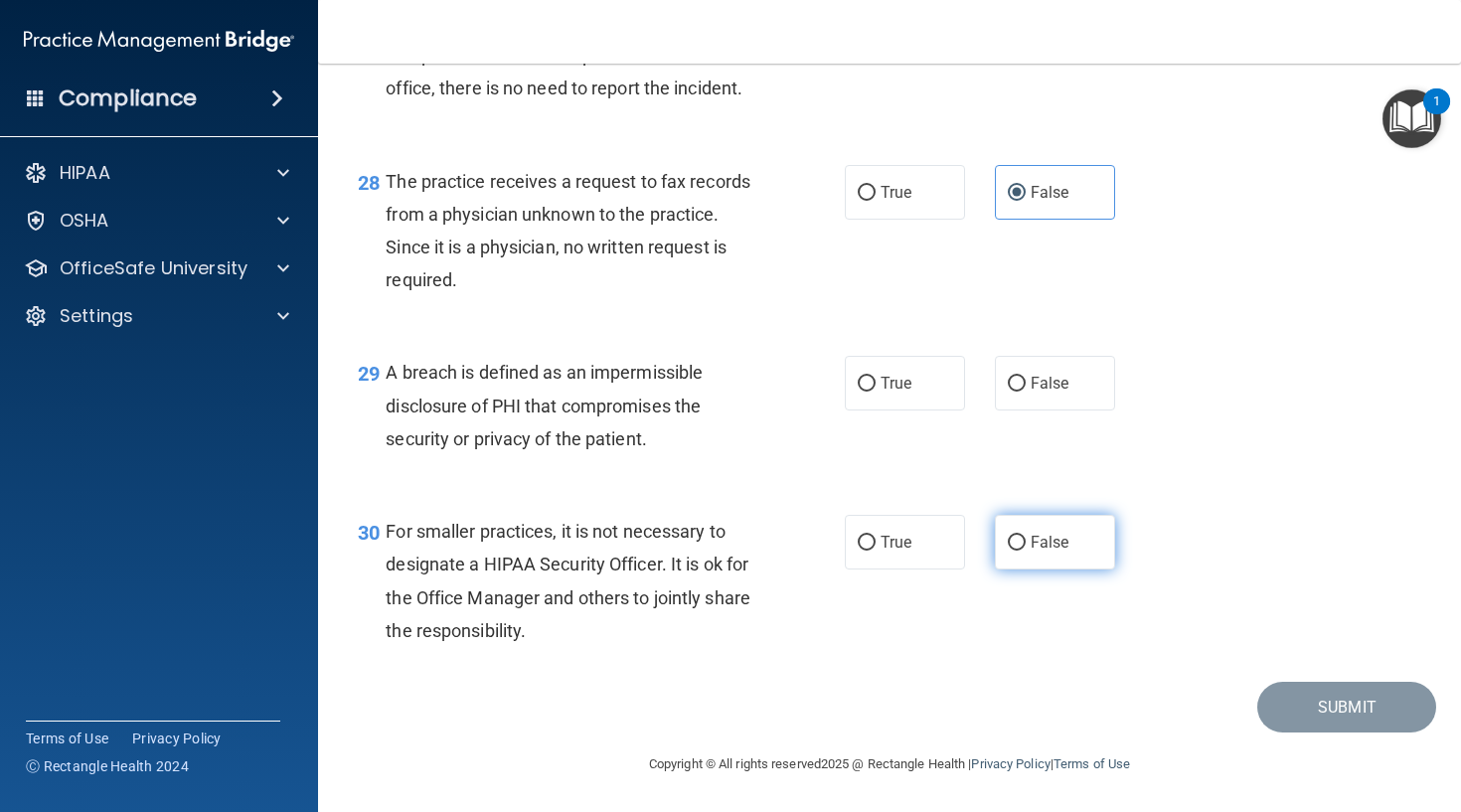 click on "False" at bounding box center (1017, 543) 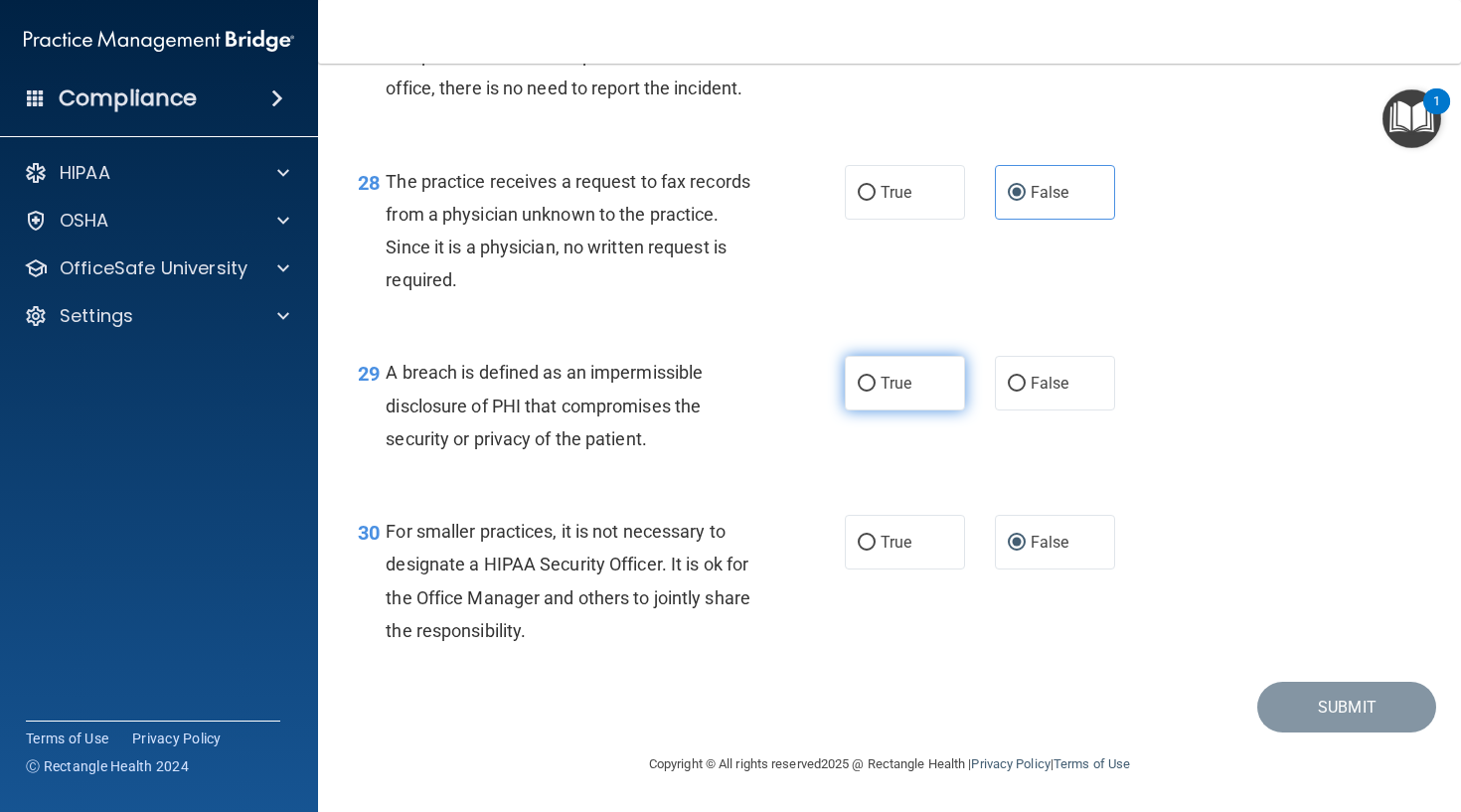 click on "True" at bounding box center [904, 383] 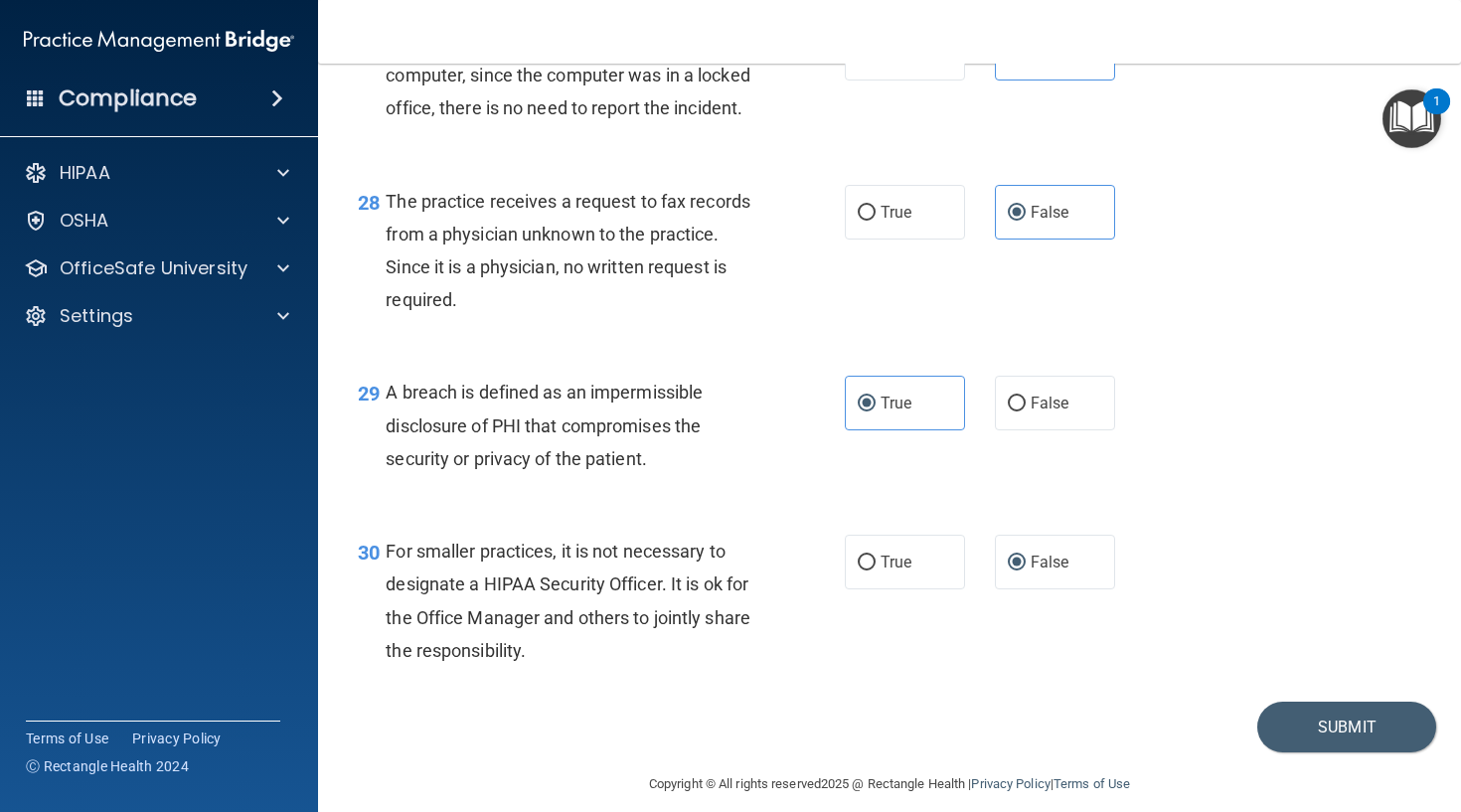 scroll, scrollTop: 4795, scrollLeft: 0, axis: vertical 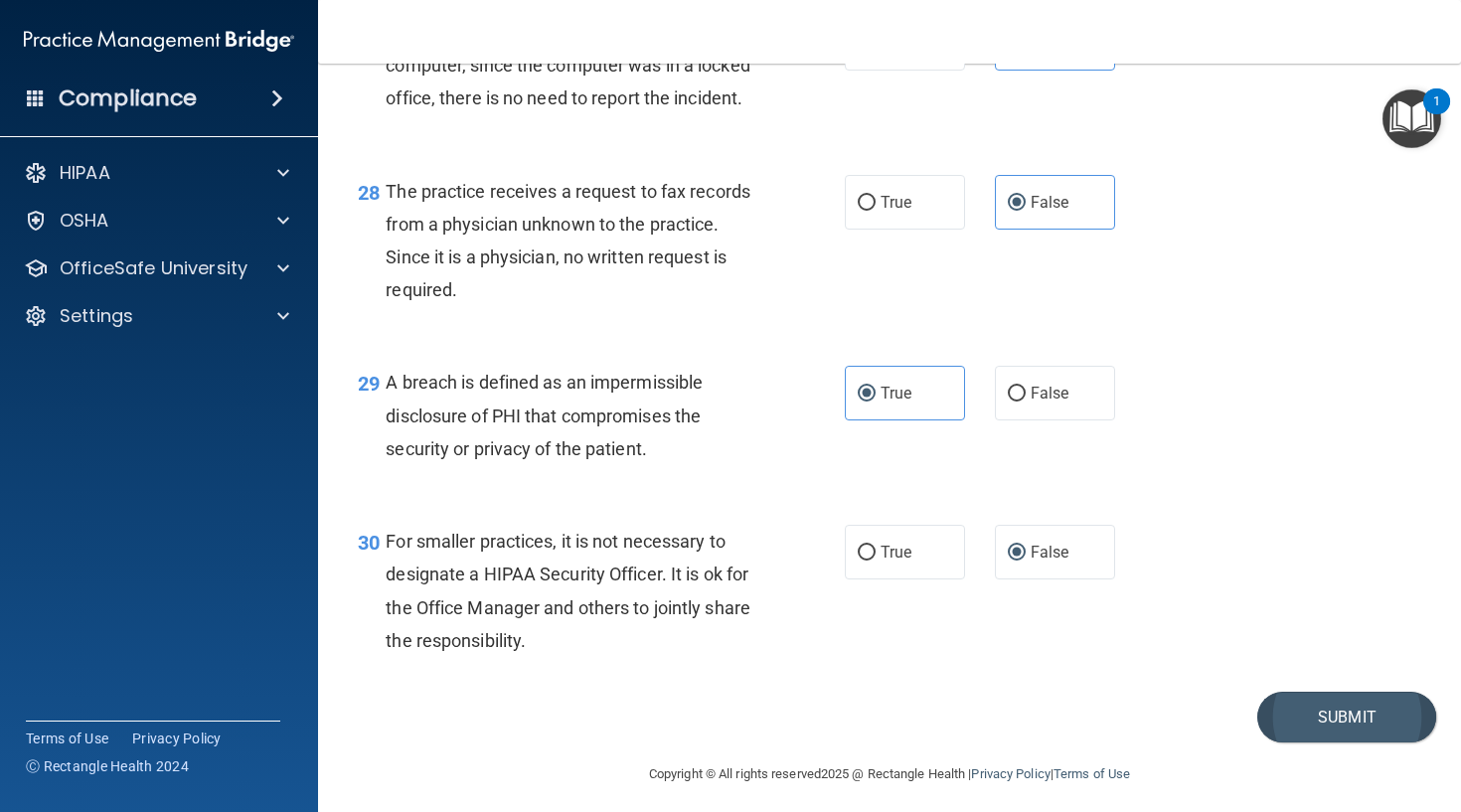 click on "Submit" at bounding box center [1347, 717] 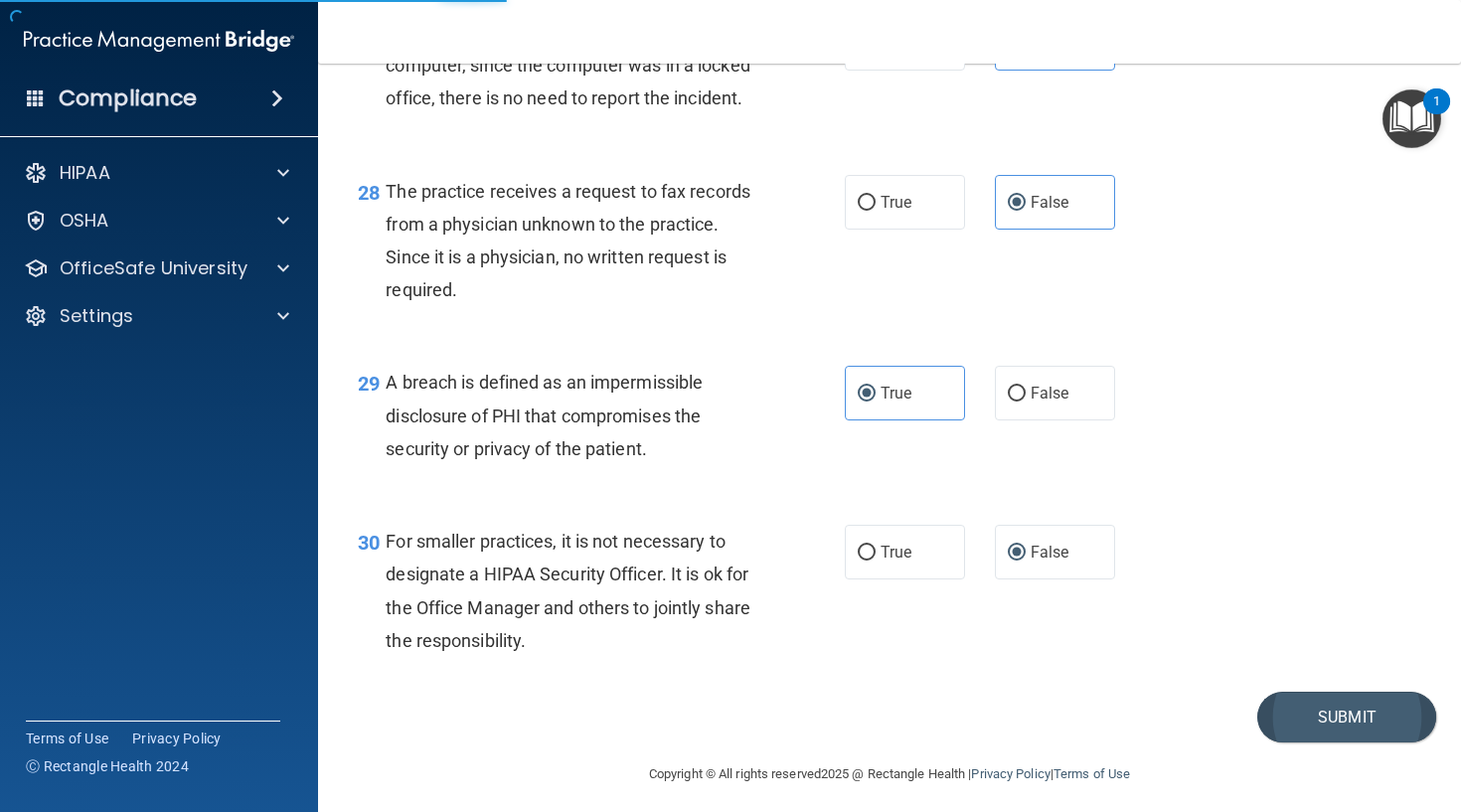 click on "Submit" at bounding box center (1347, 717) 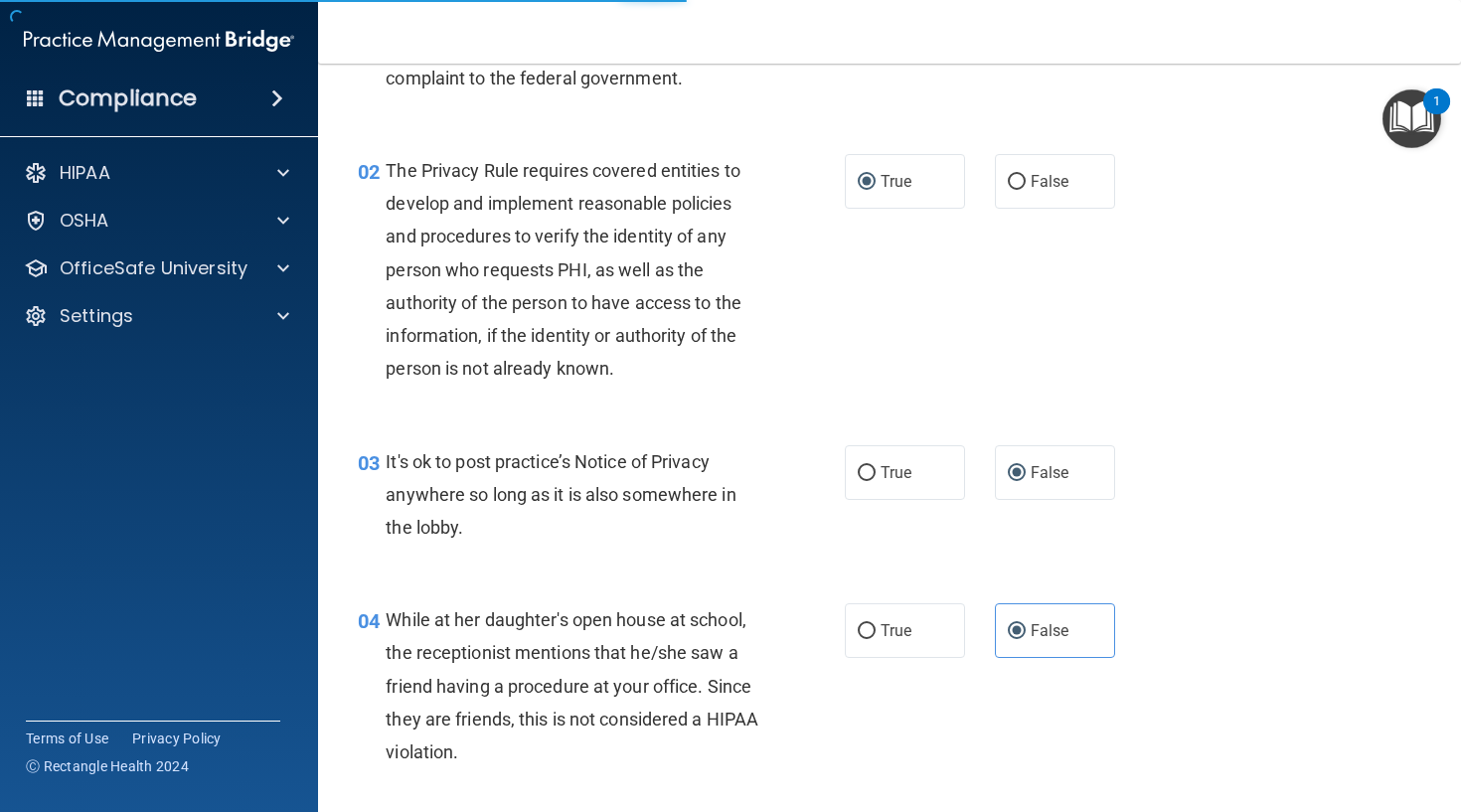scroll, scrollTop: 78, scrollLeft: 0, axis: vertical 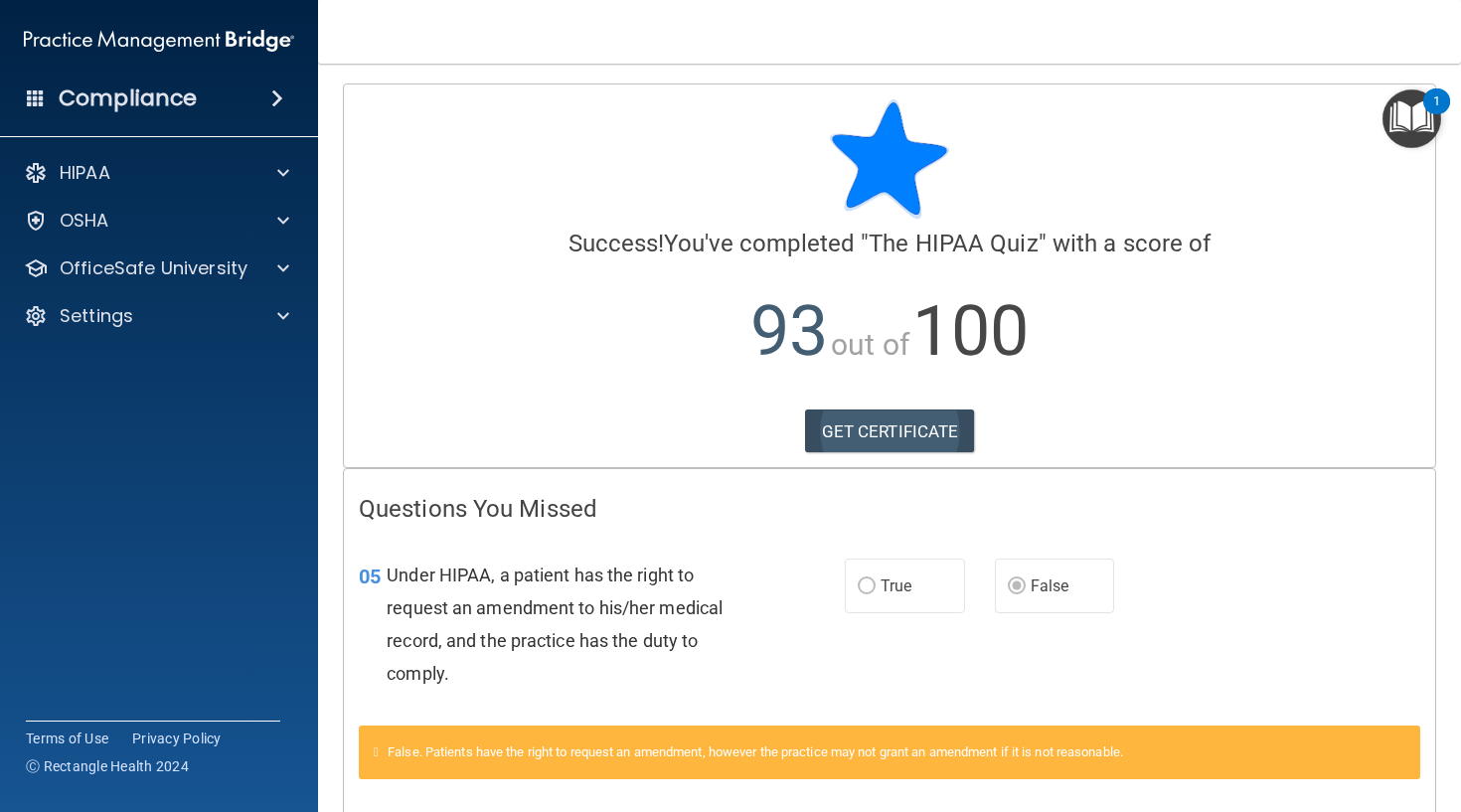 click on "GET CERTIFICATE" at bounding box center (890, 431) 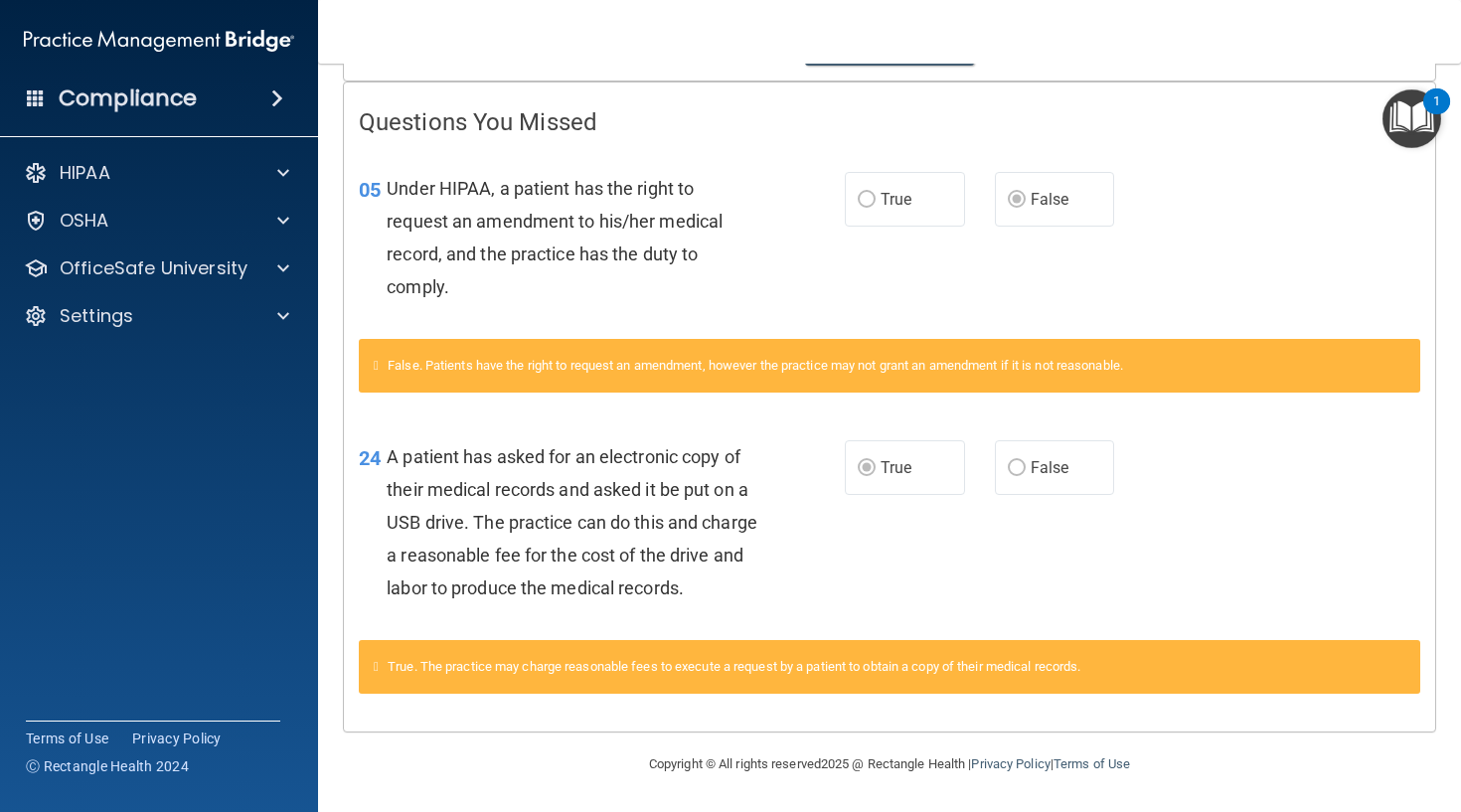 scroll, scrollTop: 0, scrollLeft: 0, axis: both 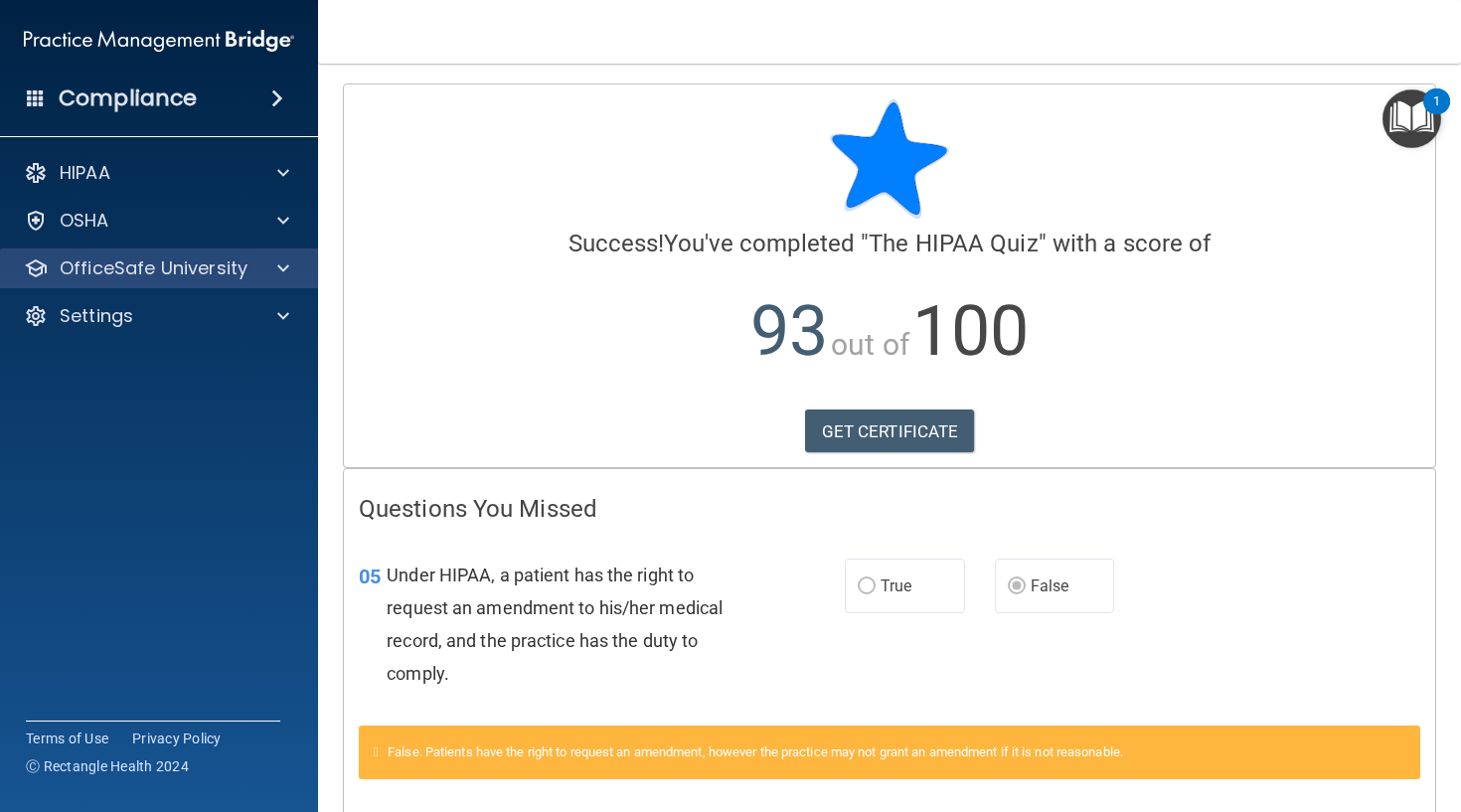 click on "OfficeSafe University" at bounding box center [153, 268] 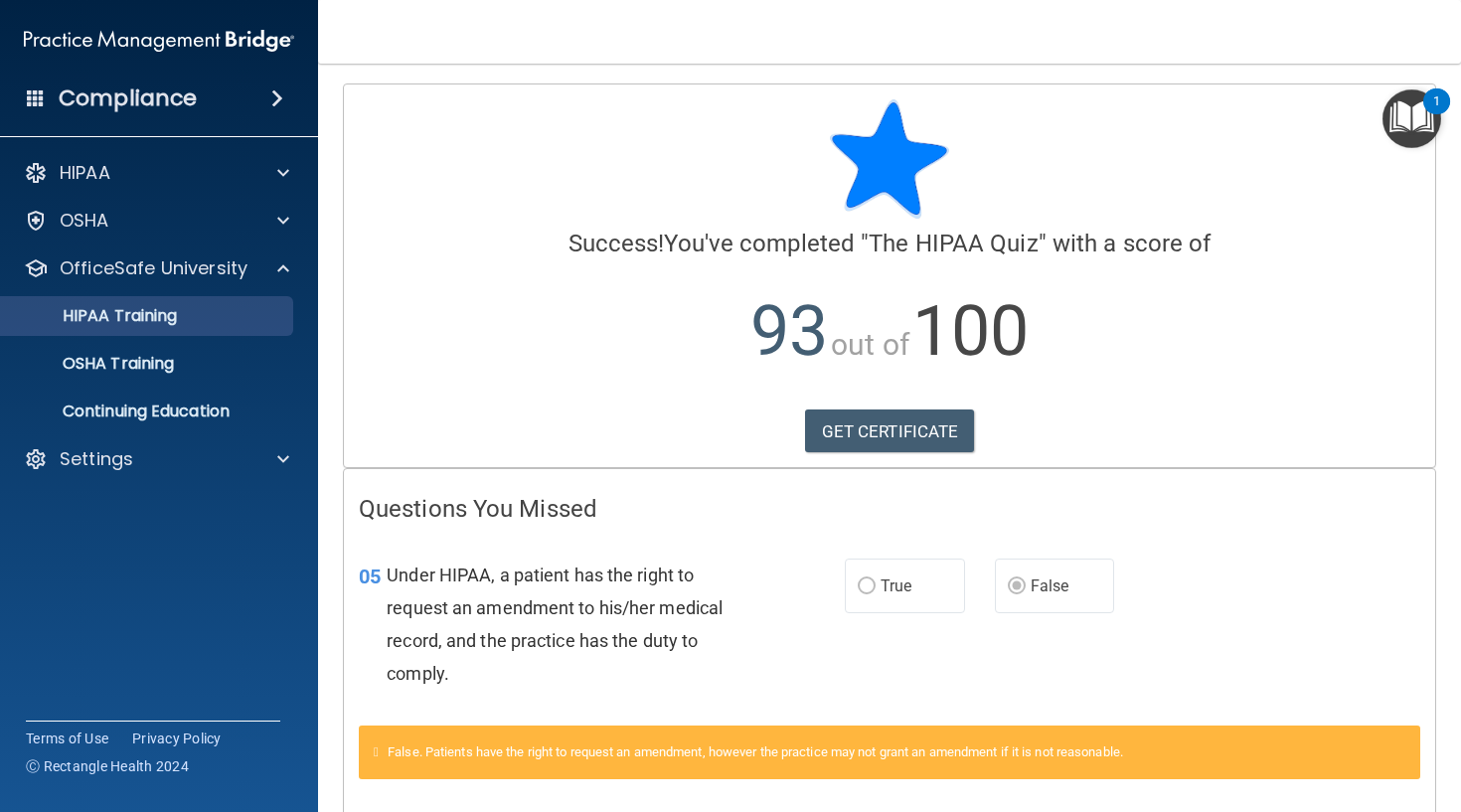 click on "HIPAA Training" at bounding box center [148, 316] 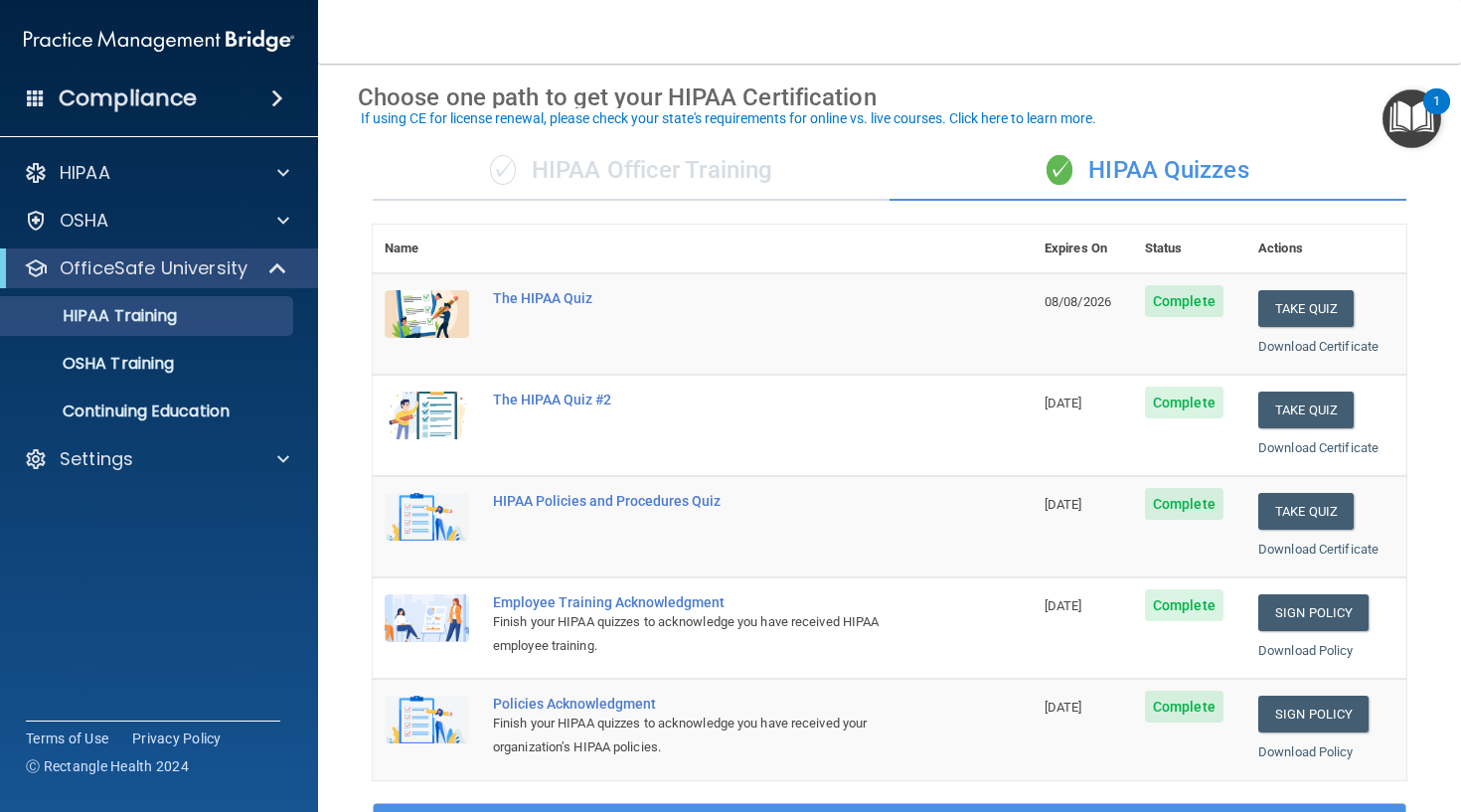 scroll, scrollTop: 82, scrollLeft: 0, axis: vertical 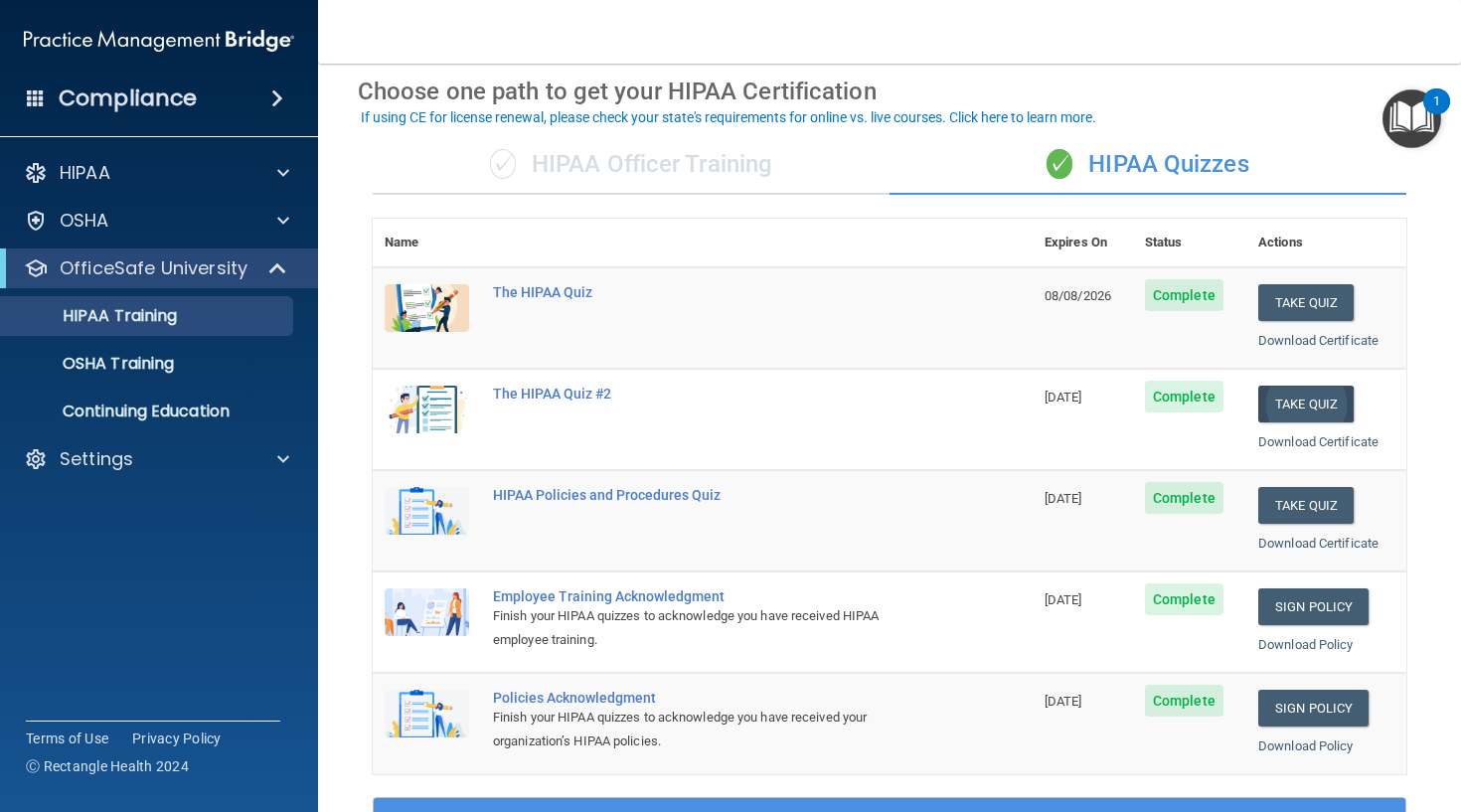 click on "Take Quiz" at bounding box center (1306, 404) 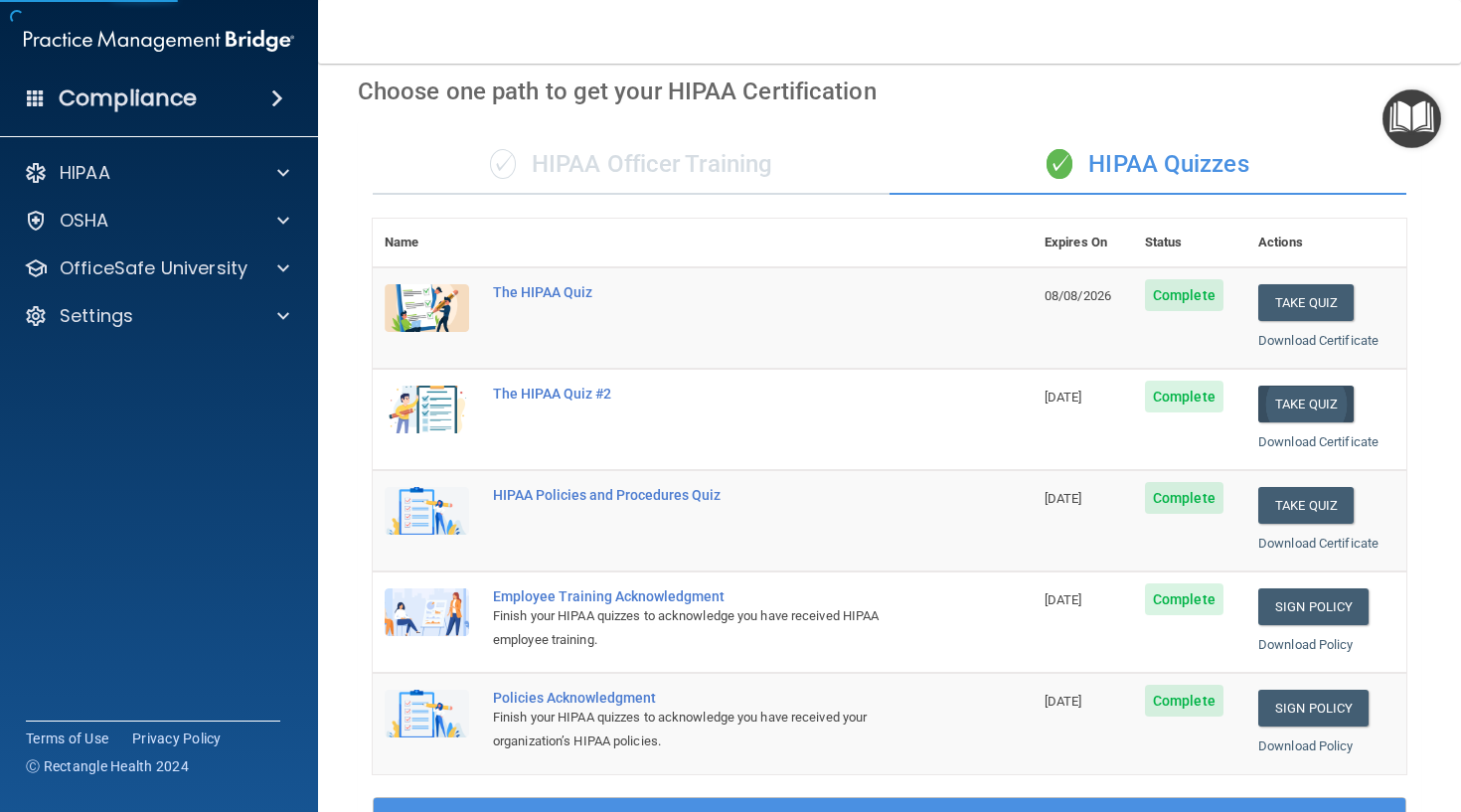 scroll, scrollTop: 0, scrollLeft: 0, axis: both 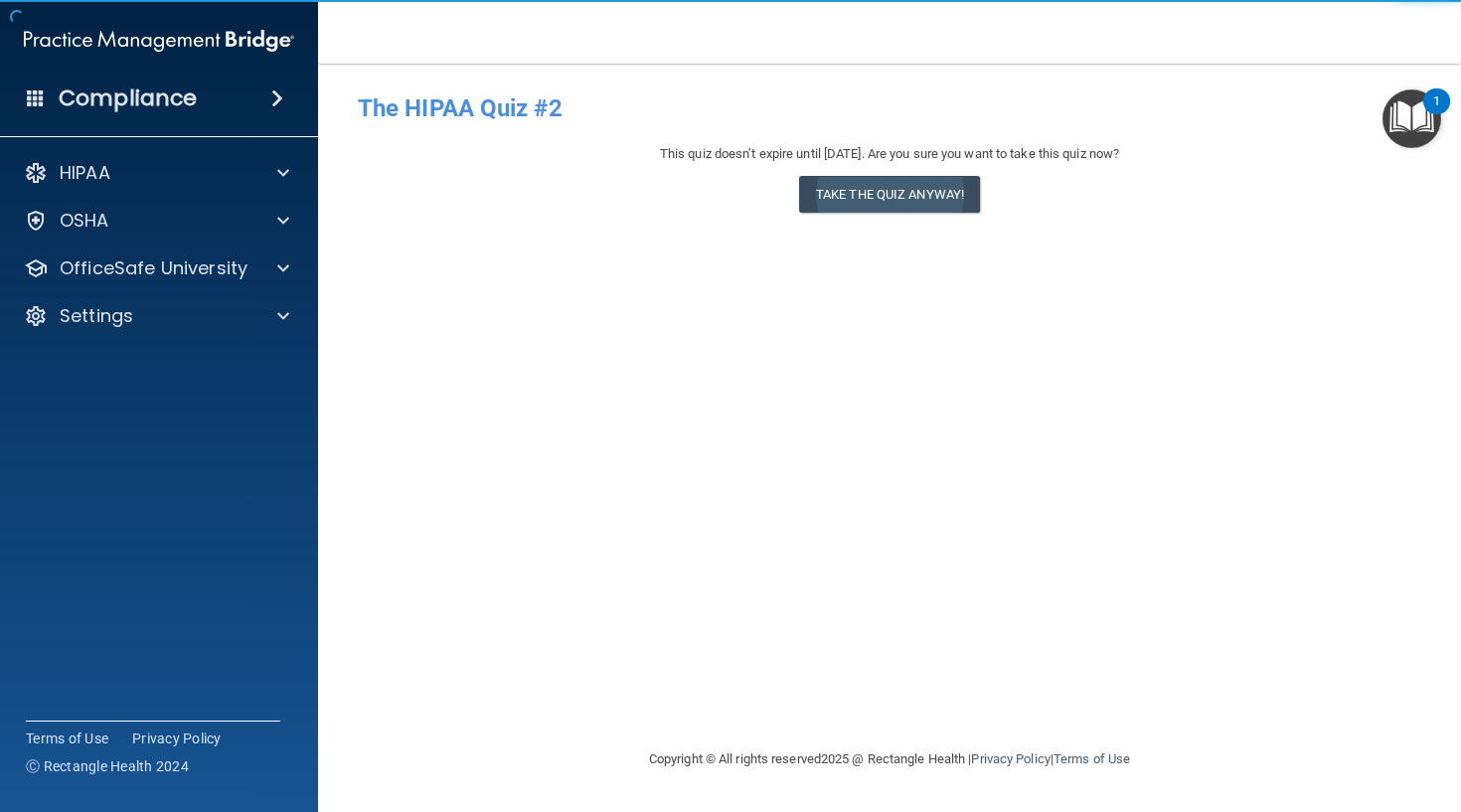 click on "Take the quiz anyway!" at bounding box center (890, 194) 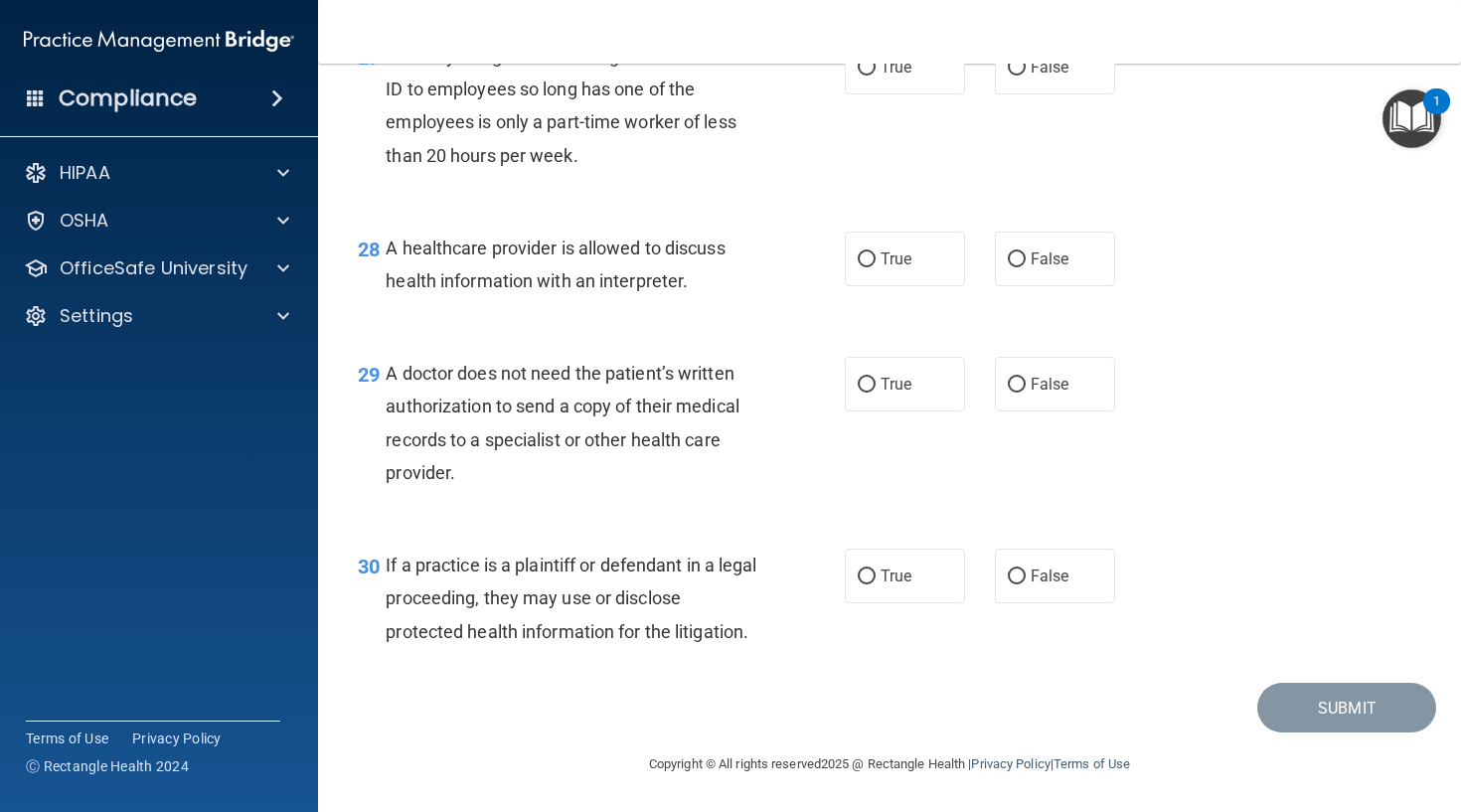 scroll, scrollTop: 4781, scrollLeft: 0, axis: vertical 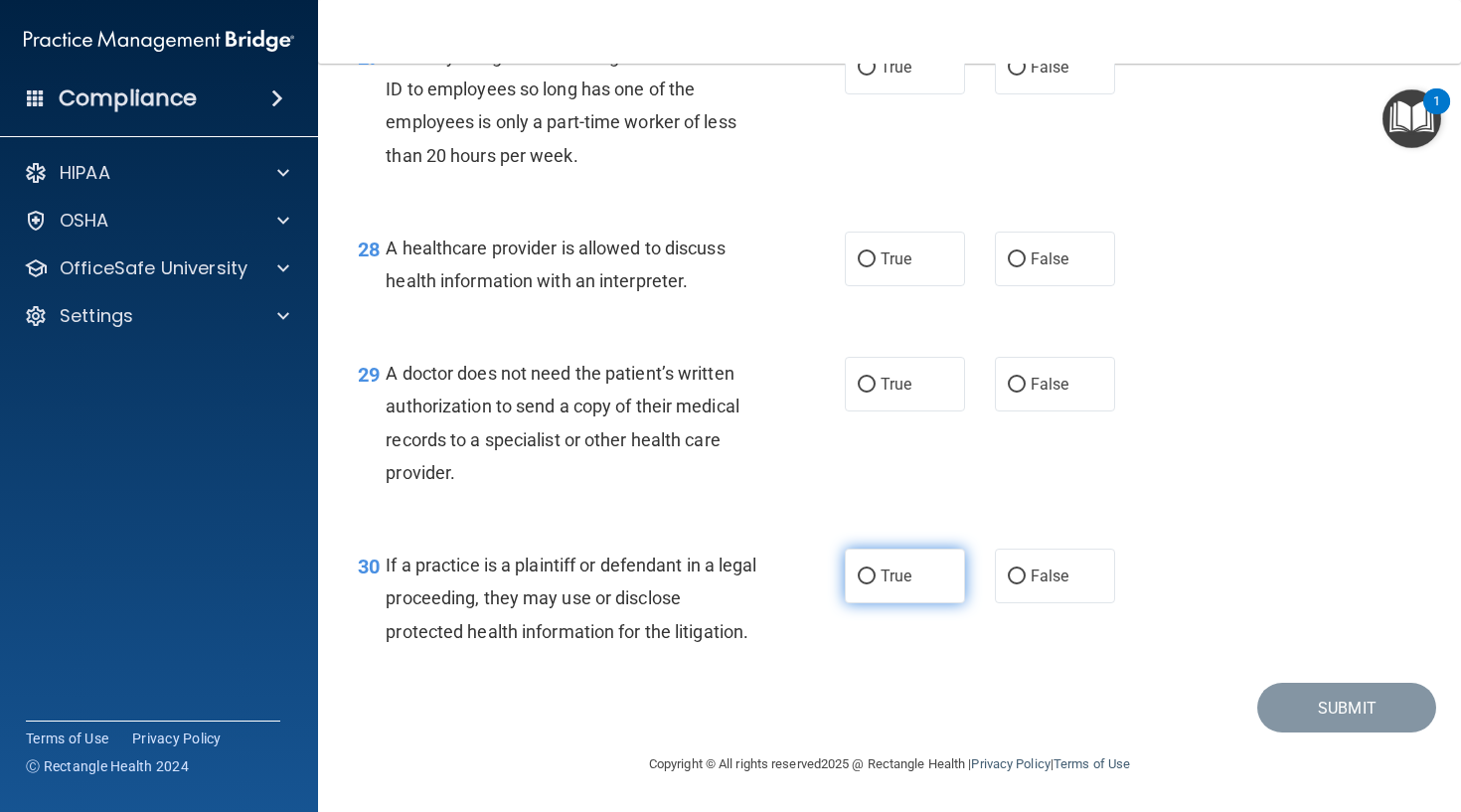 click on "True" at bounding box center [904, 575] 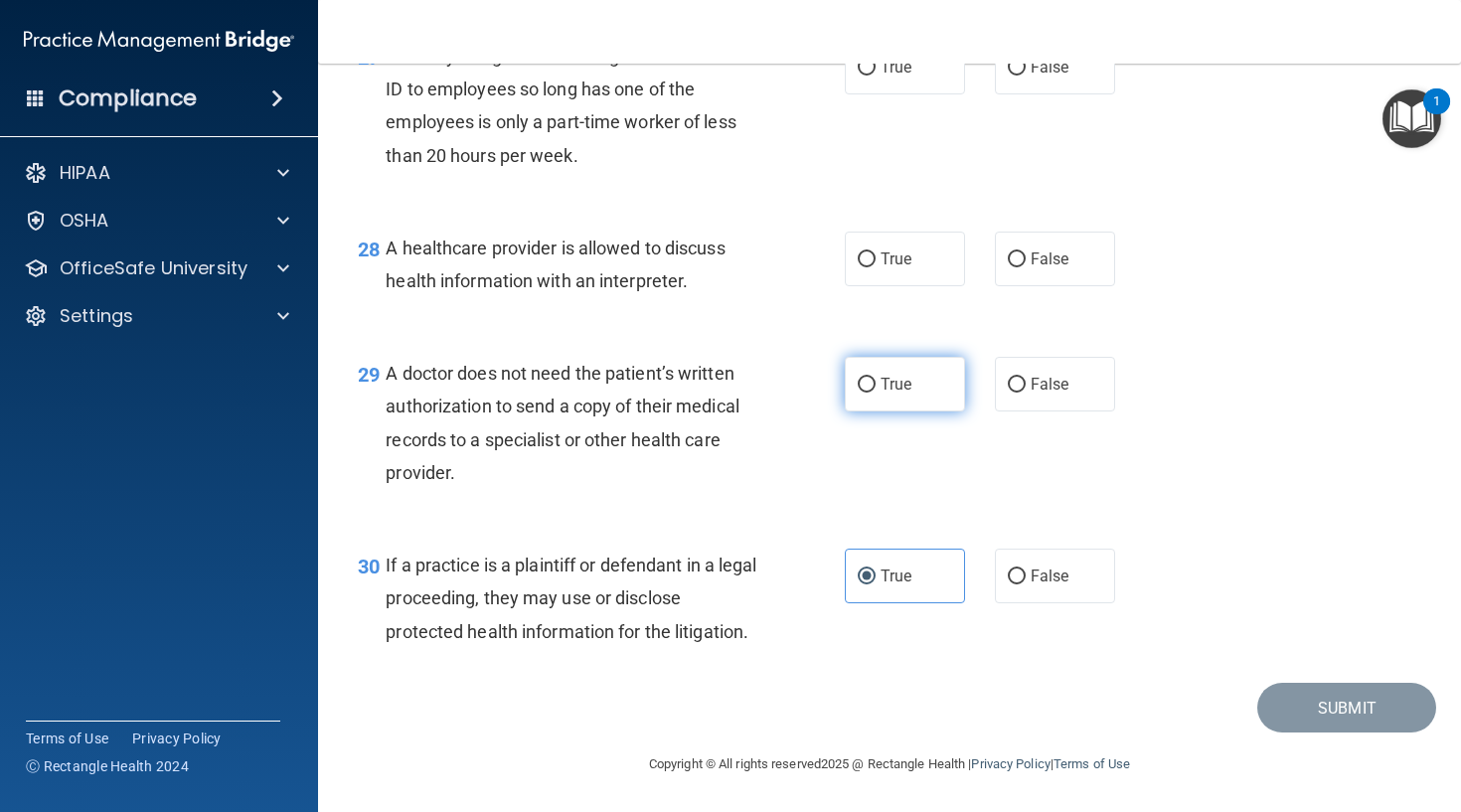 click on "True" at bounding box center (867, 385) 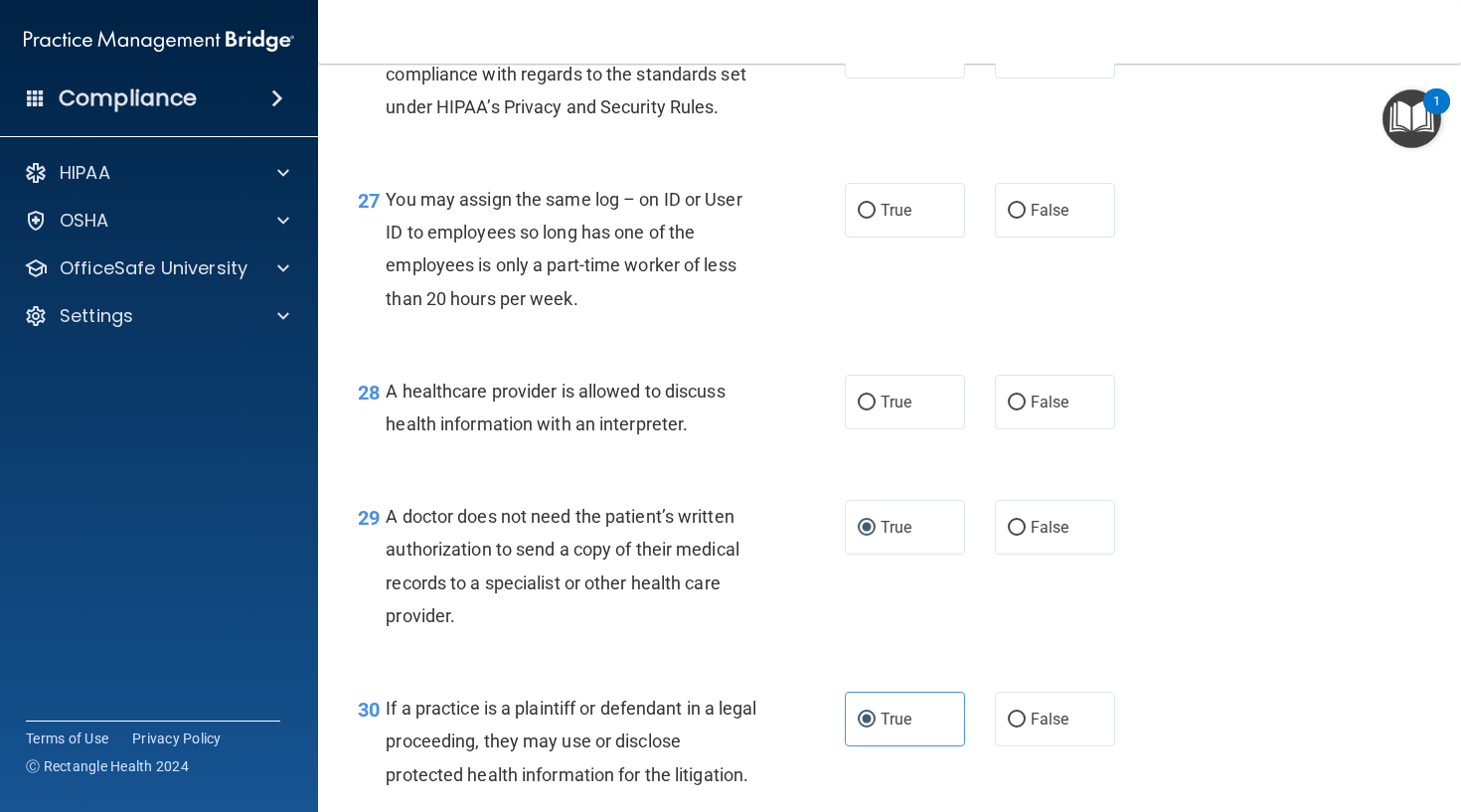 scroll, scrollTop: 4615, scrollLeft: 0, axis: vertical 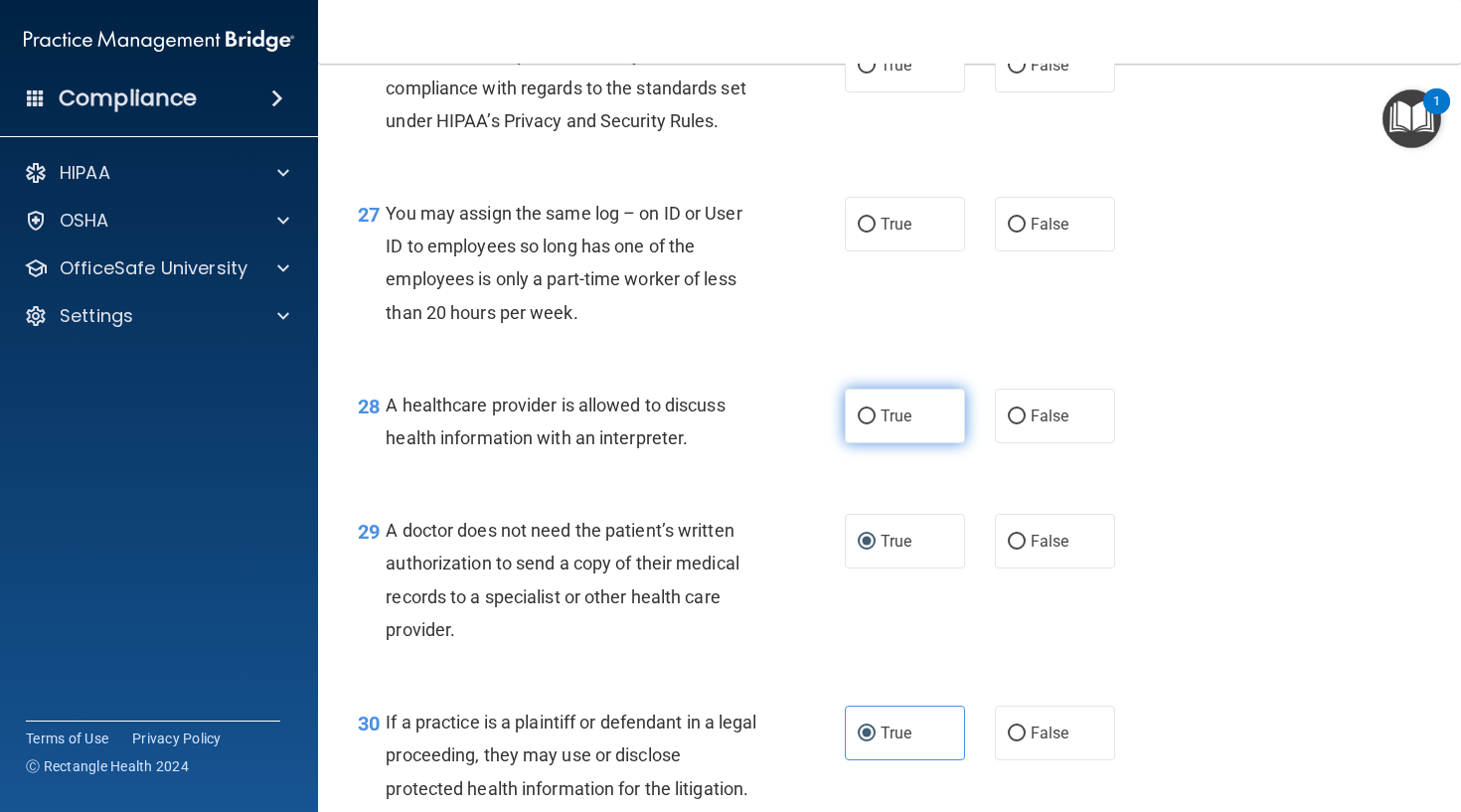 click on "True" at bounding box center (867, 416) 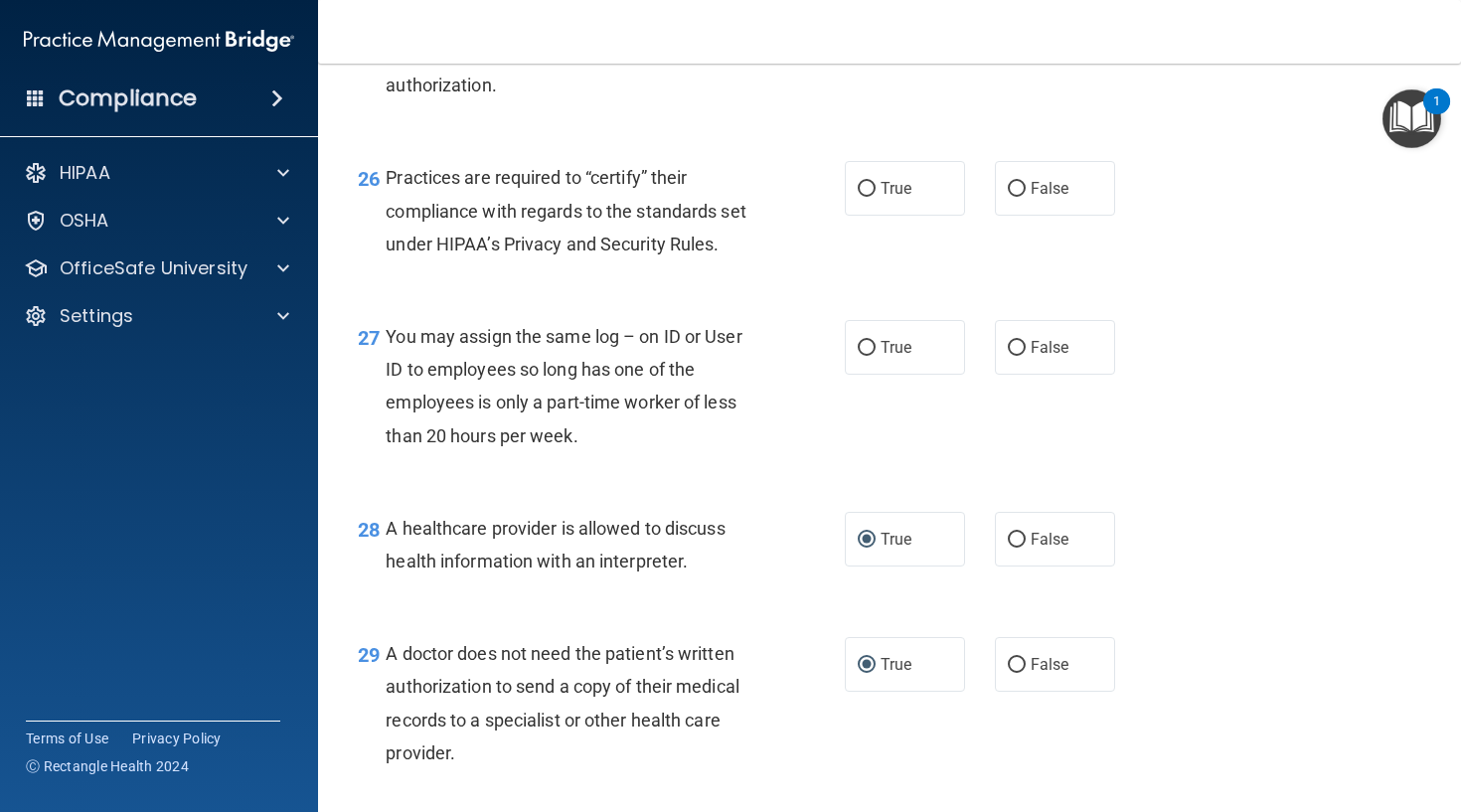 scroll, scrollTop: 4489, scrollLeft: 0, axis: vertical 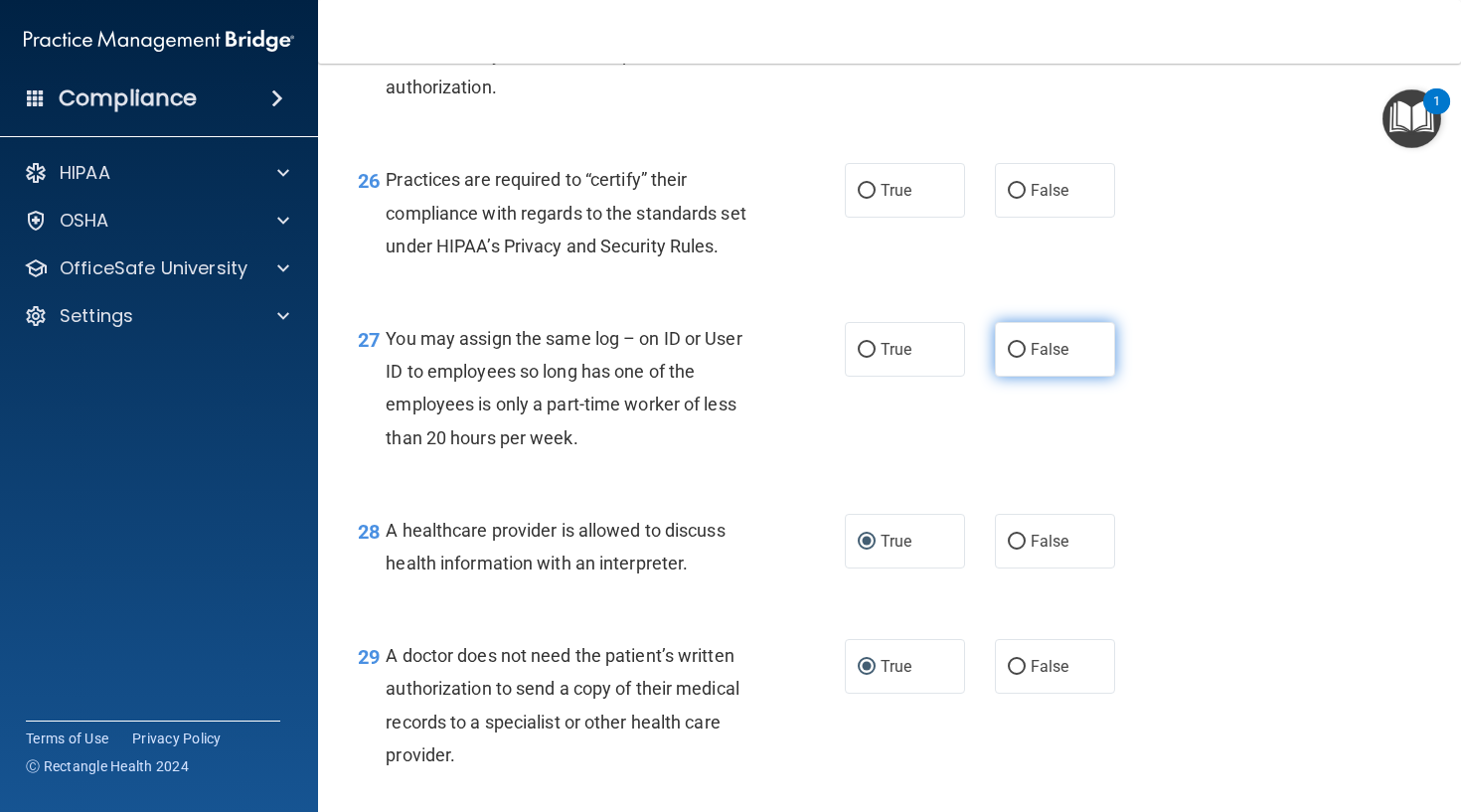 click on "False" at bounding box center (1055, 349) 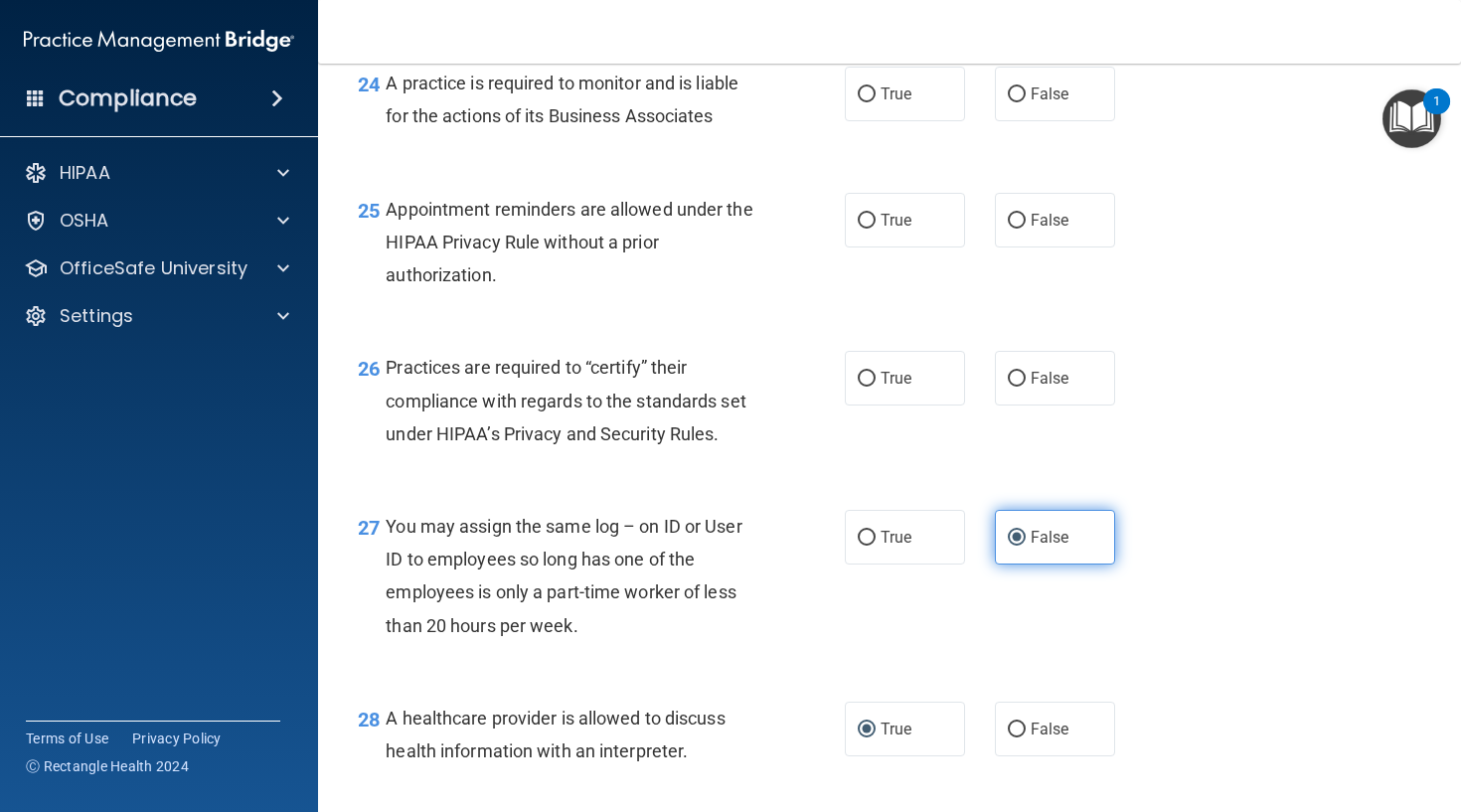 scroll, scrollTop: 4307, scrollLeft: 0, axis: vertical 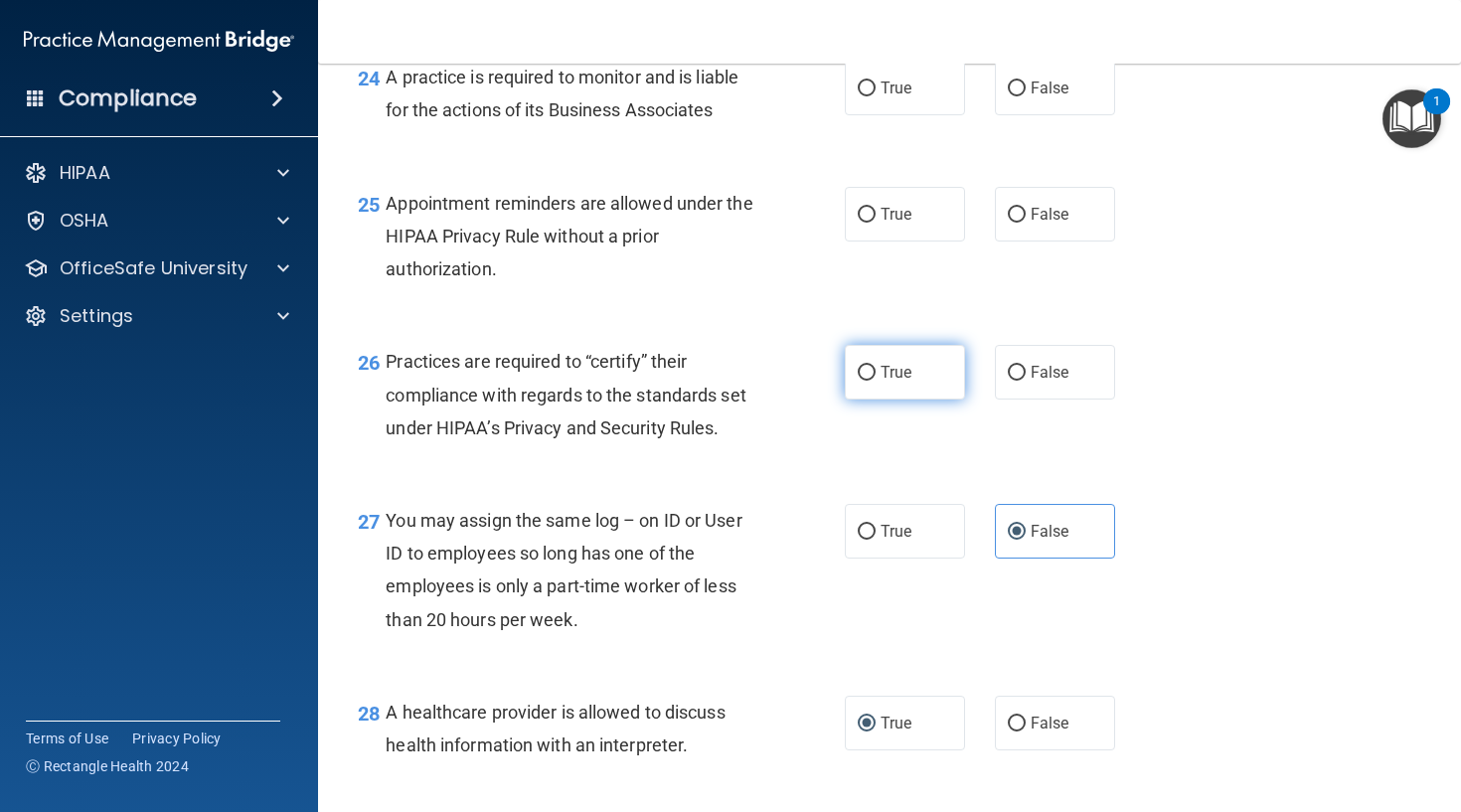 click on "True" at bounding box center [867, 373] 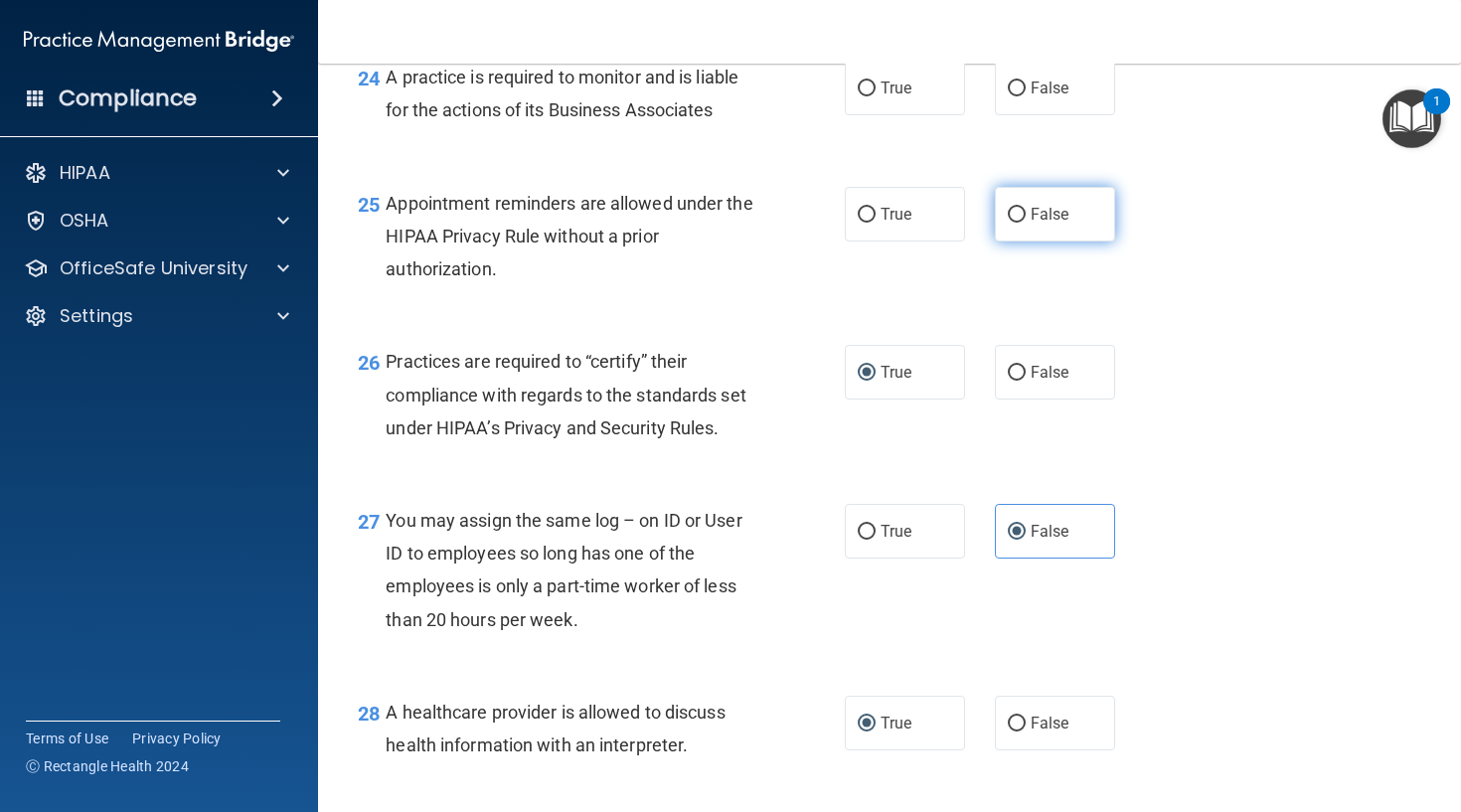 click on "False" at bounding box center [1050, 214] 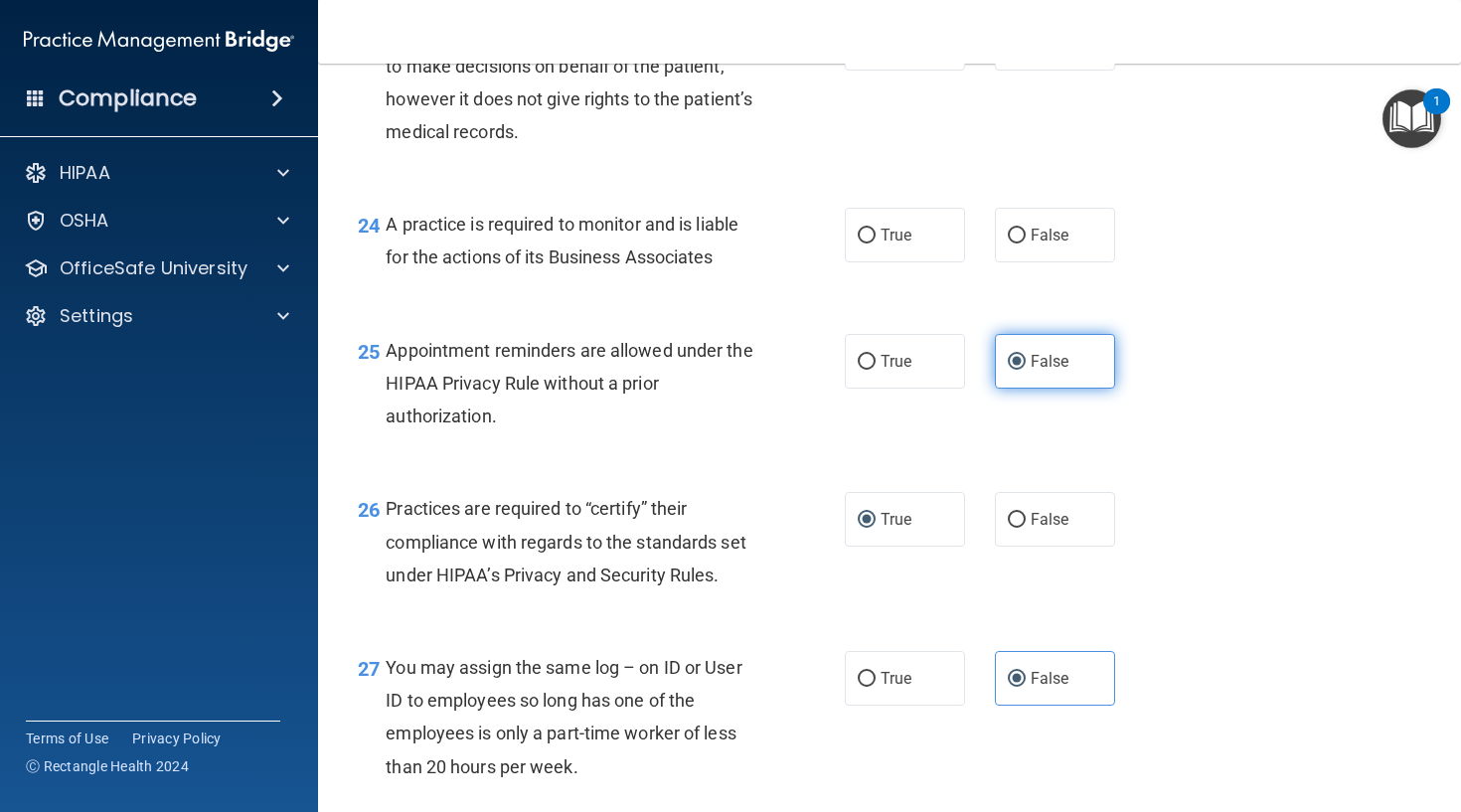 scroll, scrollTop: 4161, scrollLeft: 0, axis: vertical 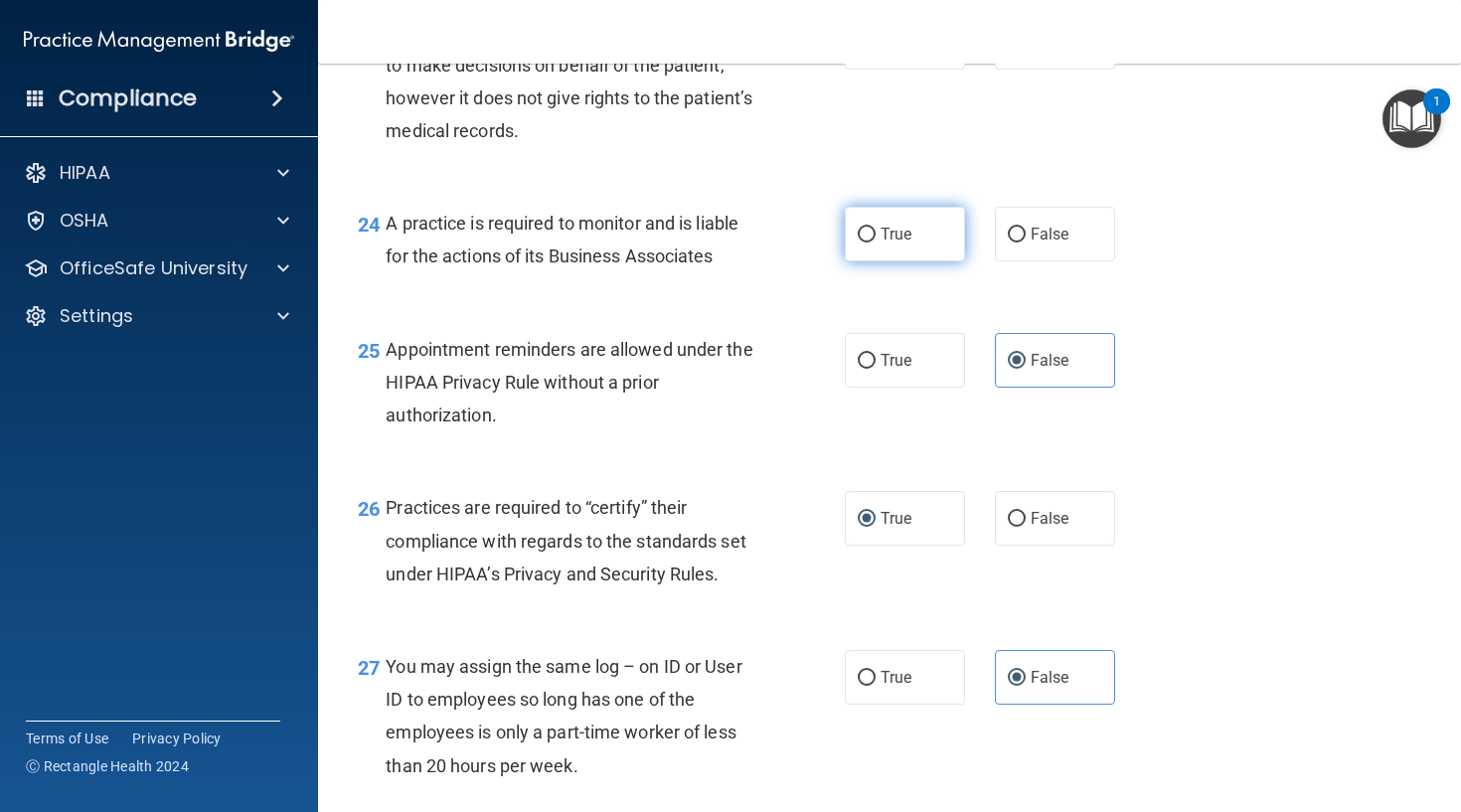 click on "True" at bounding box center (904, 234) 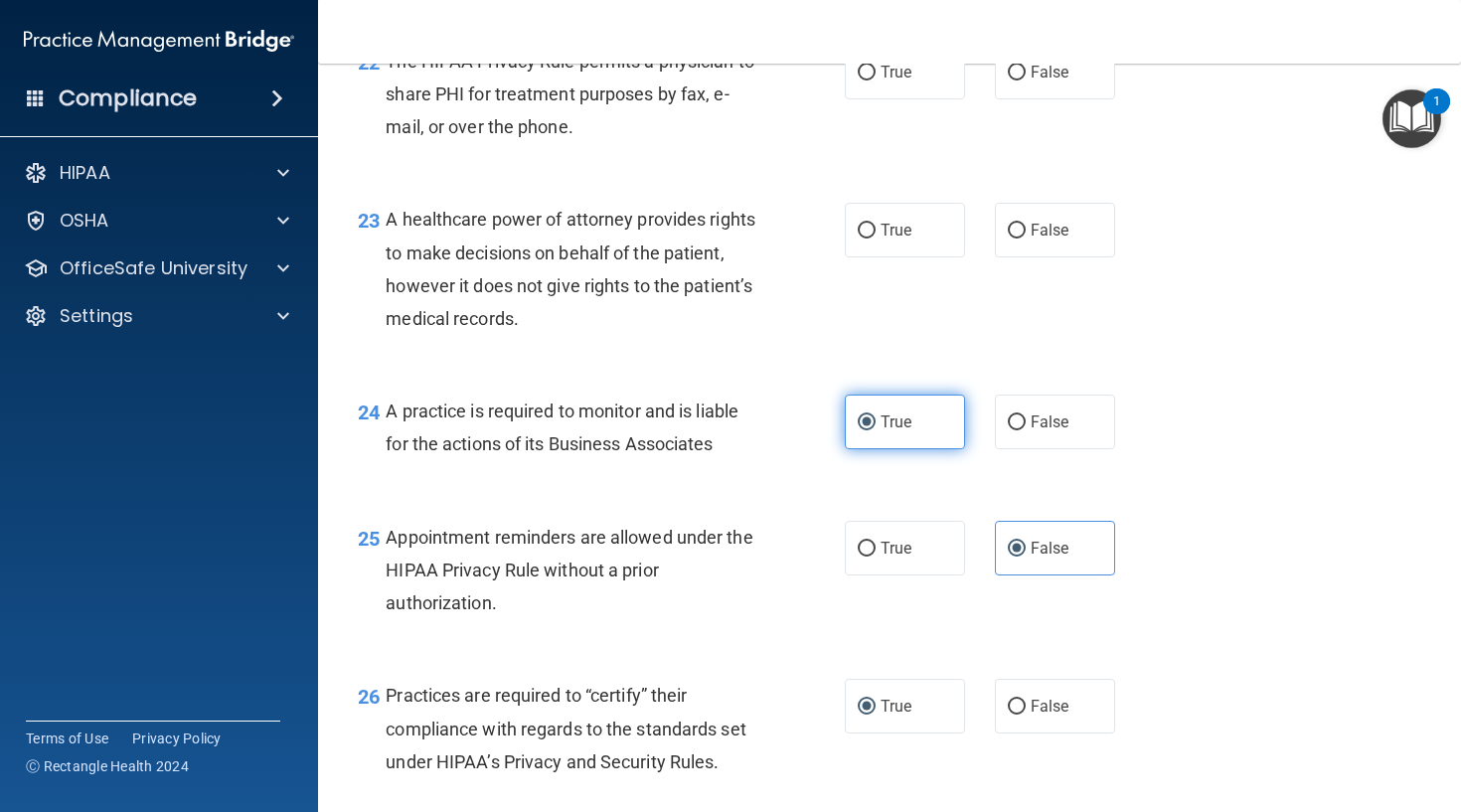 scroll, scrollTop: 3978, scrollLeft: 0, axis: vertical 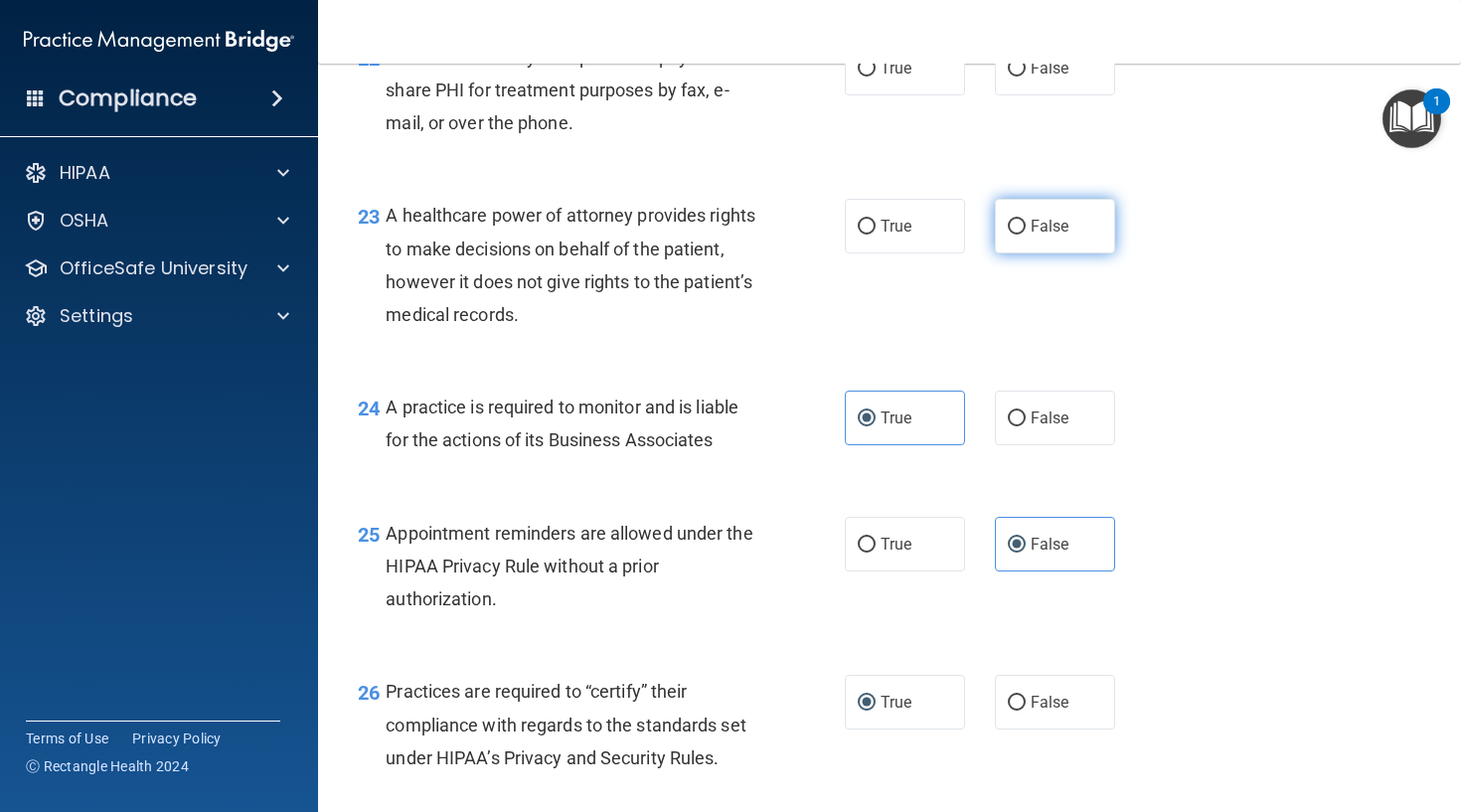 click on "False" at bounding box center [1050, 226] 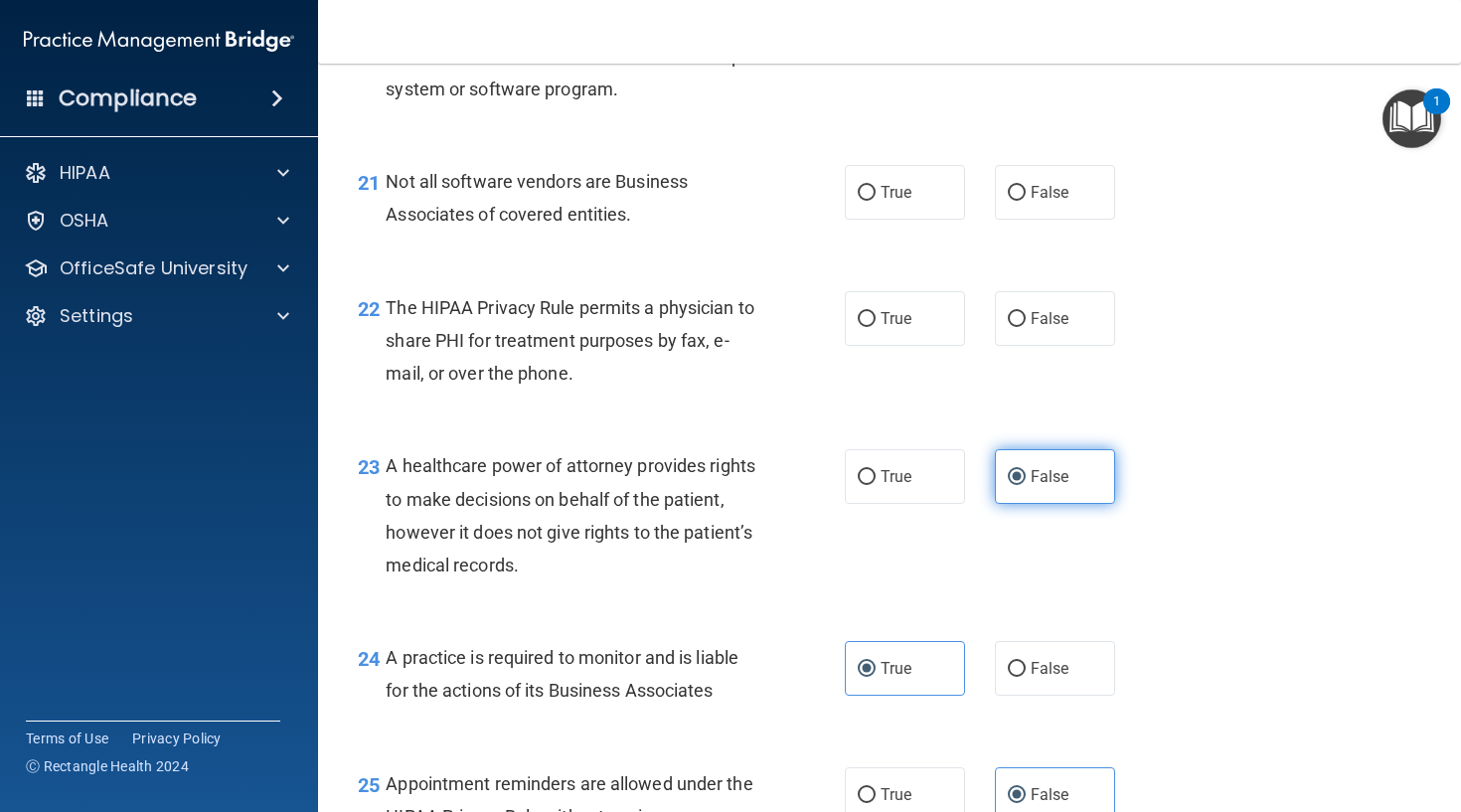 scroll, scrollTop: 3733, scrollLeft: 0, axis: vertical 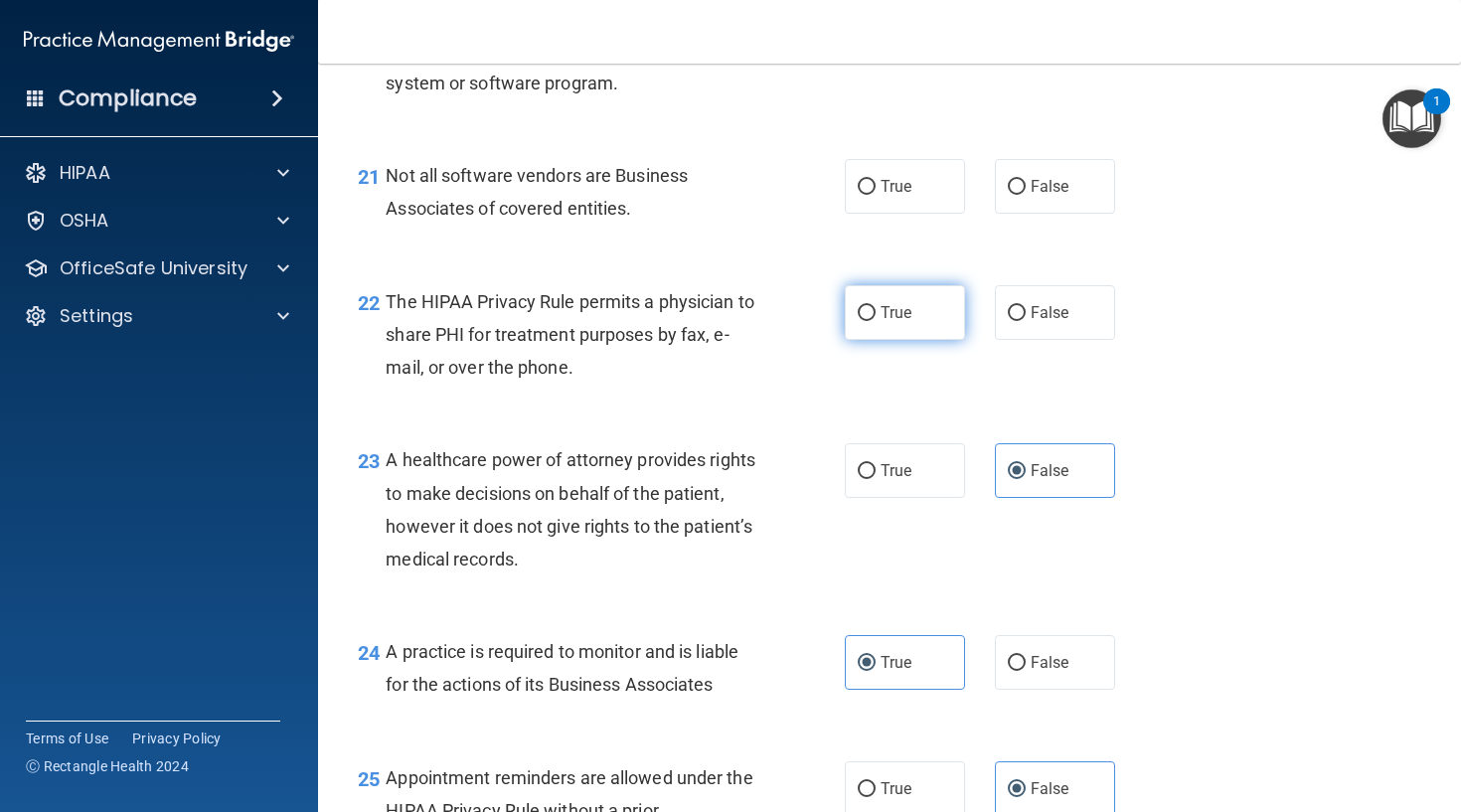 click on "True" at bounding box center [904, 312] 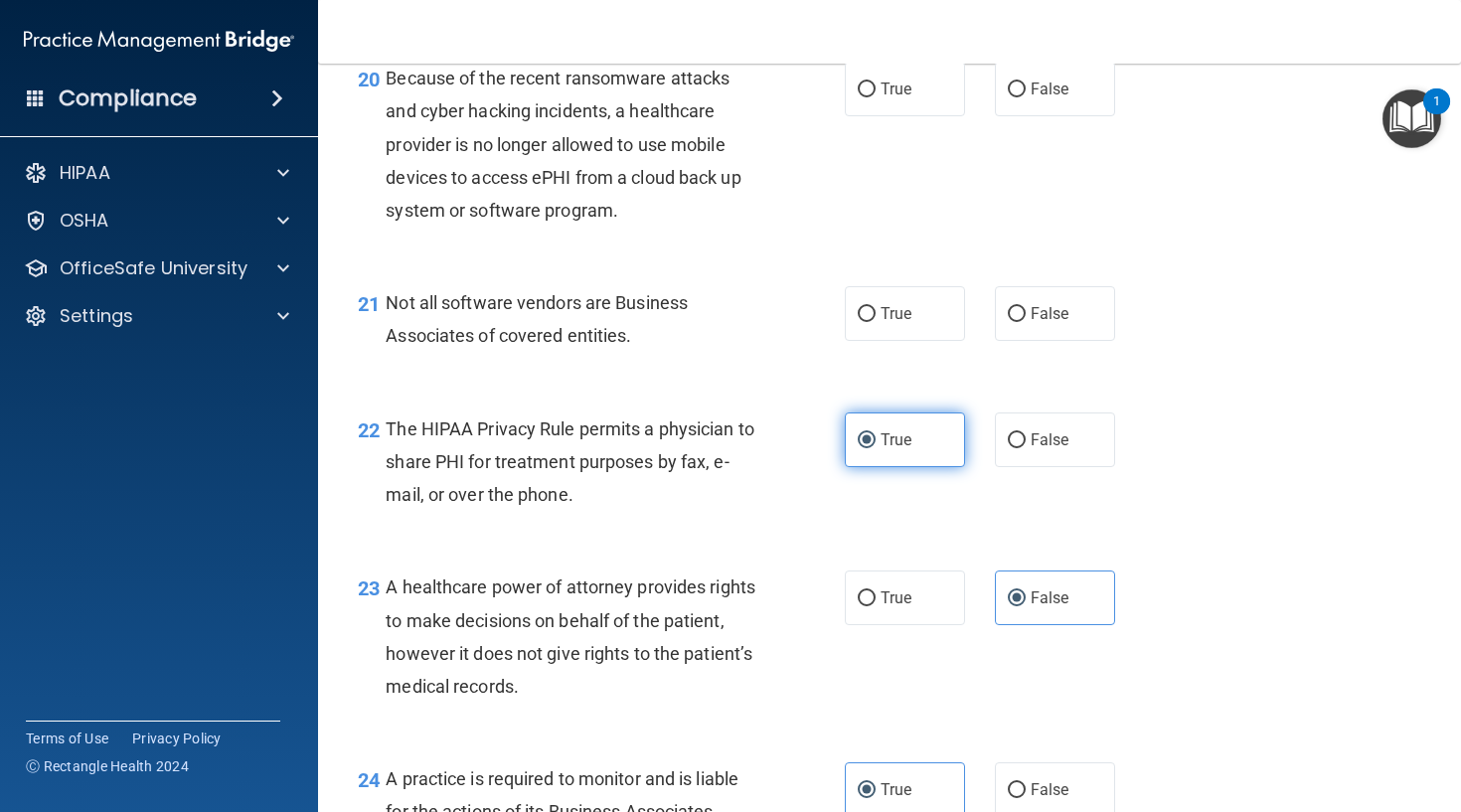 scroll, scrollTop: 3602, scrollLeft: 0, axis: vertical 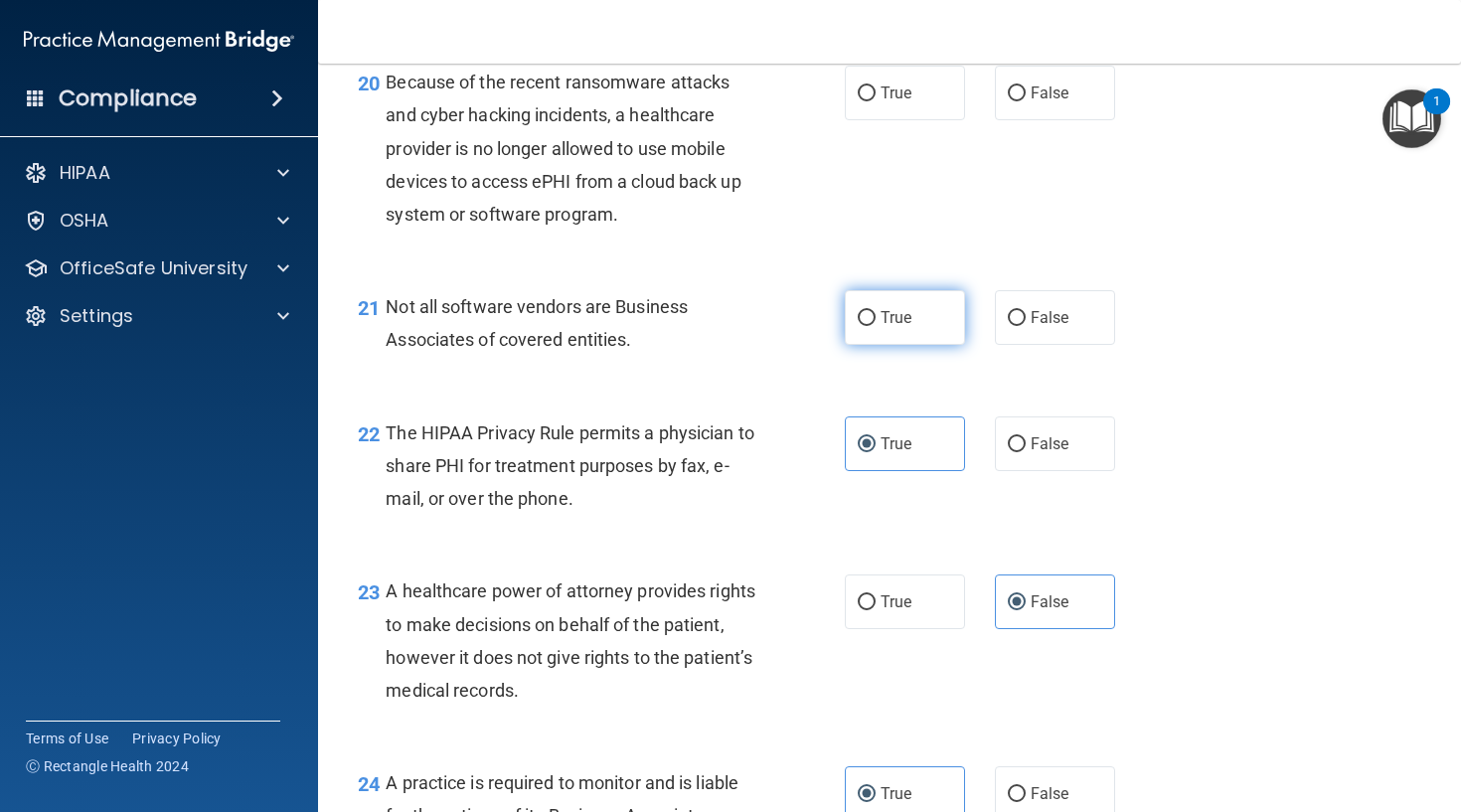 click on "True" at bounding box center (895, 317) 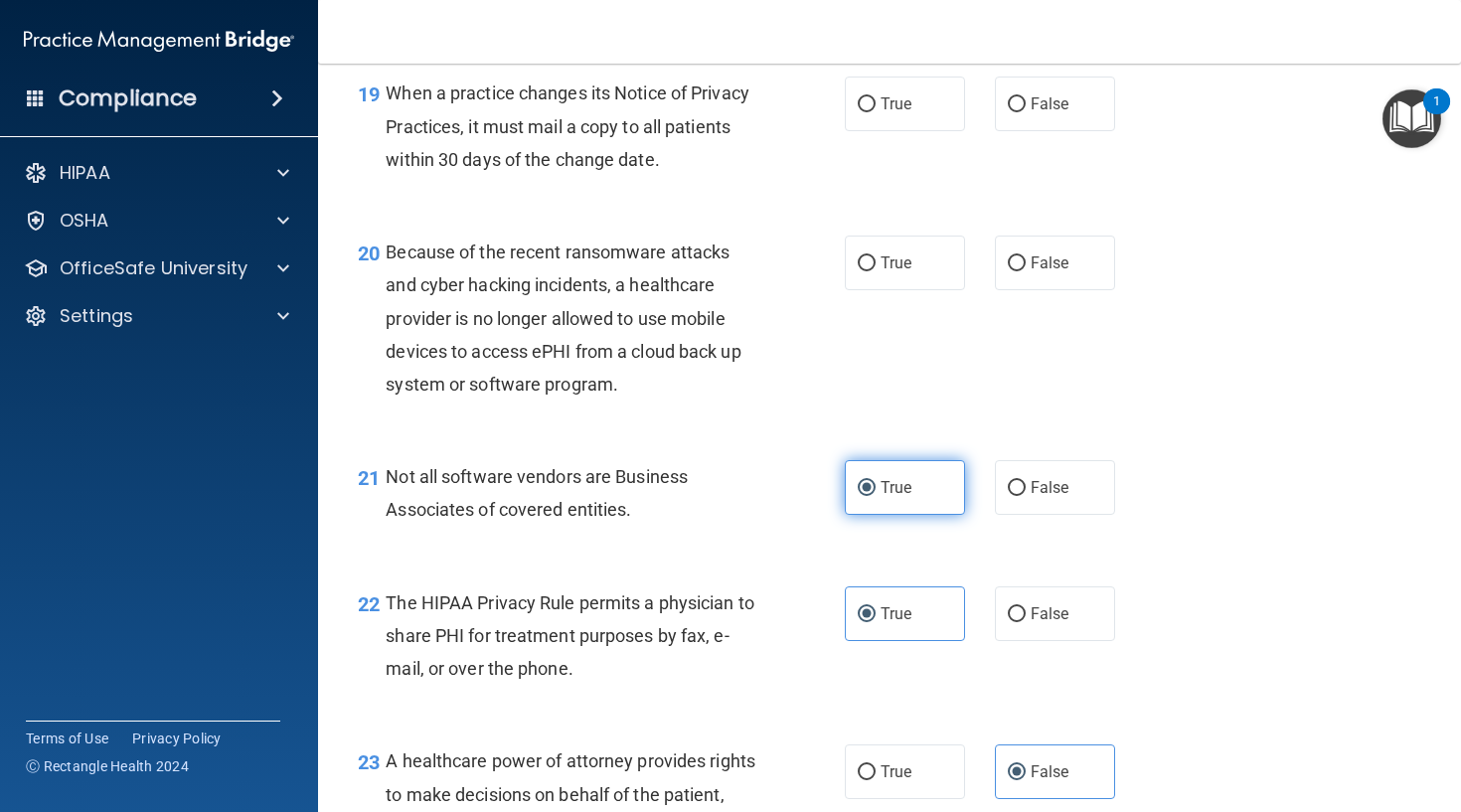 scroll, scrollTop: 3443, scrollLeft: 0, axis: vertical 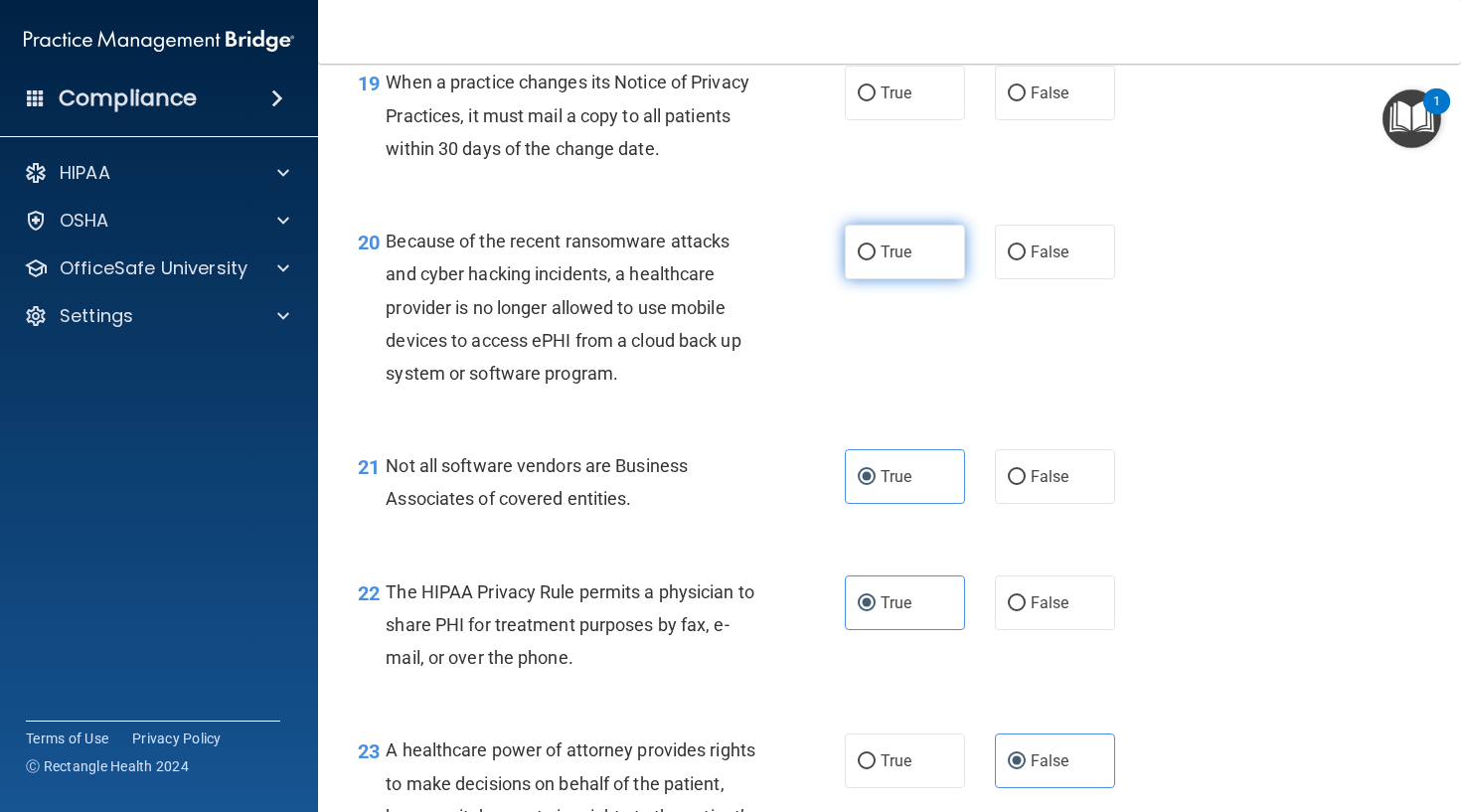 click on "True" at bounding box center [904, 251] 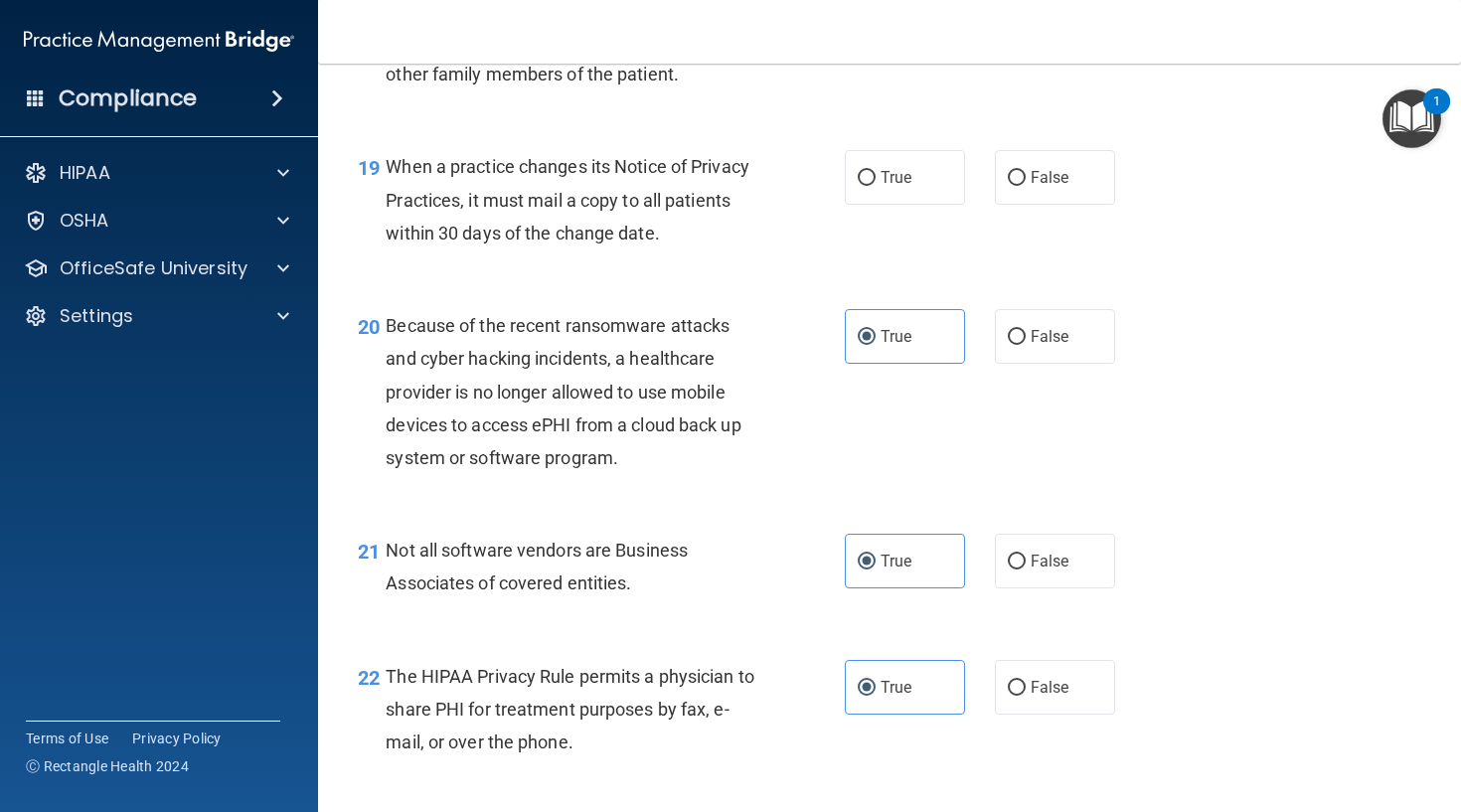 scroll, scrollTop: 3363, scrollLeft: 0, axis: vertical 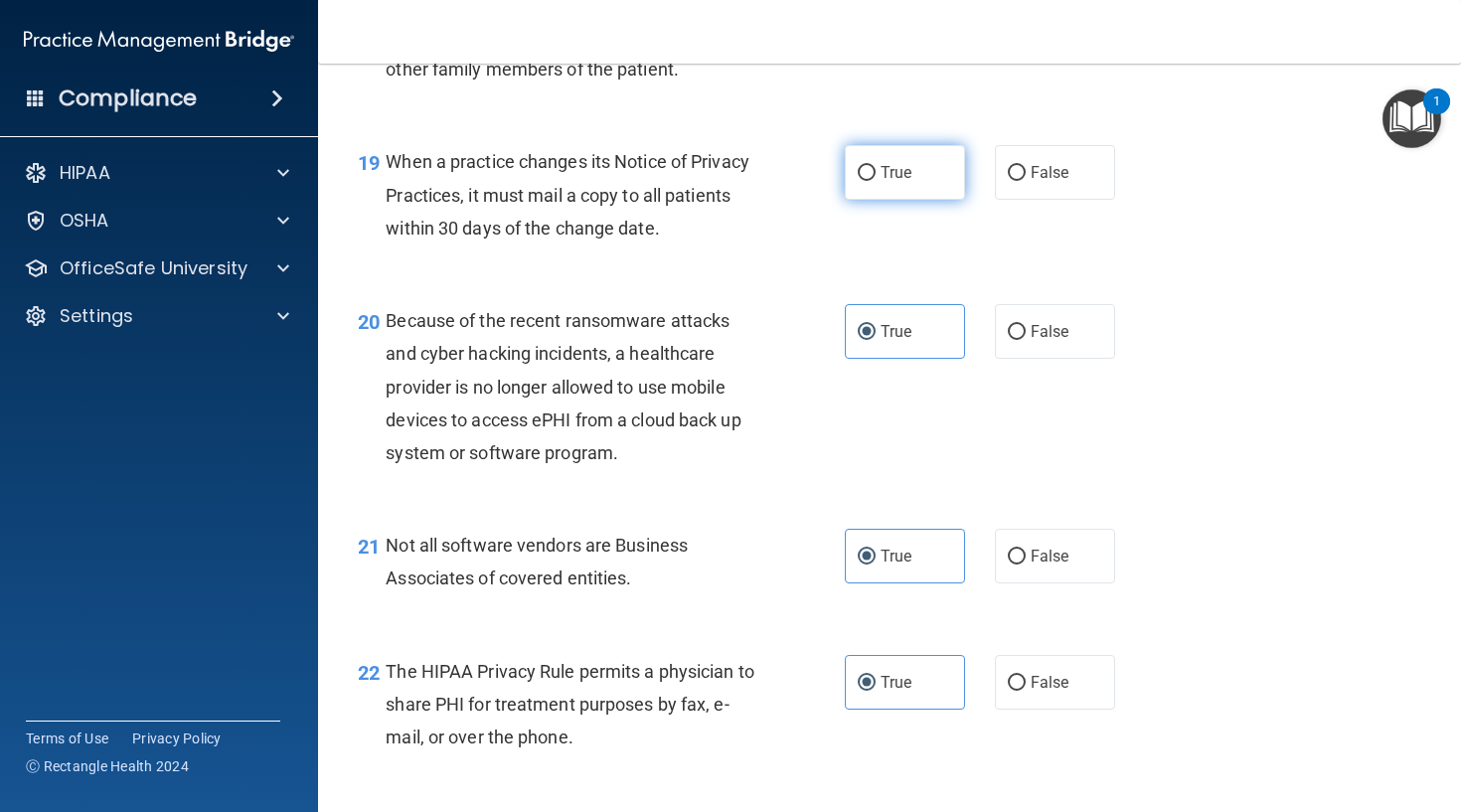 click on "True" at bounding box center [904, 172] 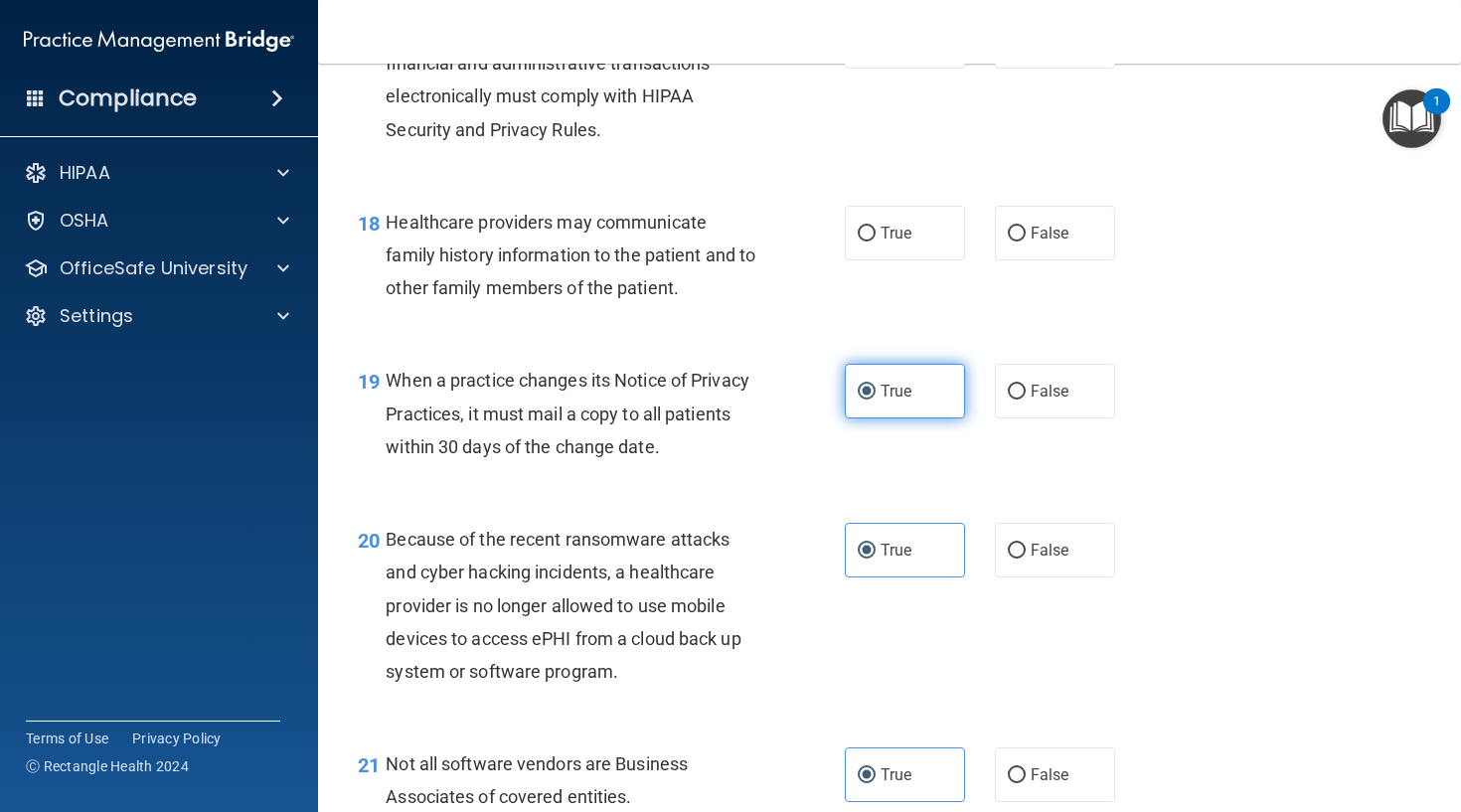 scroll, scrollTop: 3149, scrollLeft: 0, axis: vertical 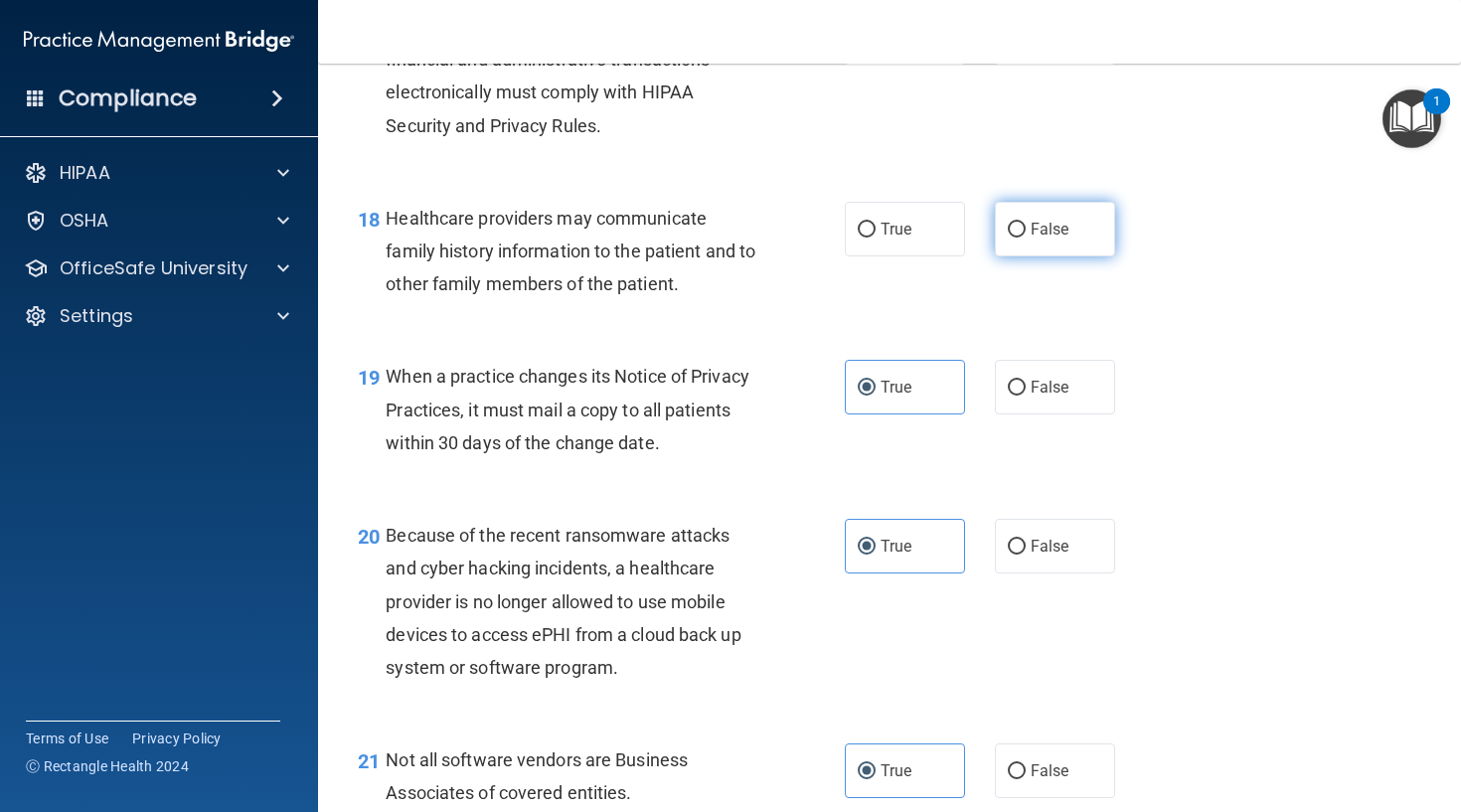 click on "False" at bounding box center [1050, 229] 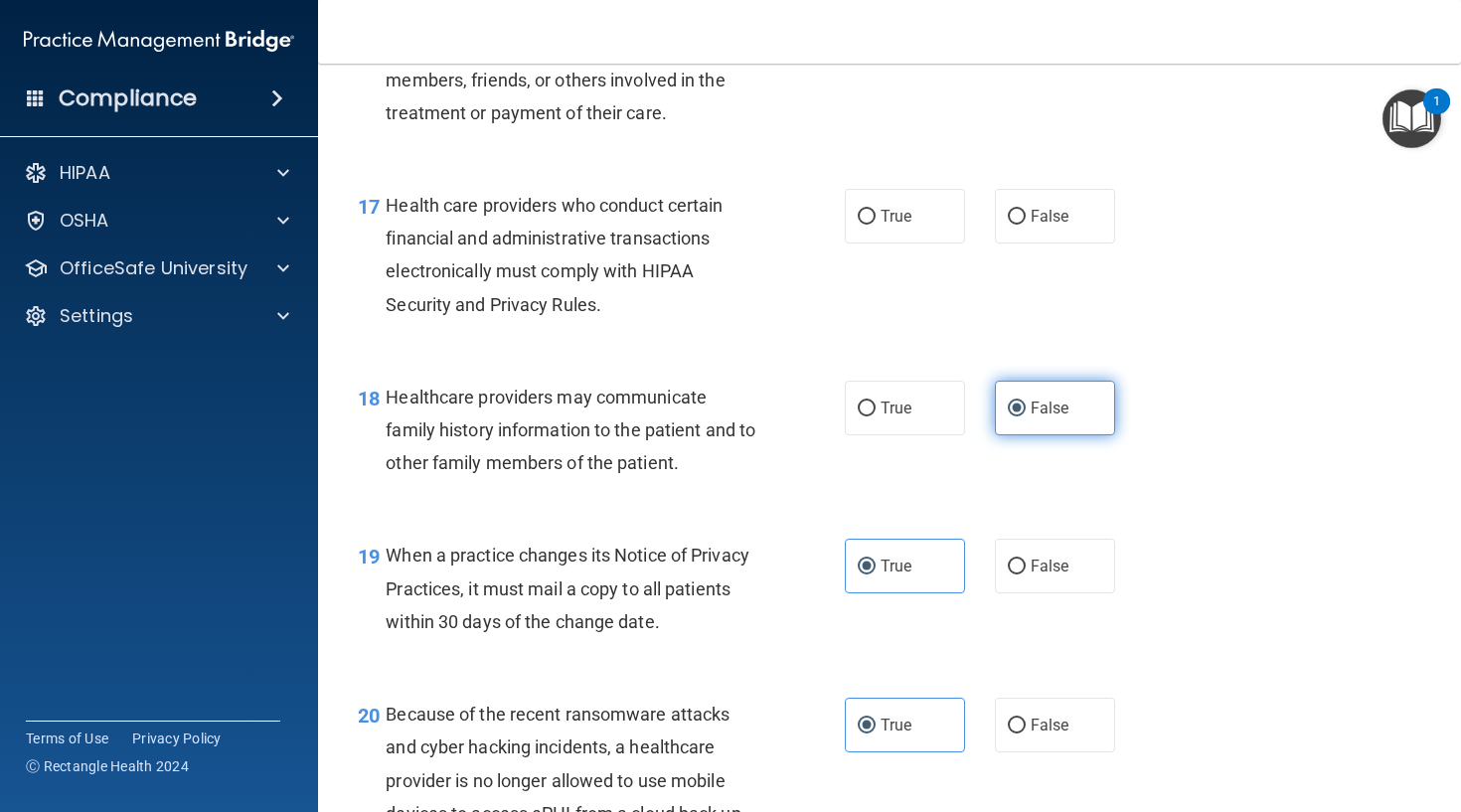 scroll, scrollTop: 2973, scrollLeft: 0, axis: vertical 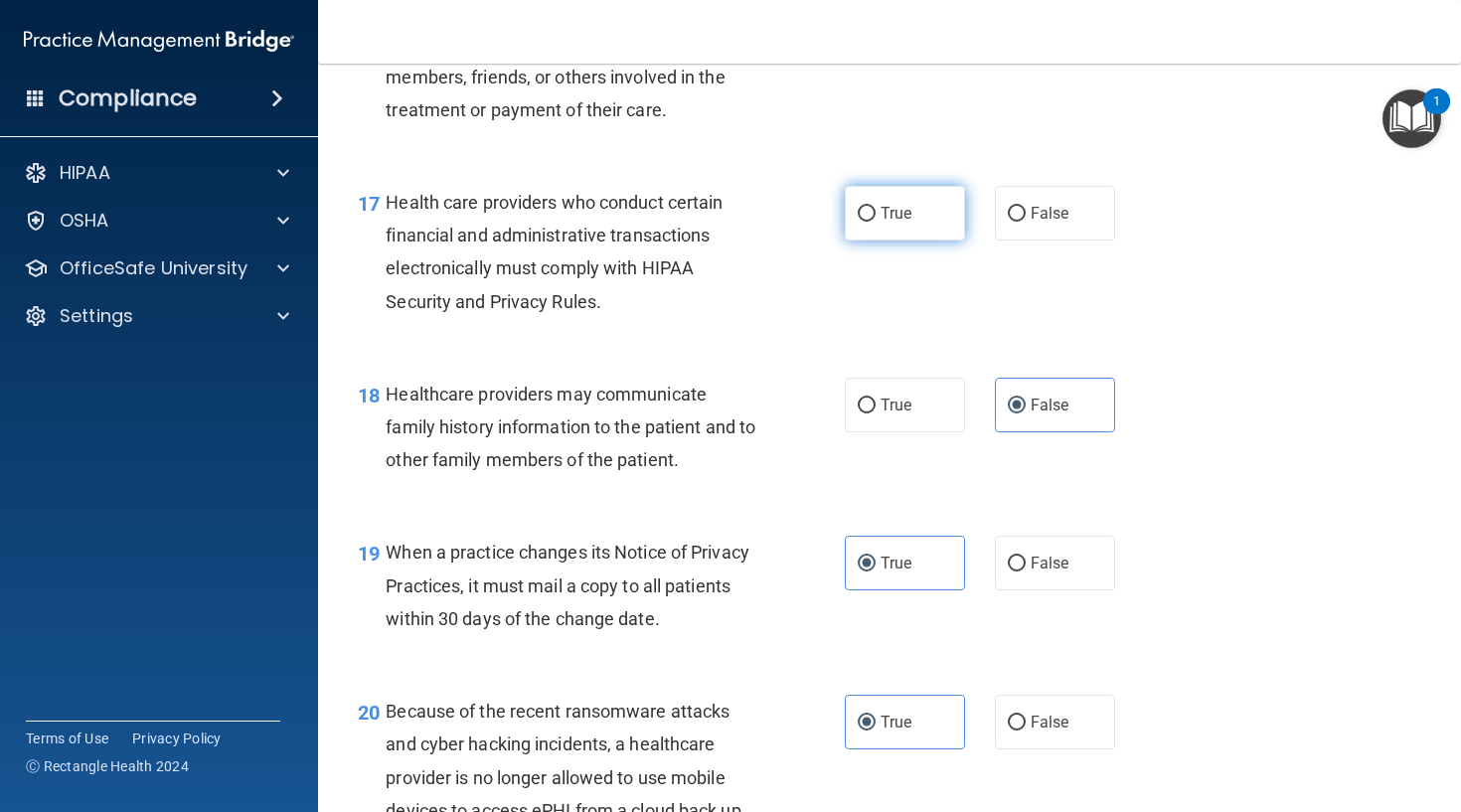 click on "True" at bounding box center [895, 213] 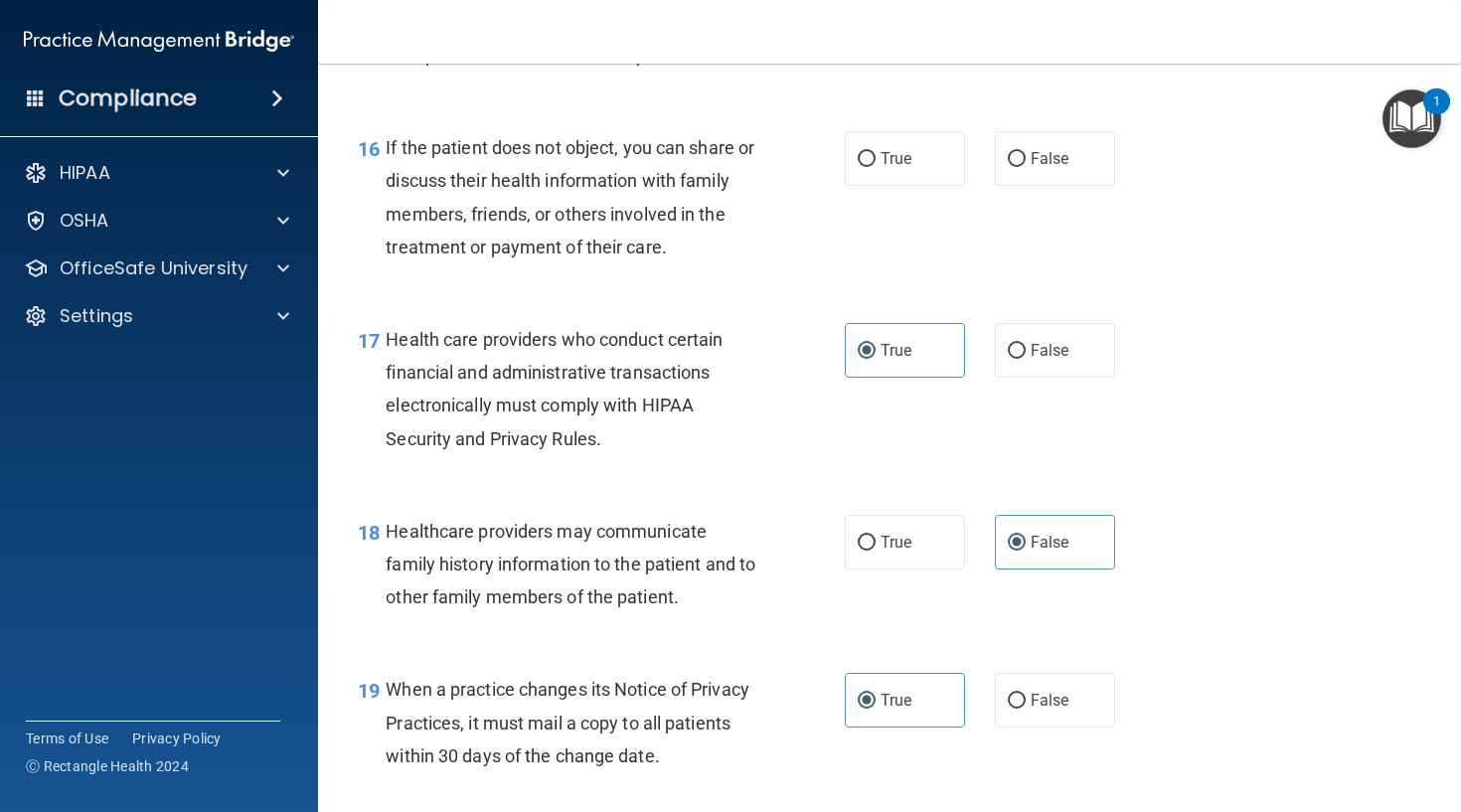 scroll, scrollTop: 2839, scrollLeft: 0, axis: vertical 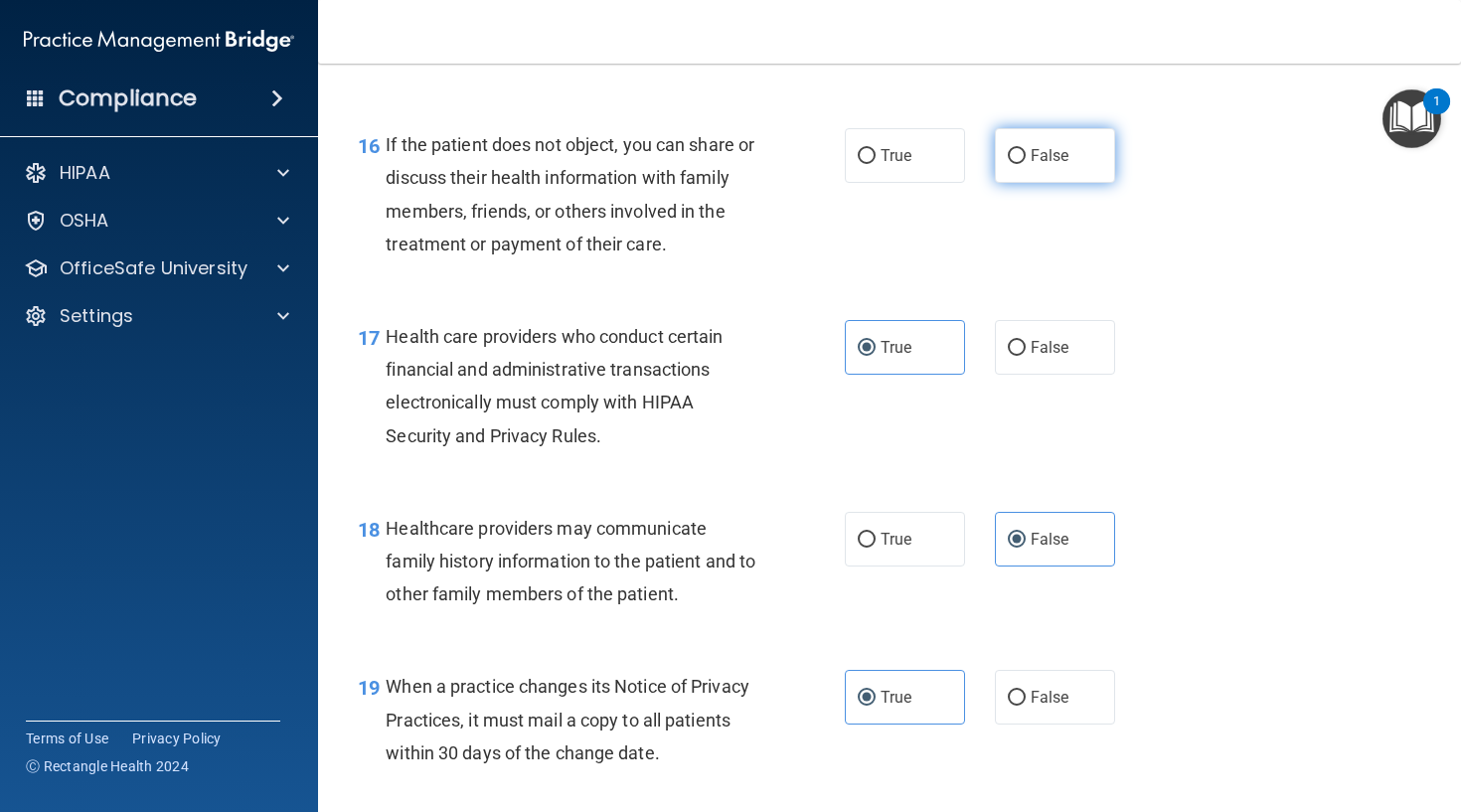 click on "False" at bounding box center (1050, 155) 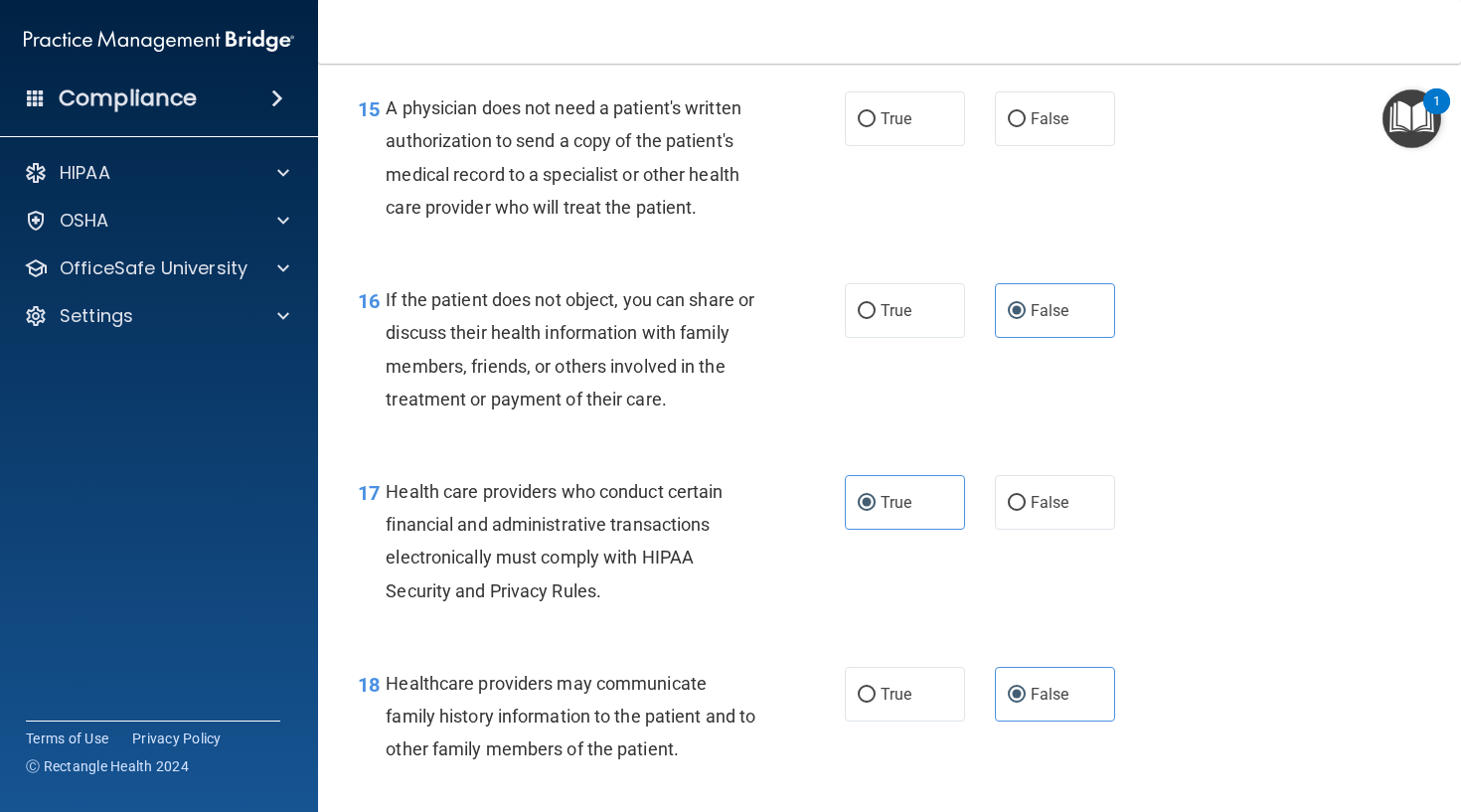 scroll, scrollTop: 2686, scrollLeft: 0, axis: vertical 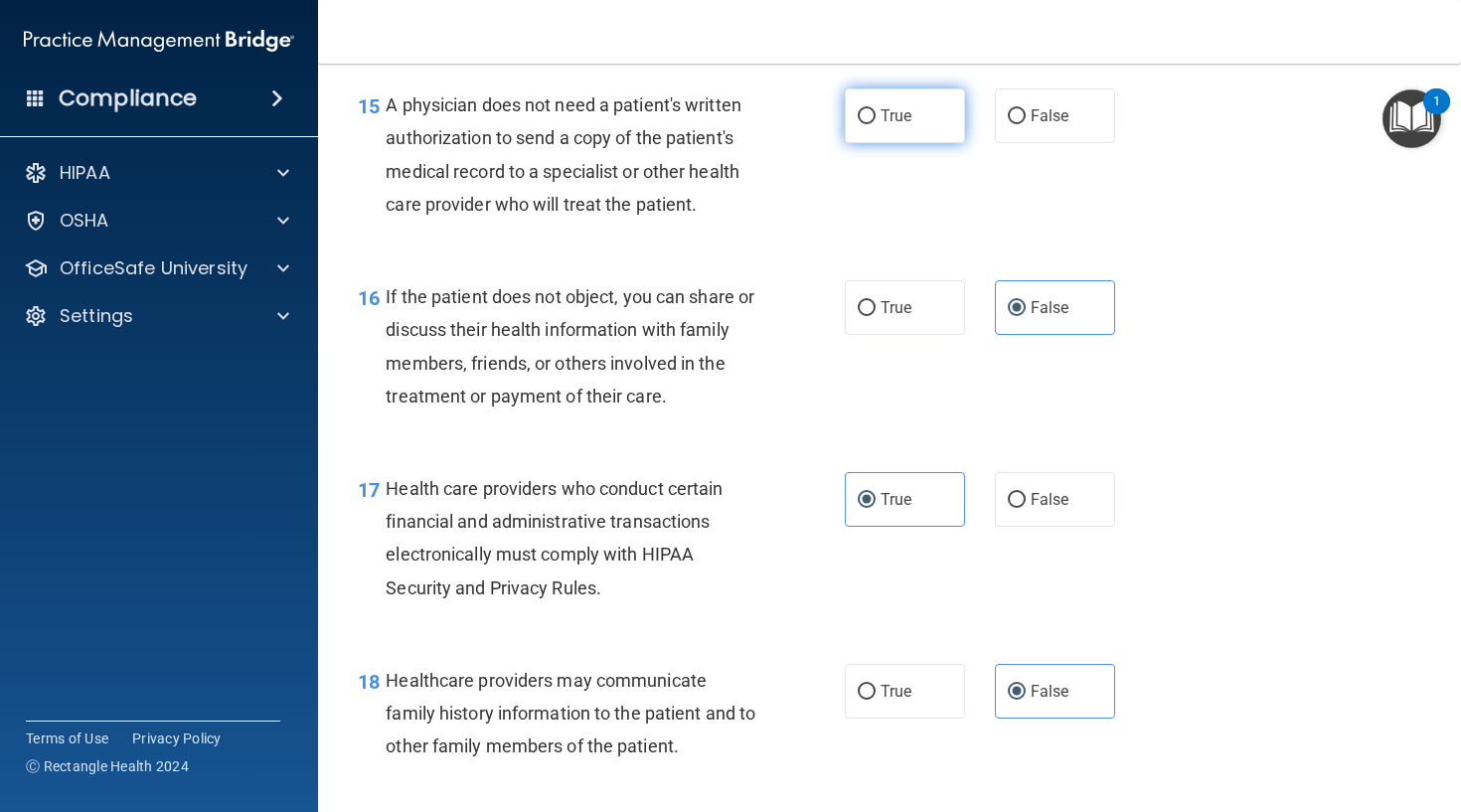 click on "True" at bounding box center [895, 115] 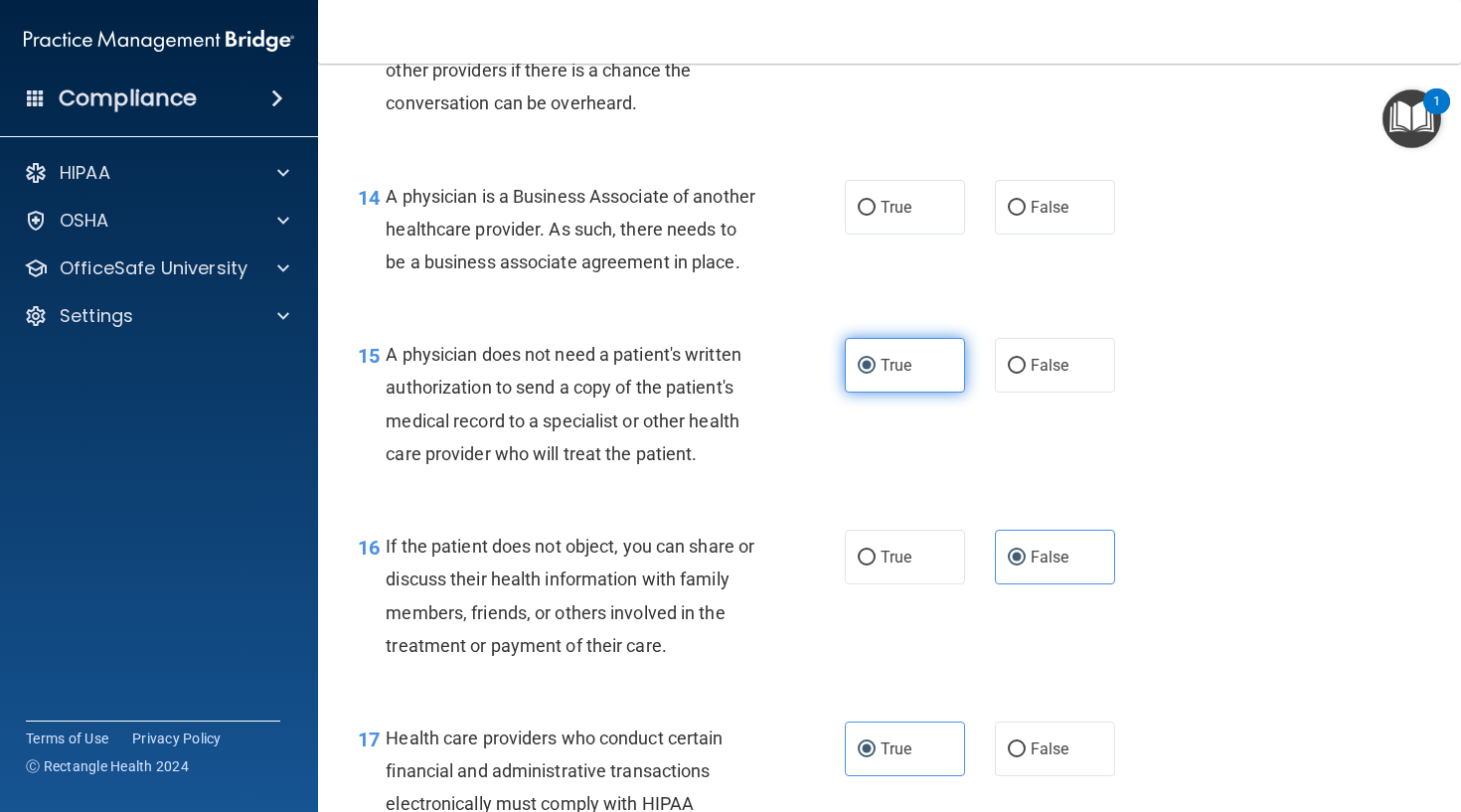 scroll, scrollTop: 2438, scrollLeft: 0, axis: vertical 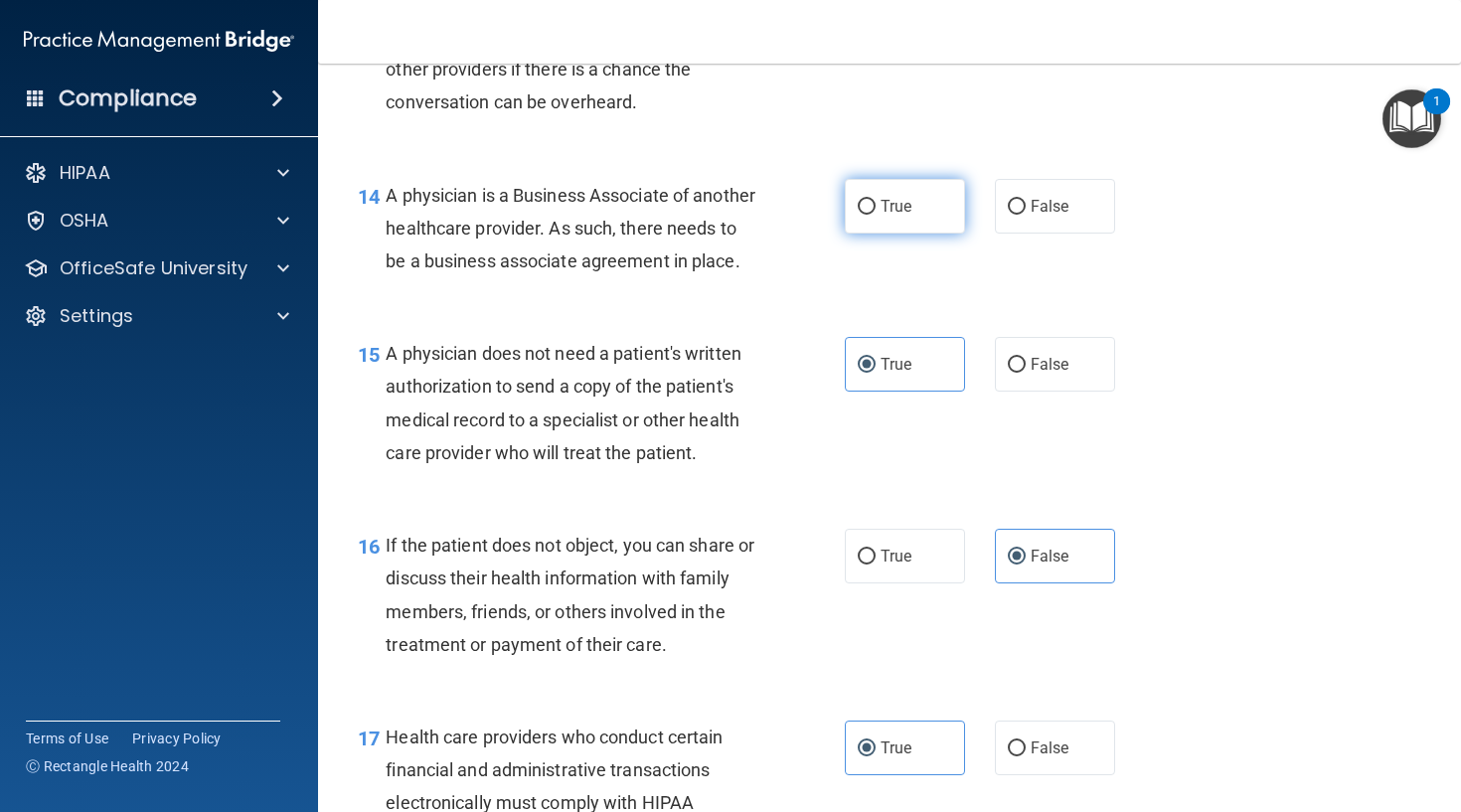 click on "True" at bounding box center (904, 206) 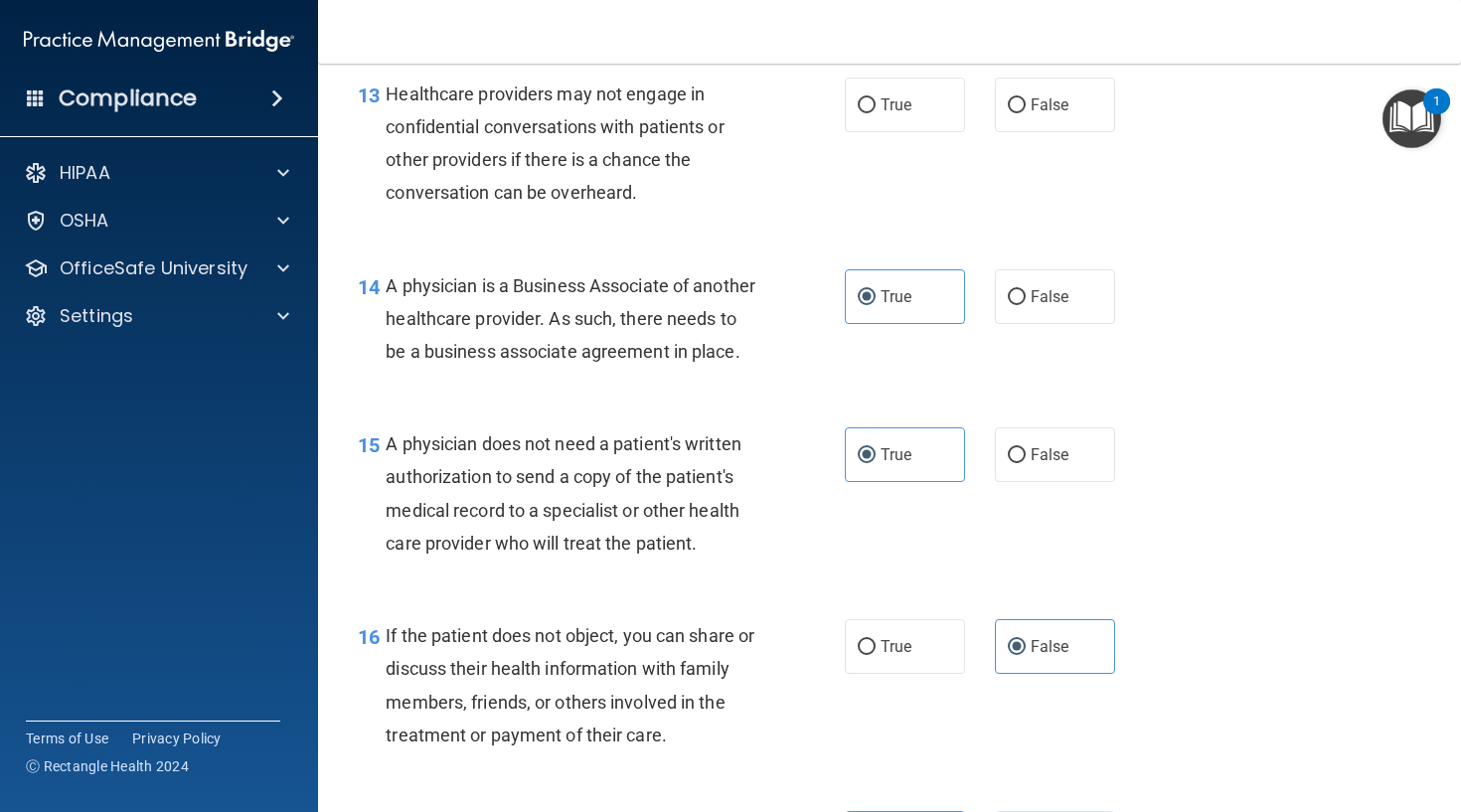 scroll, scrollTop: 2350, scrollLeft: 0, axis: vertical 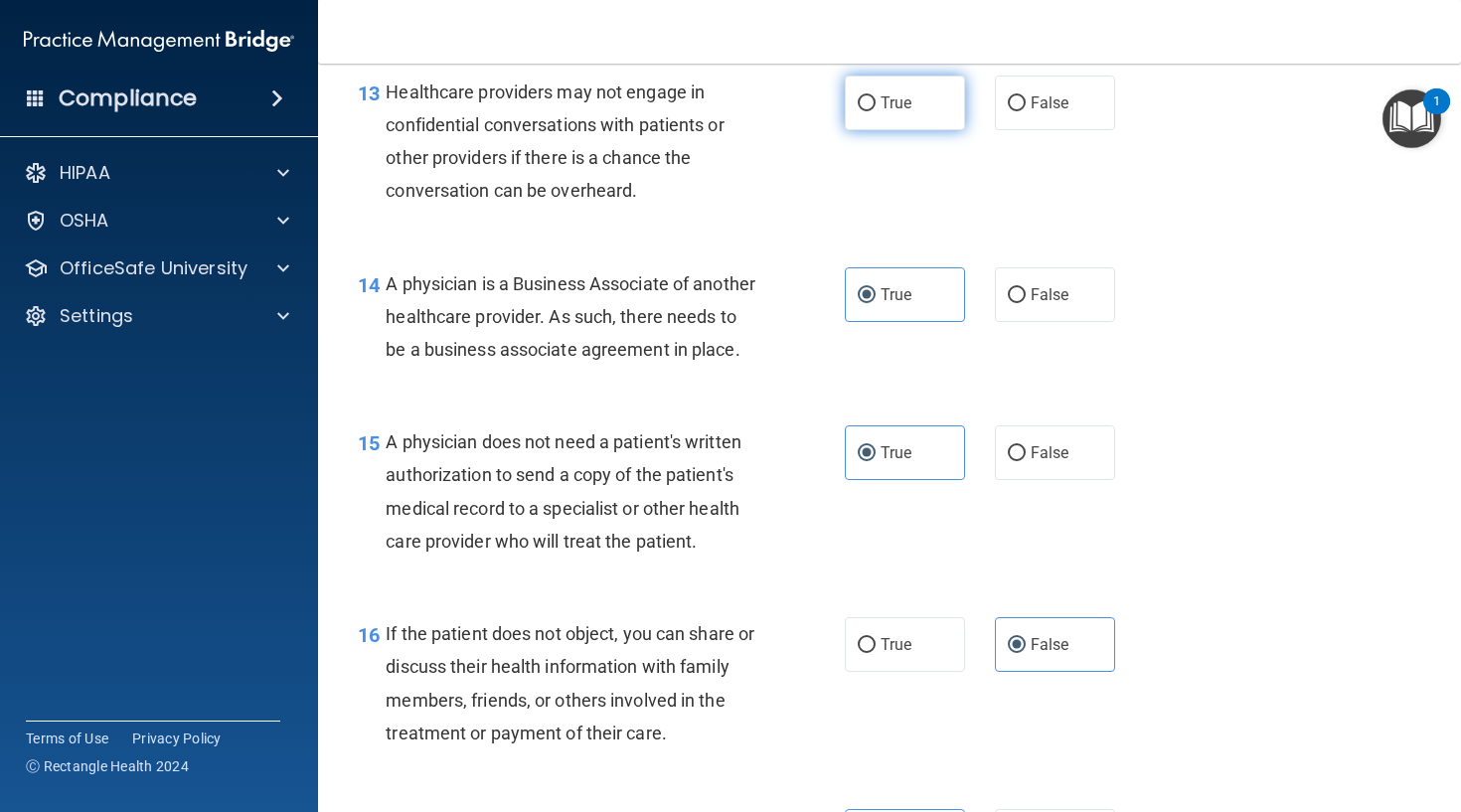 click on "True" at bounding box center (904, 102) 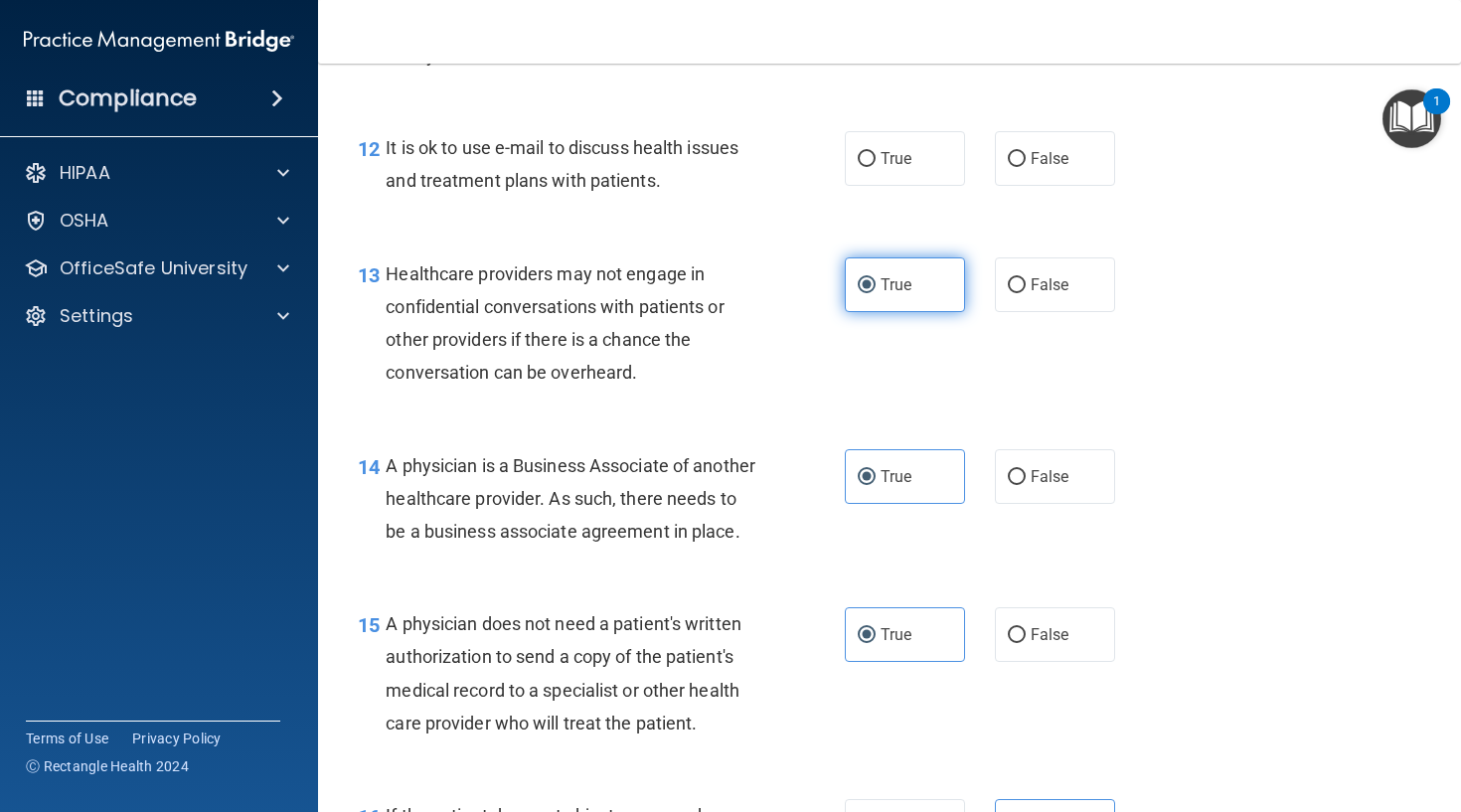 scroll, scrollTop: 2148, scrollLeft: 0, axis: vertical 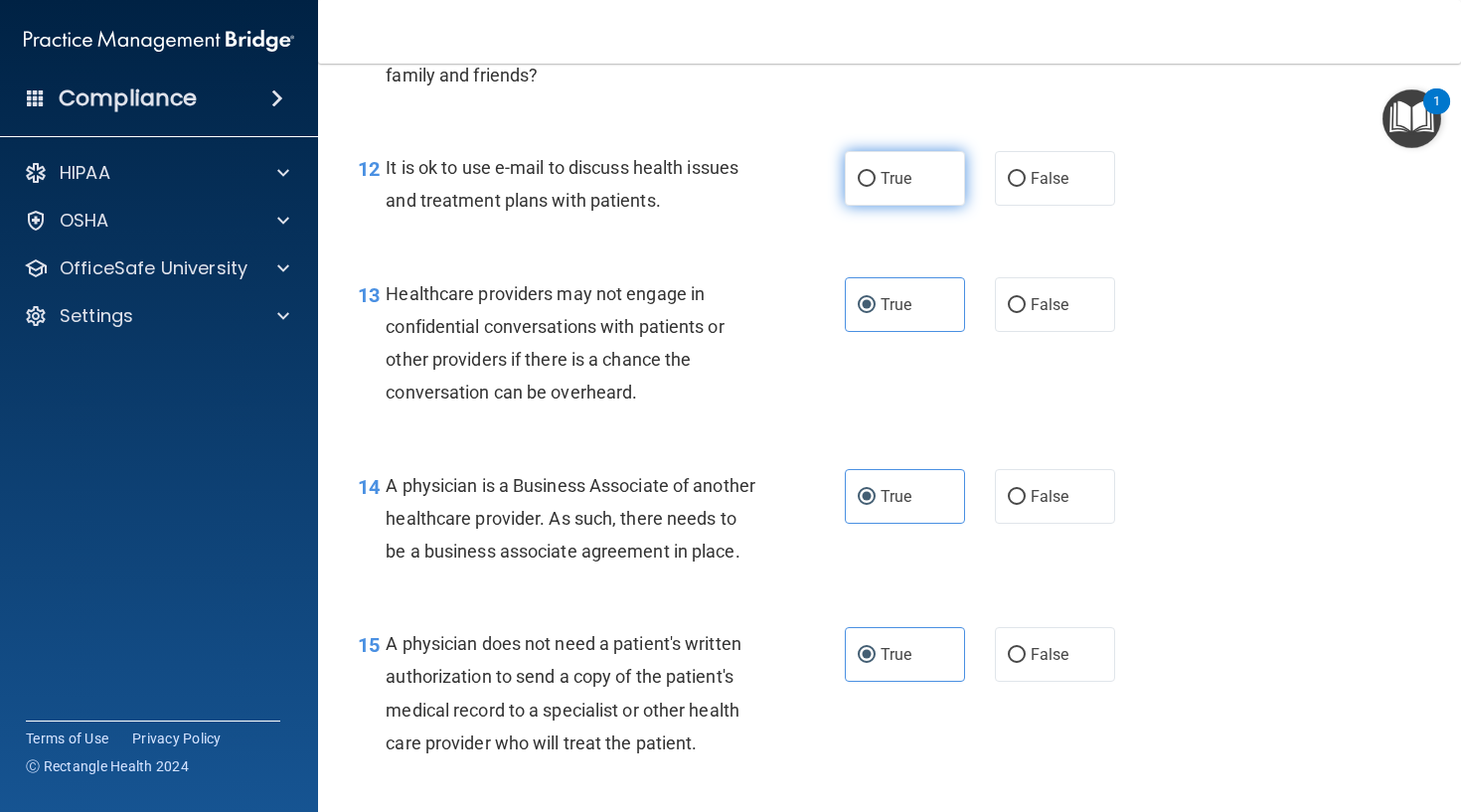 click on "True" at bounding box center (895, 178) 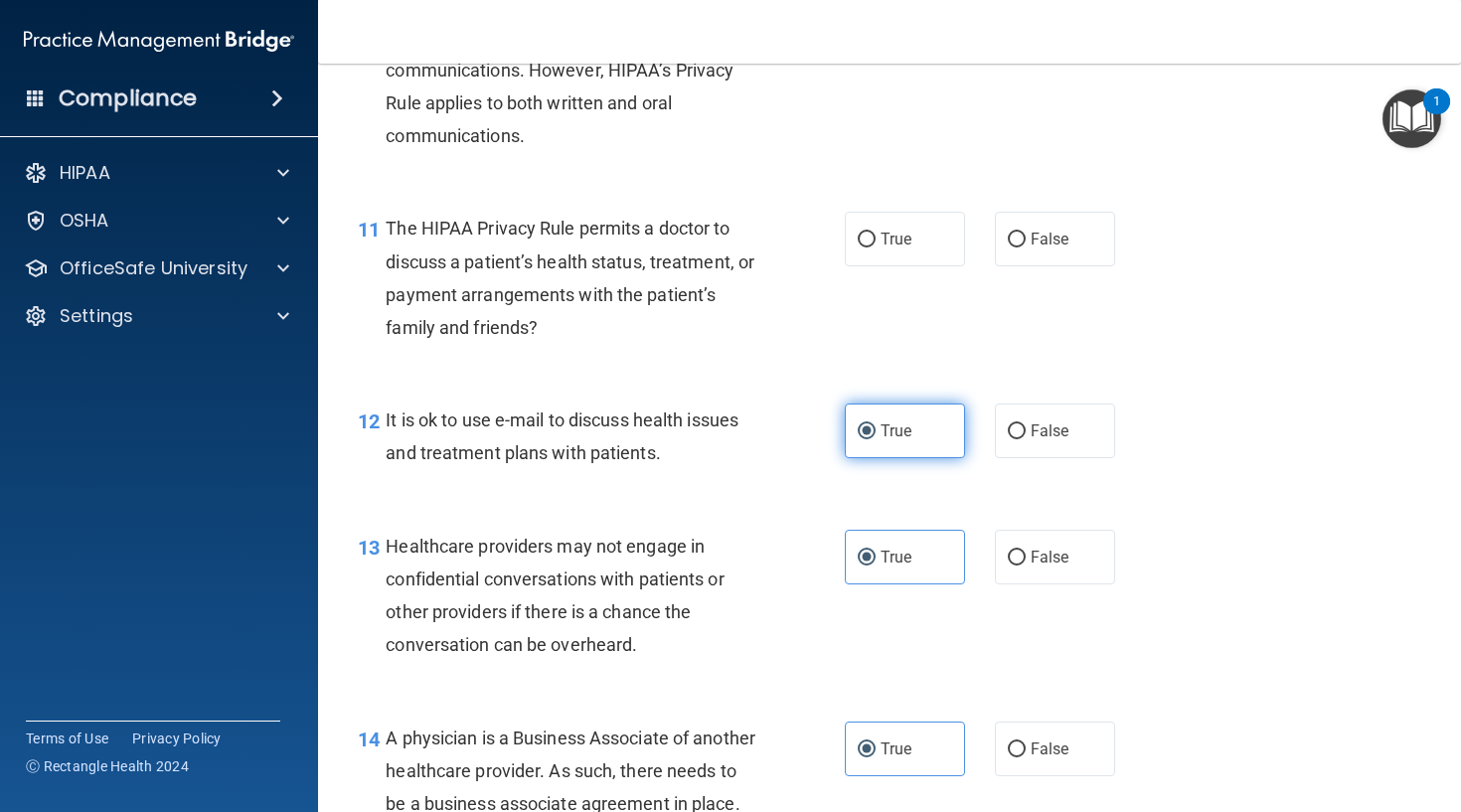 scroll, scrollTop: 1899, scrollLeft: 0, axis: vertical 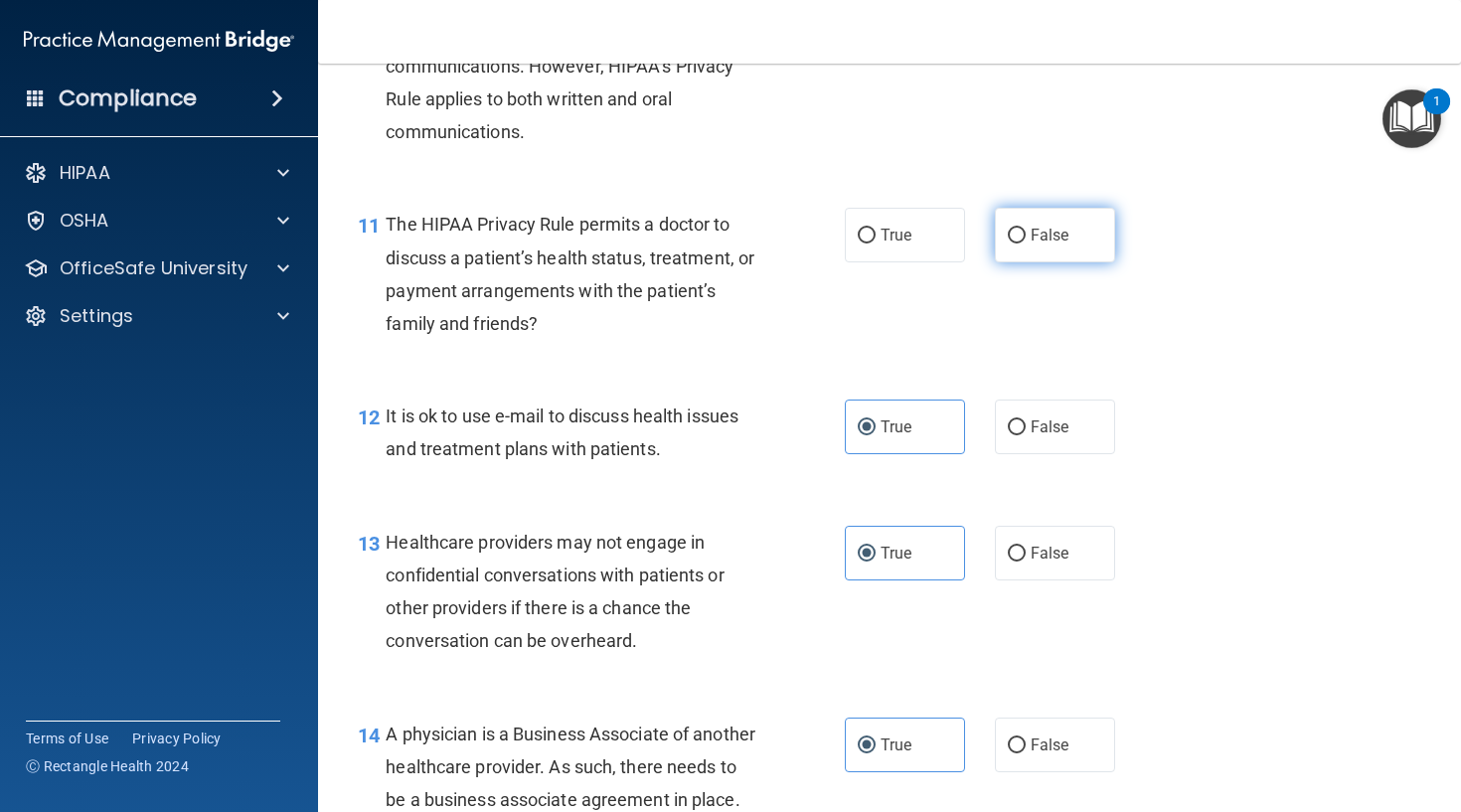 click on "False" at bounding box center [1050, 235] 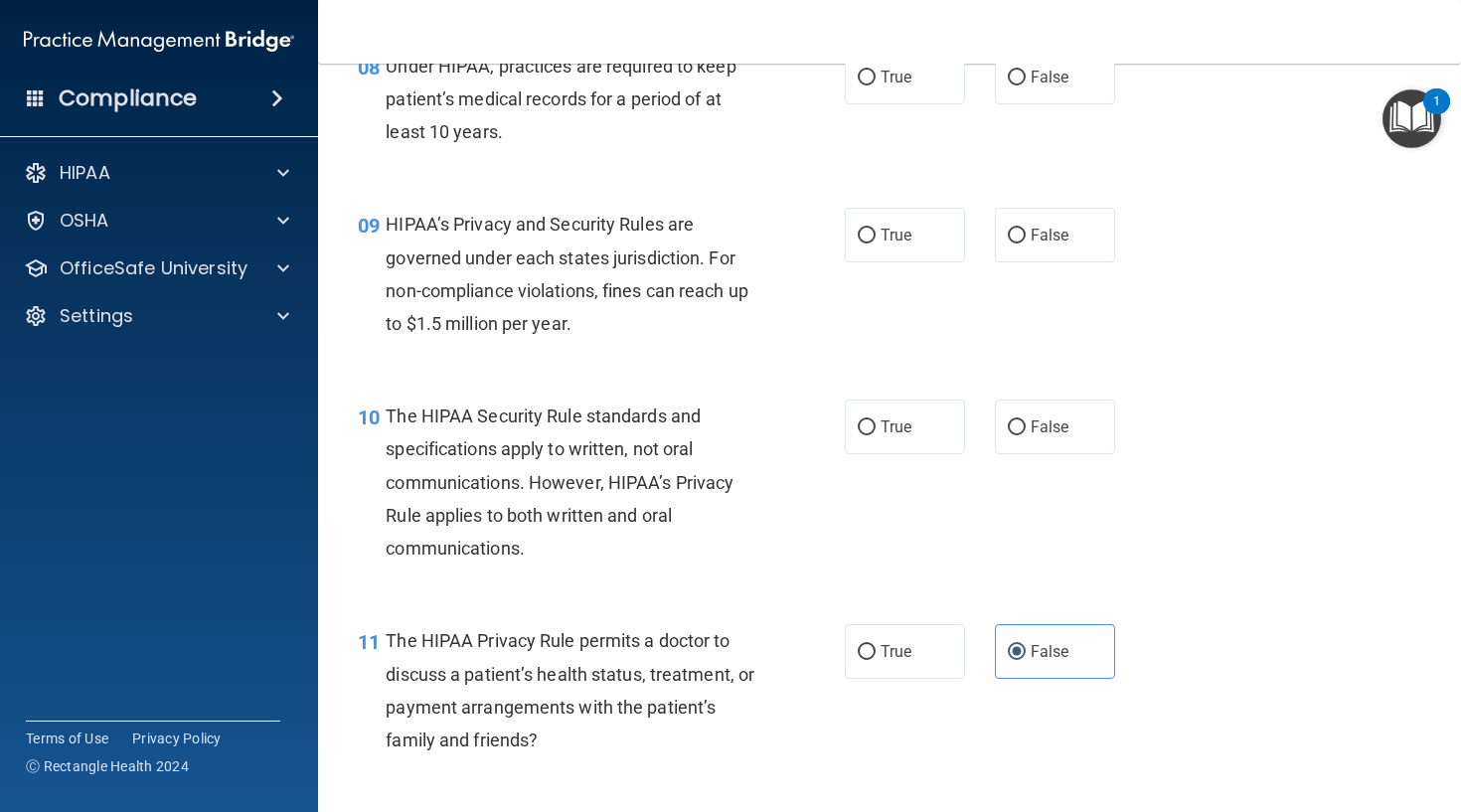 scroll, scrollTop: 1479, scrollLeft: 0, axis: vertical 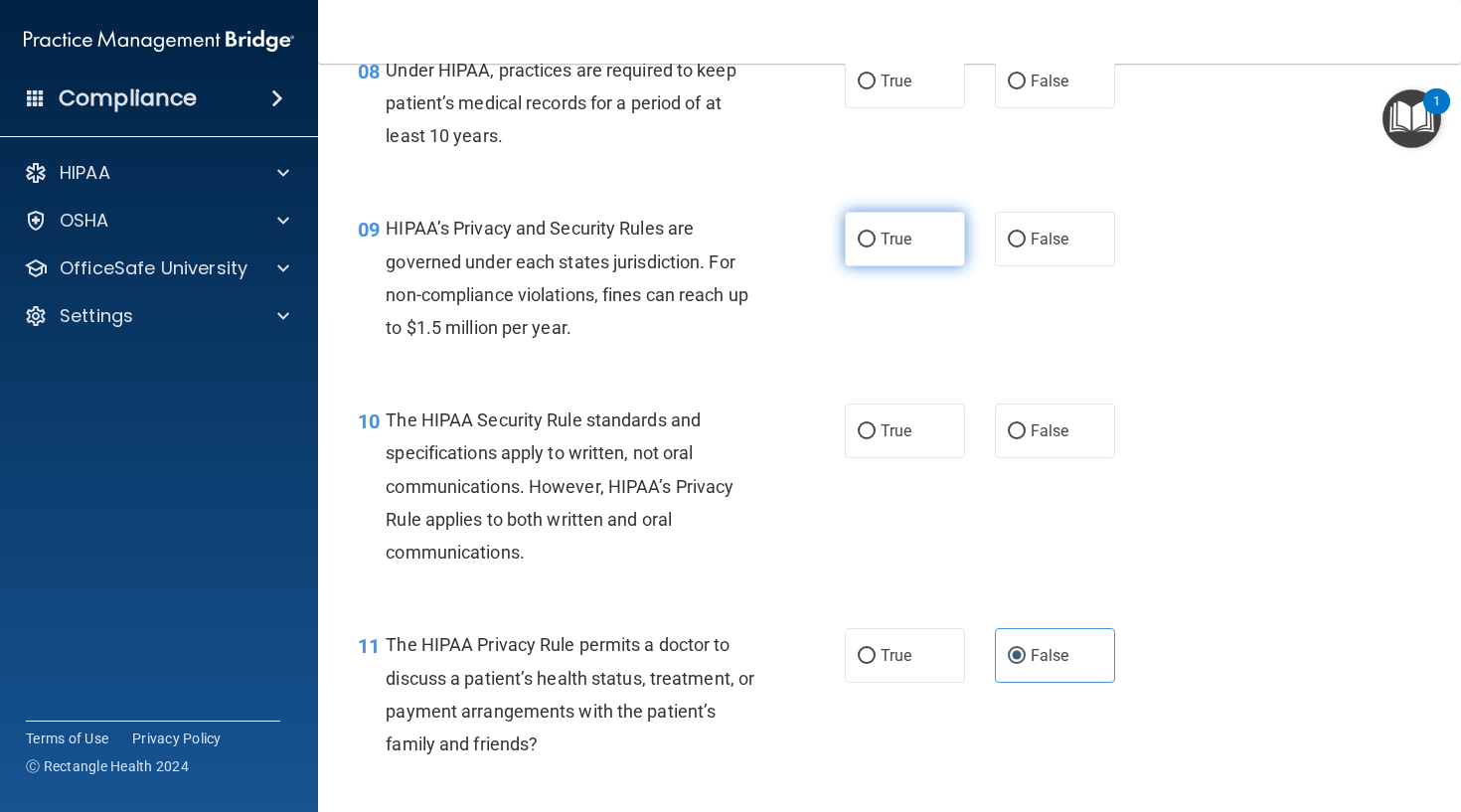 click on "True" at bounding box center (867, 240) 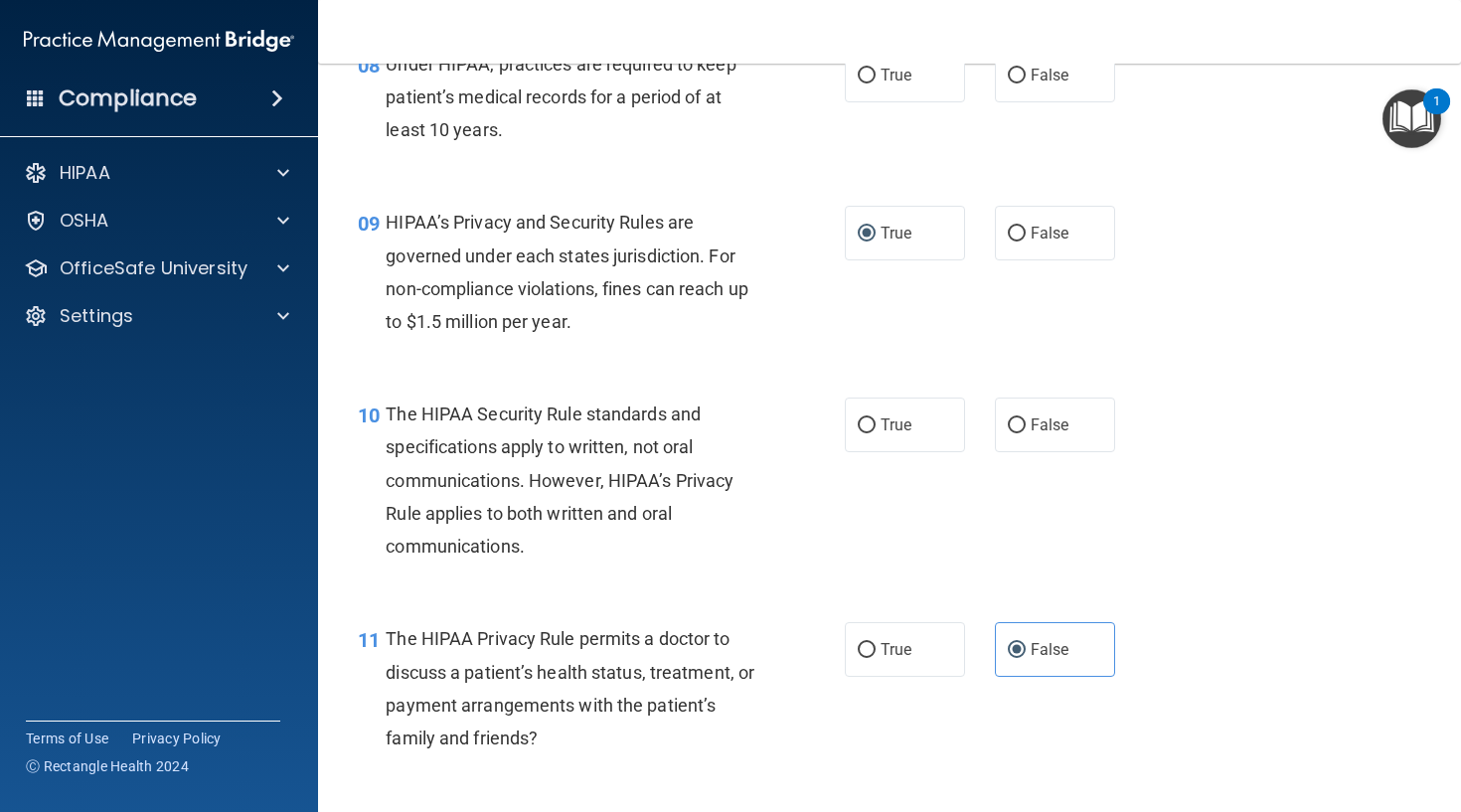 scroll, scrollTop: 1489, scrollLeft: 0, axis: vertical 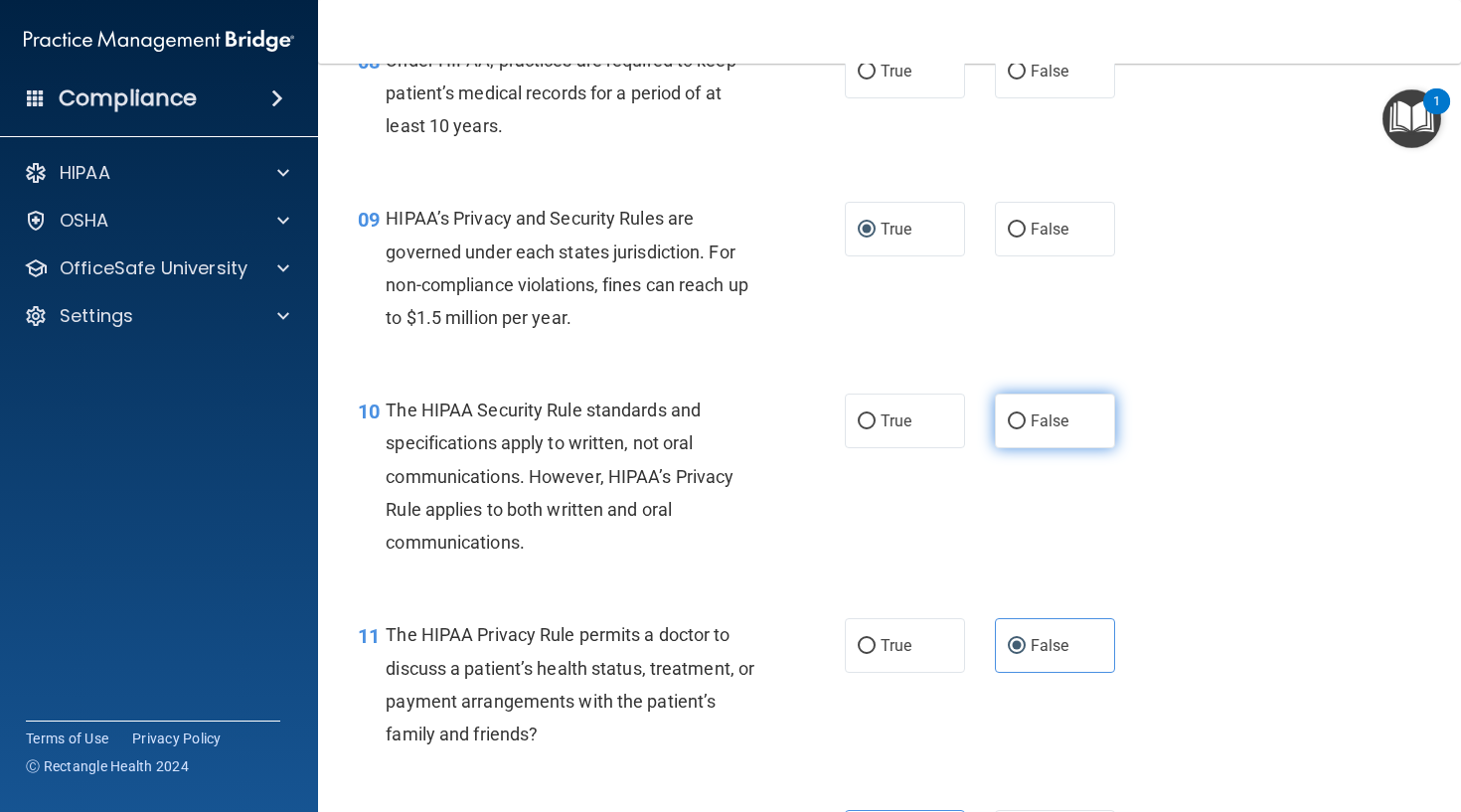 click on "False" at bounding box center (1050, 420) 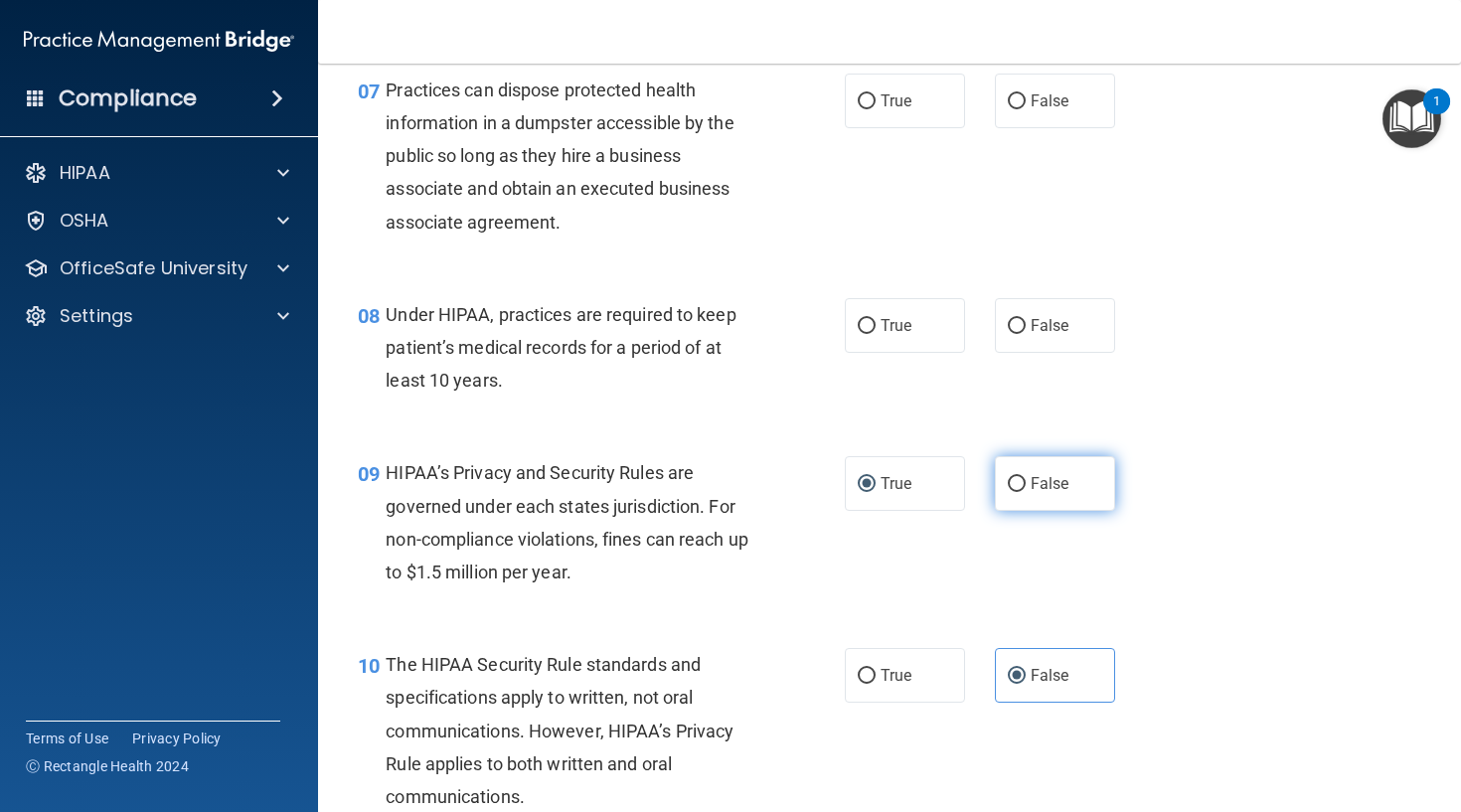 scroll, scrollTop: 1231, scrollLeft: 0, axis: vertical 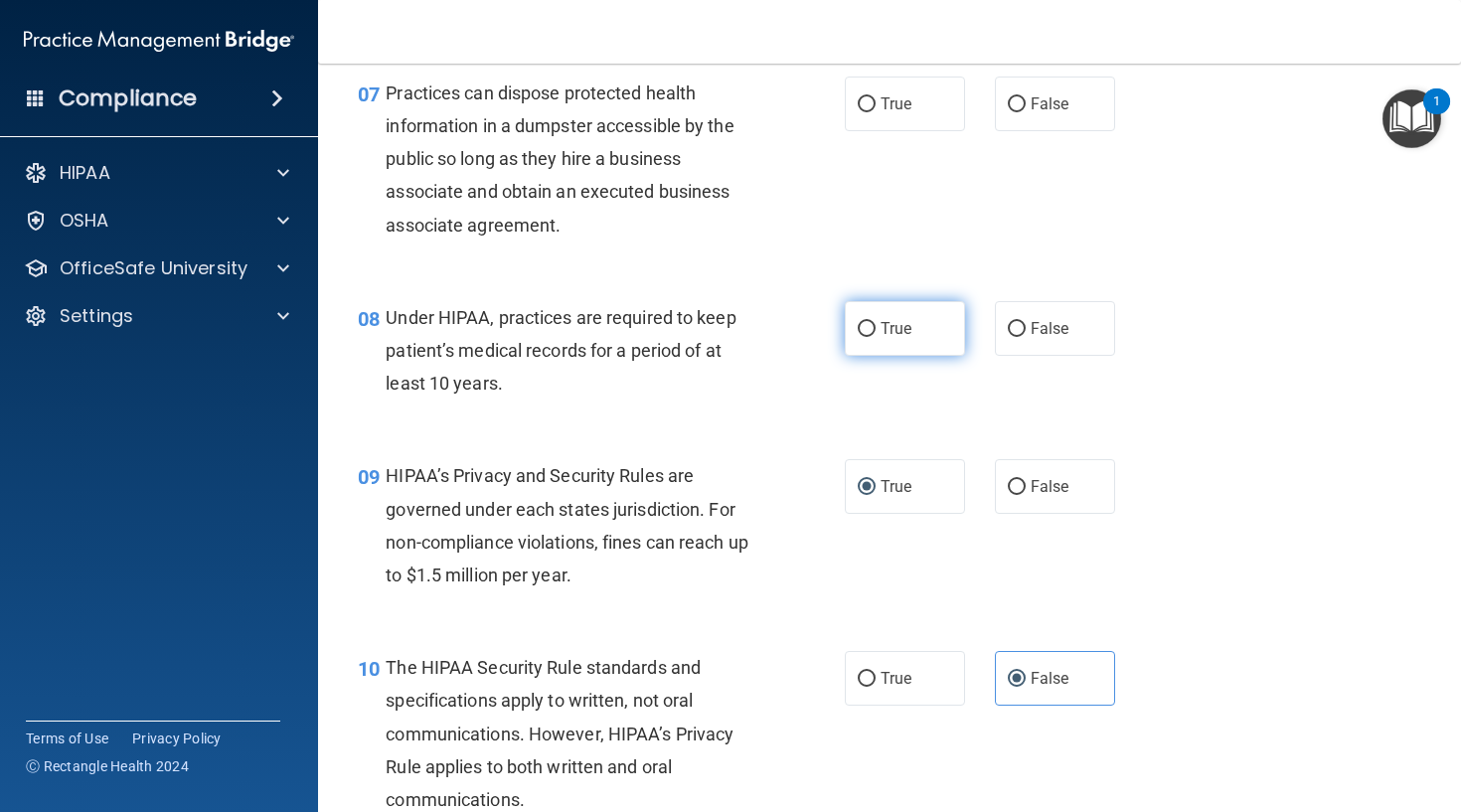 click on "True" at bounding box center (895, 328) 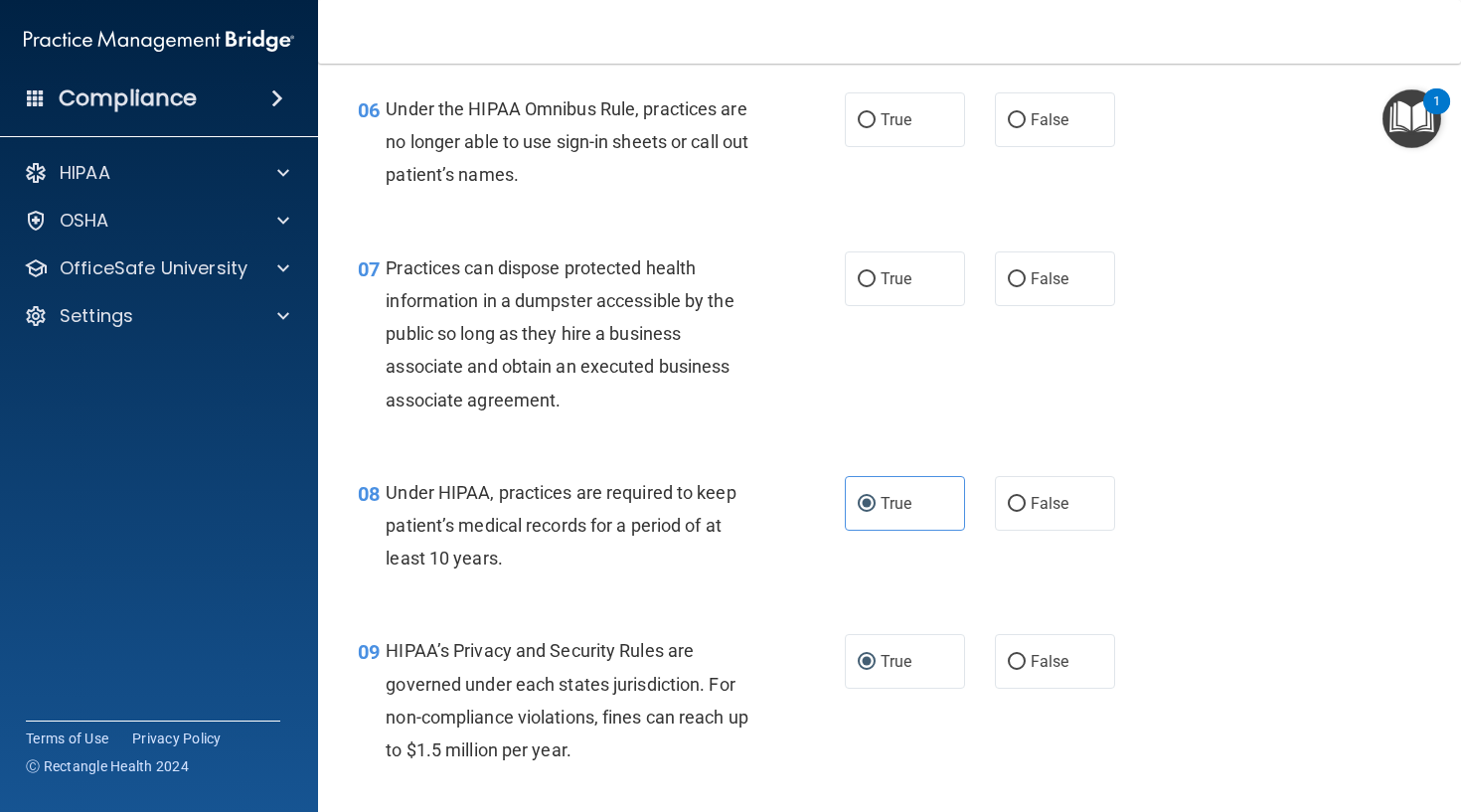 scroll, scrollTop: 1068, scrollLeft: 0, axis: vertical 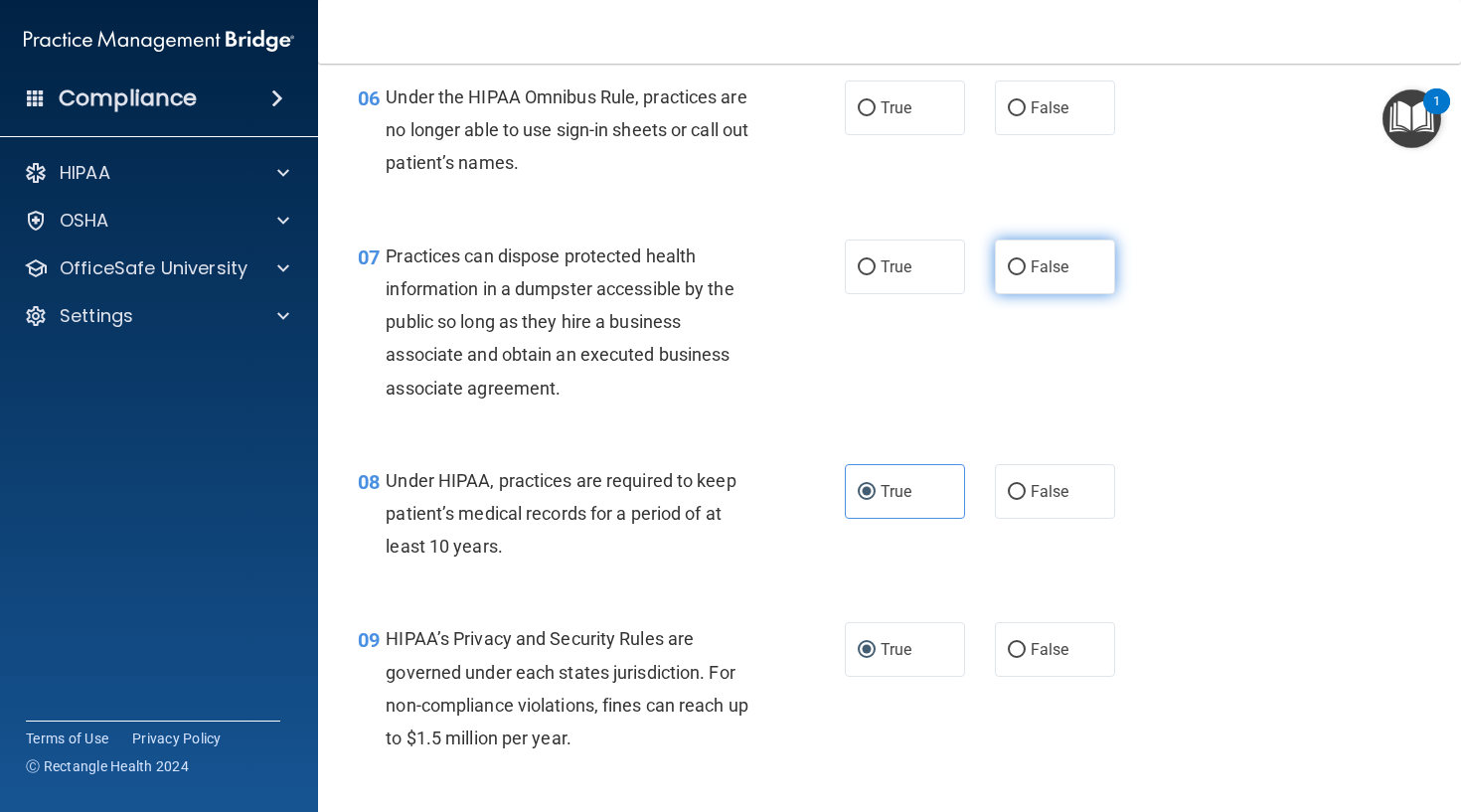 click on "False" at bounding box center (1055, 266) 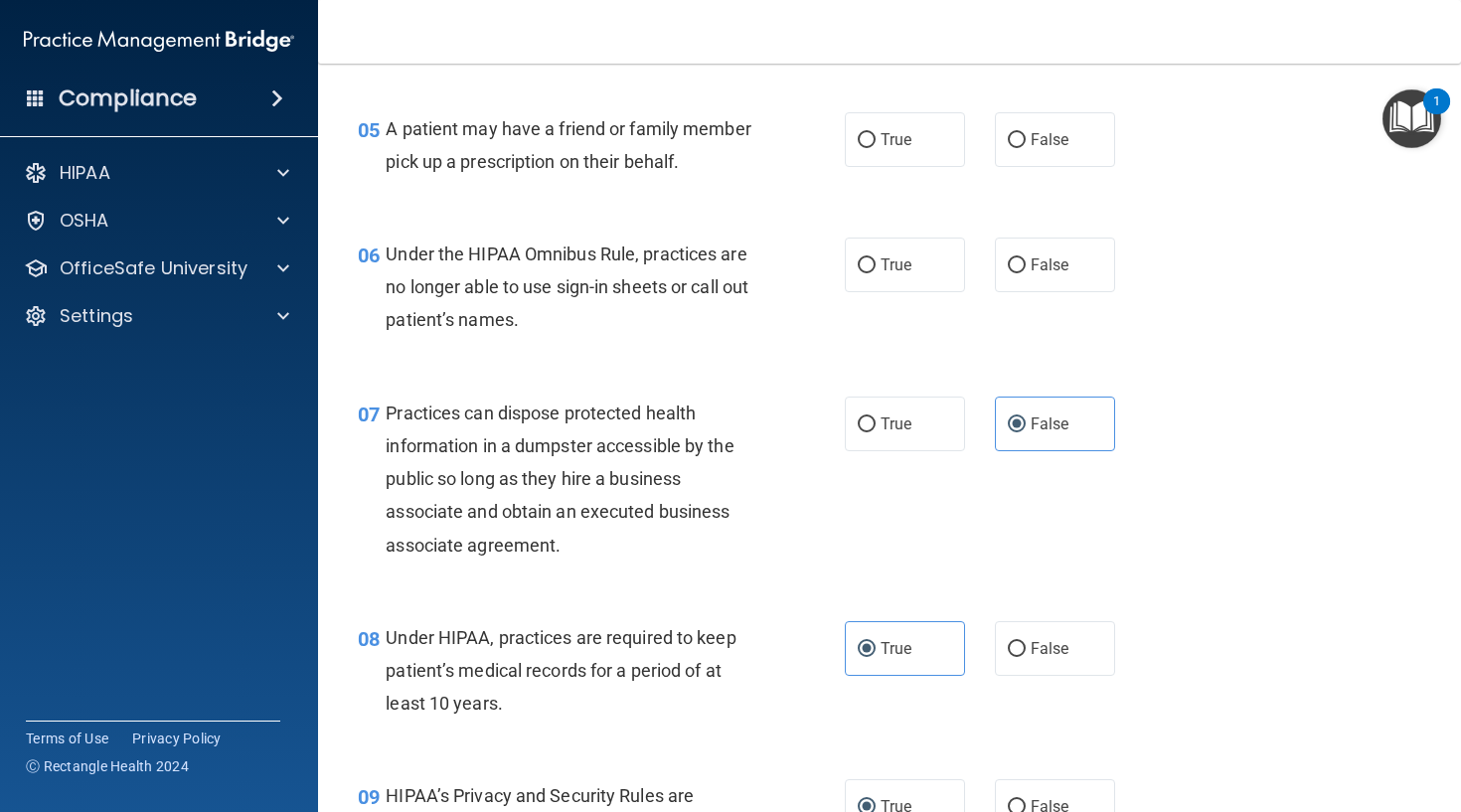 scroll, scrollTop: 910, scrollLeft: 0, axis: vertical 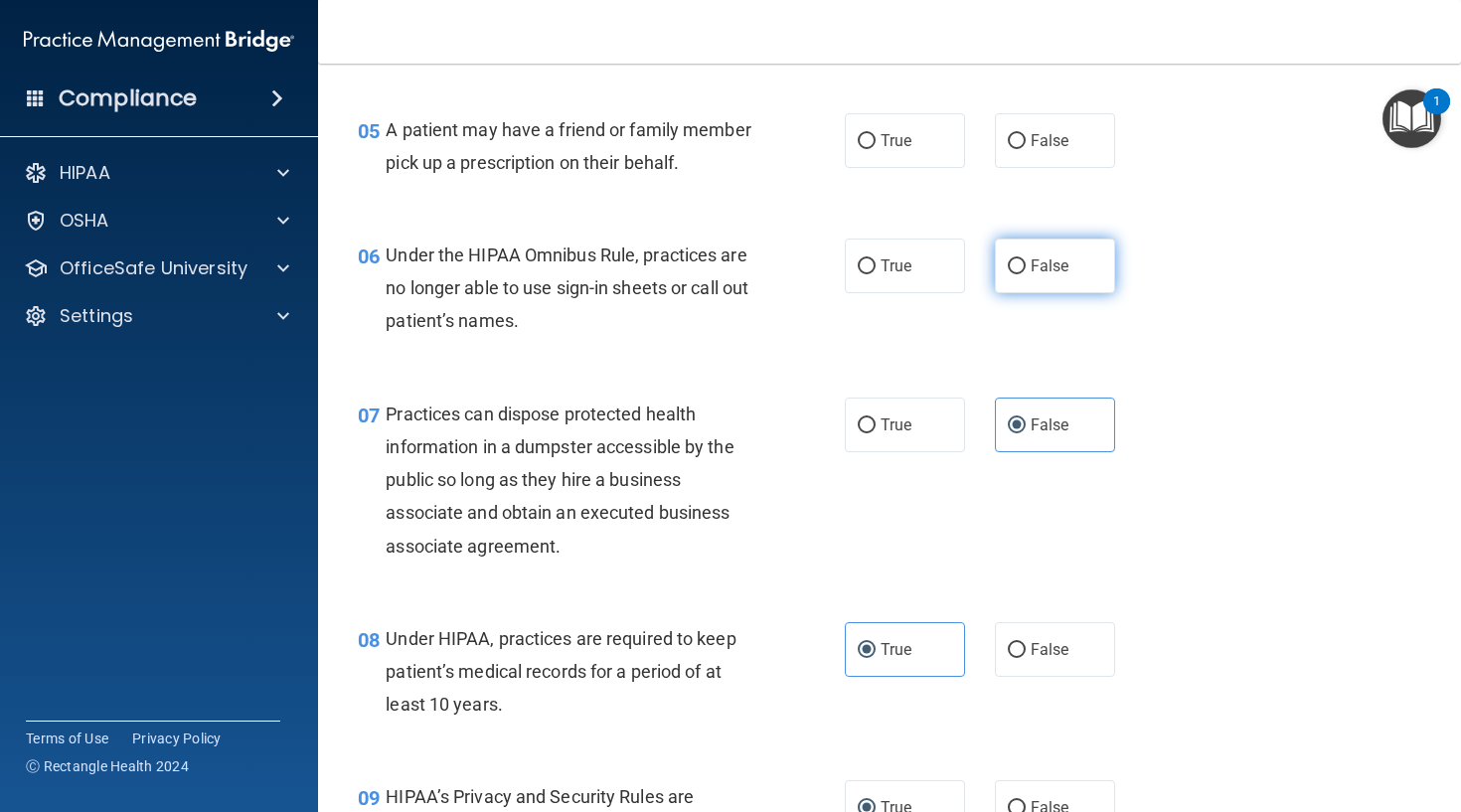 click on "False" at bounding box center (1055, 265) 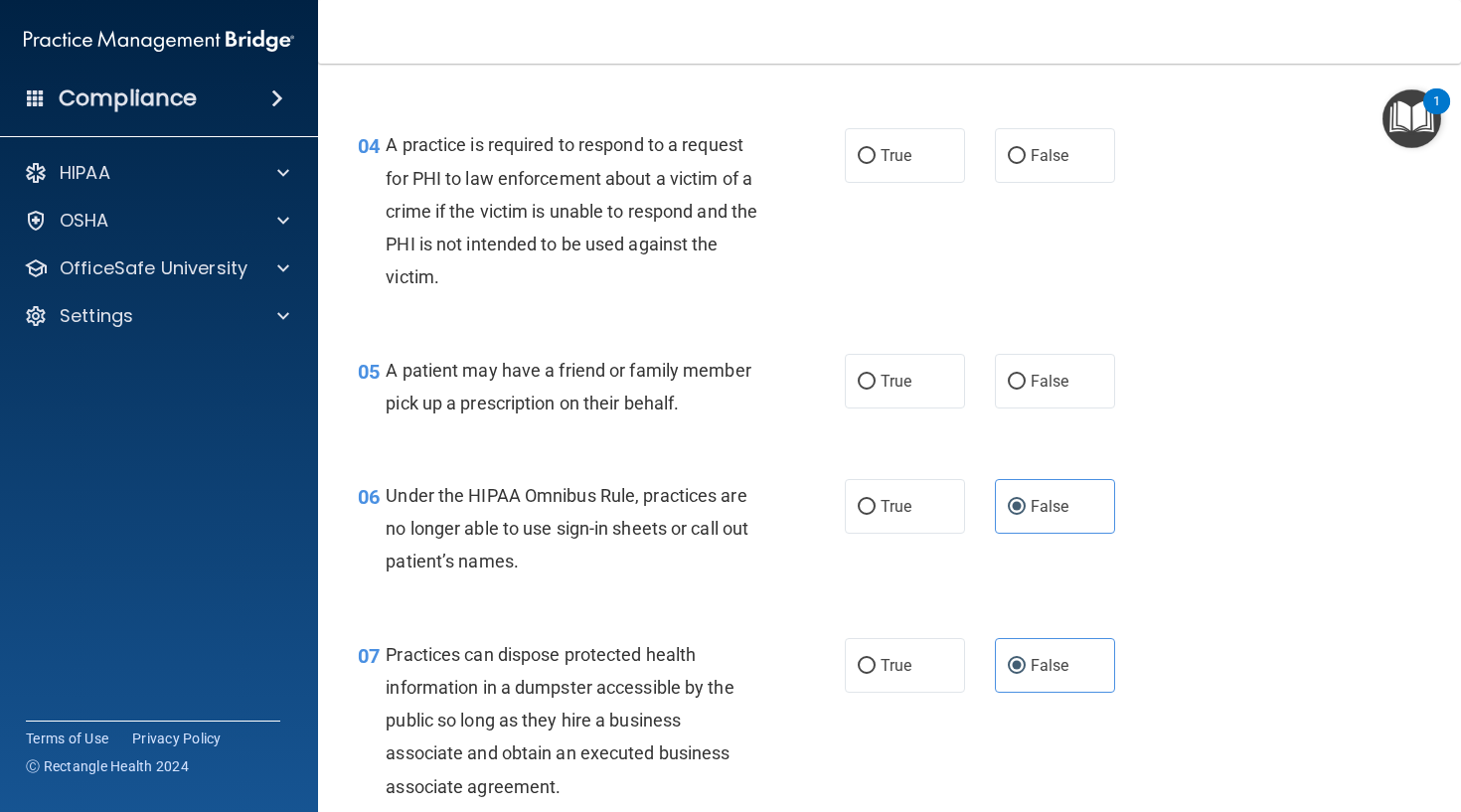 scroll, scrollTop: 627, scrollLeft: 0, axis: vertical 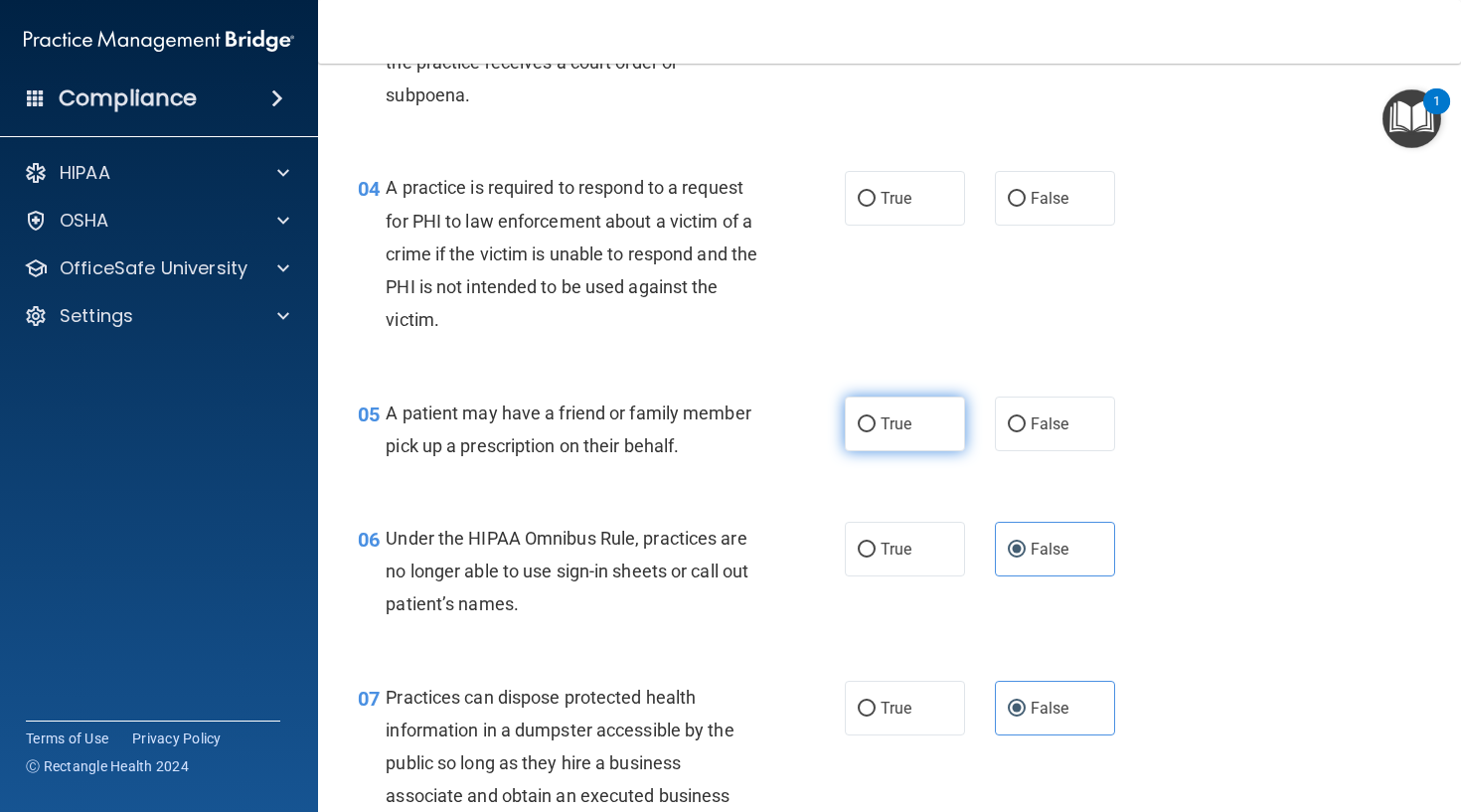 click on "True" at bounding box center [895, 423] 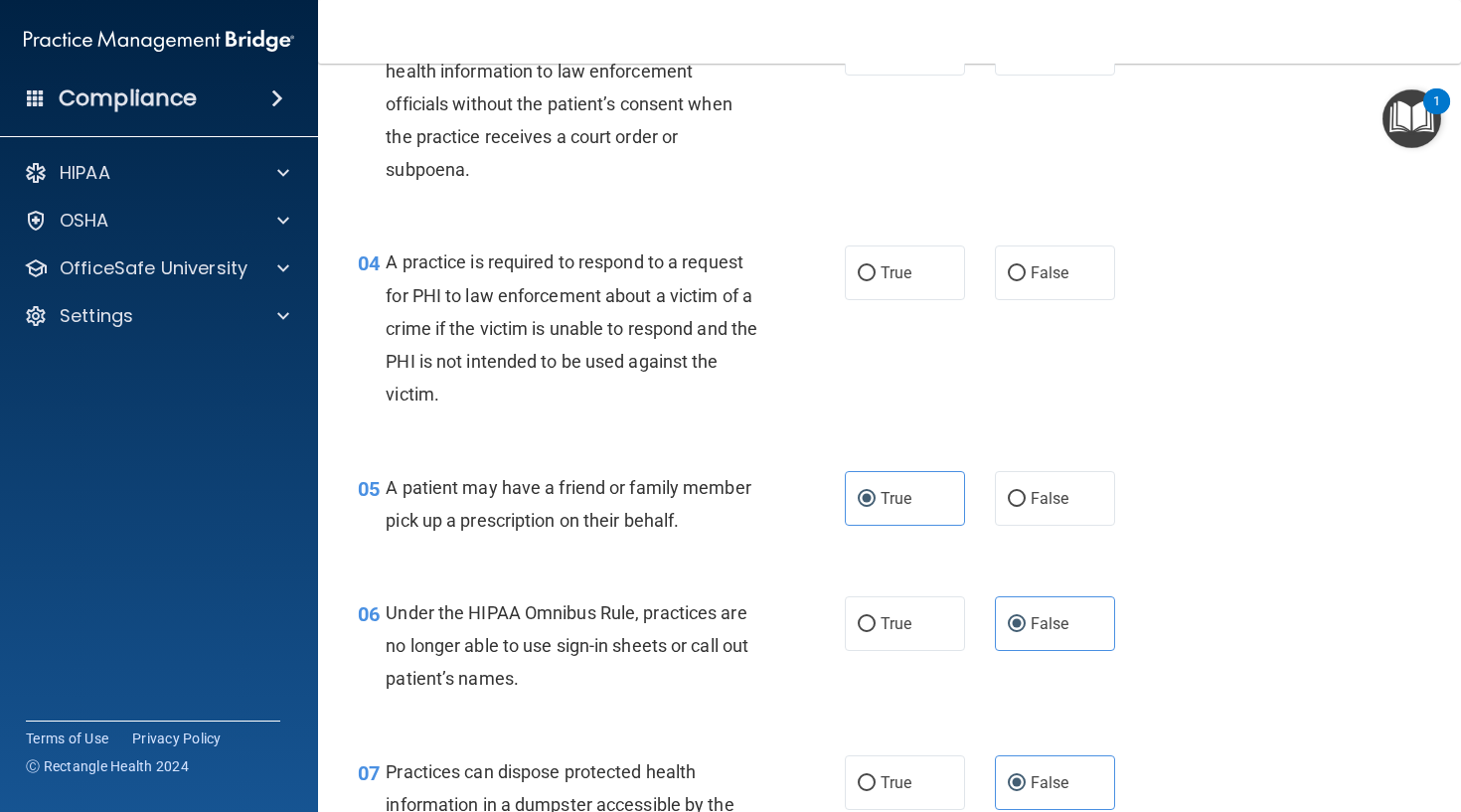 scroll, scrollTop: 555, scrollLeft: 0, axis: vertical 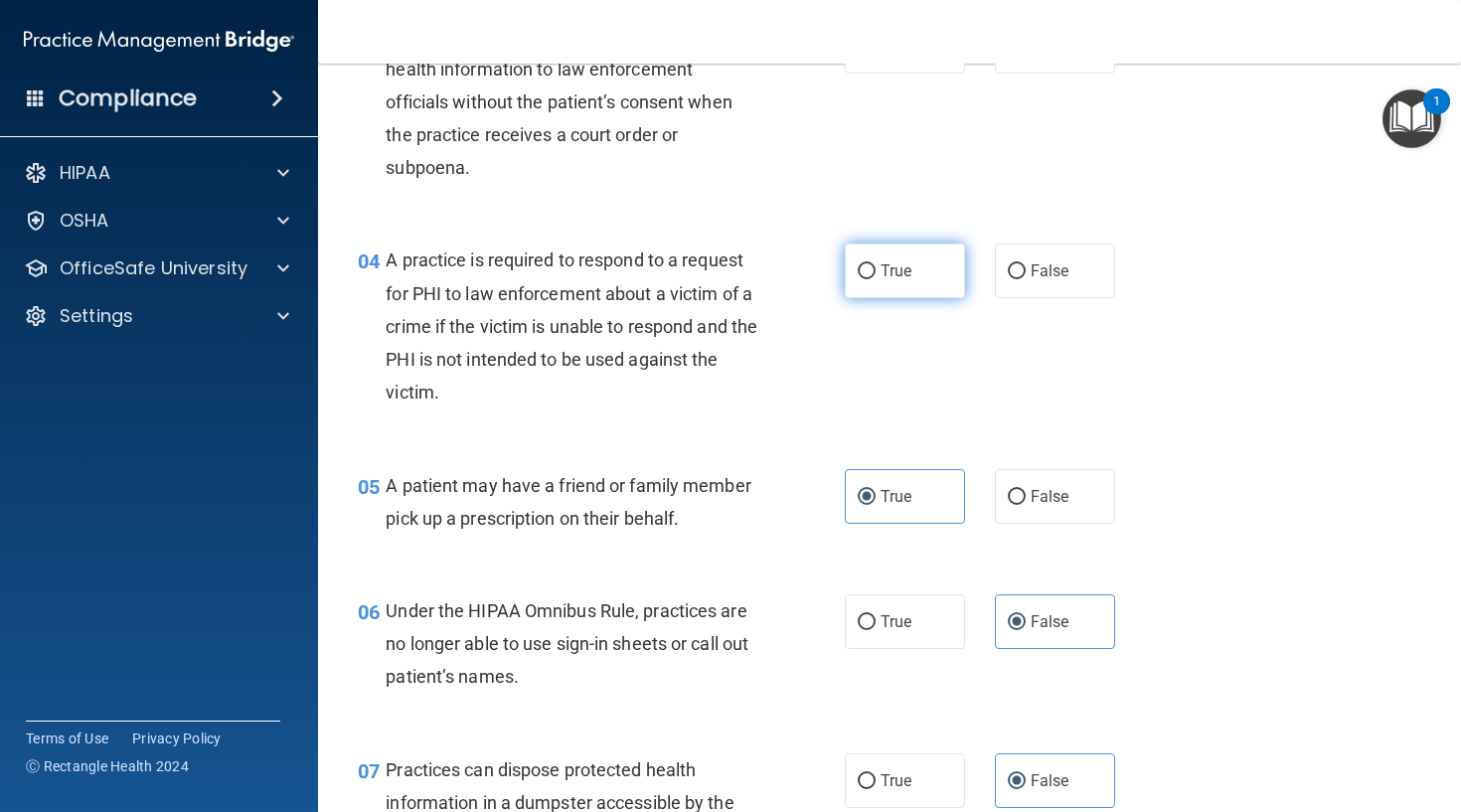 click on "True" at bounding box center (904, 270) 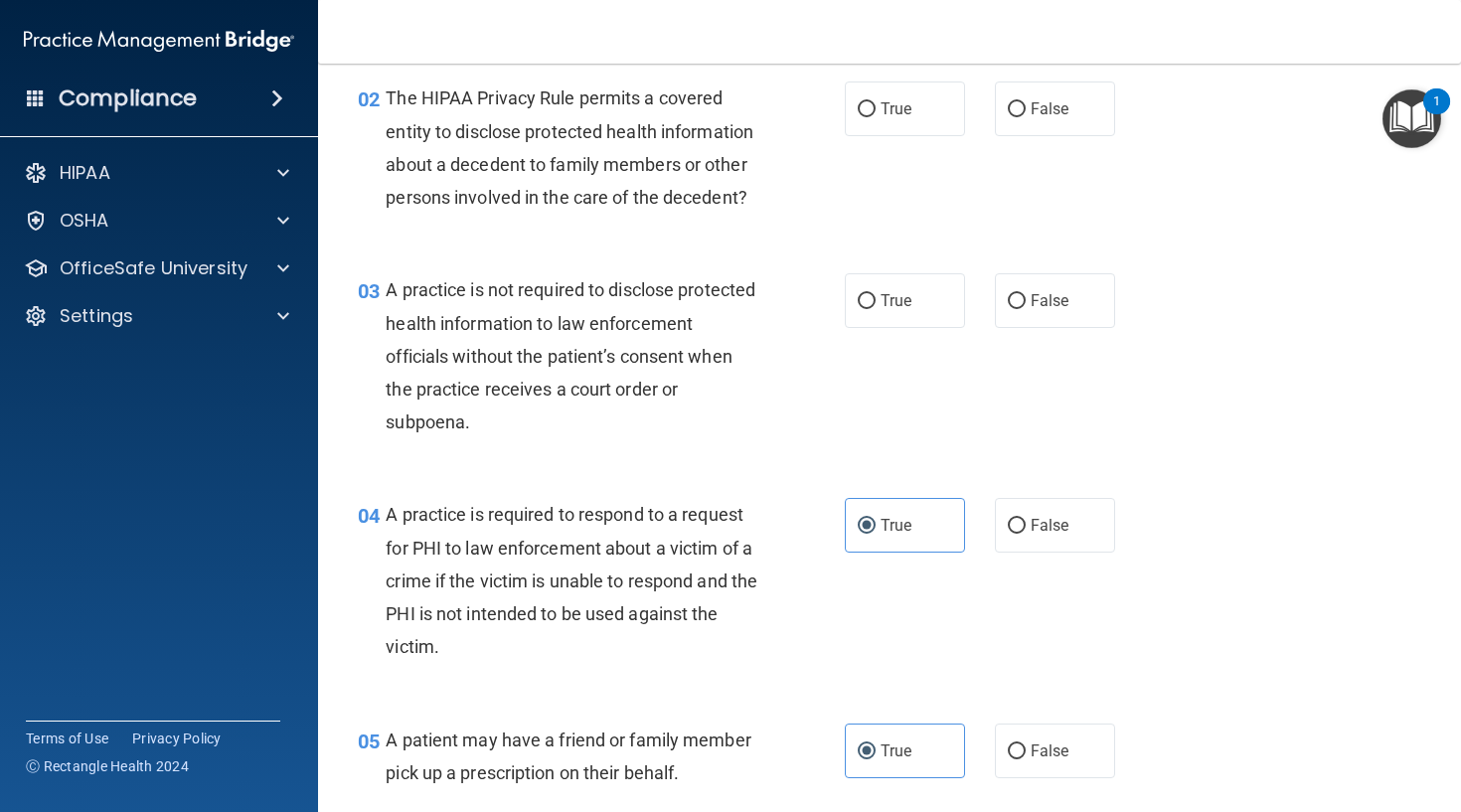scroll, scrollTop: 306, scrollLeft: 0, axis: vertical 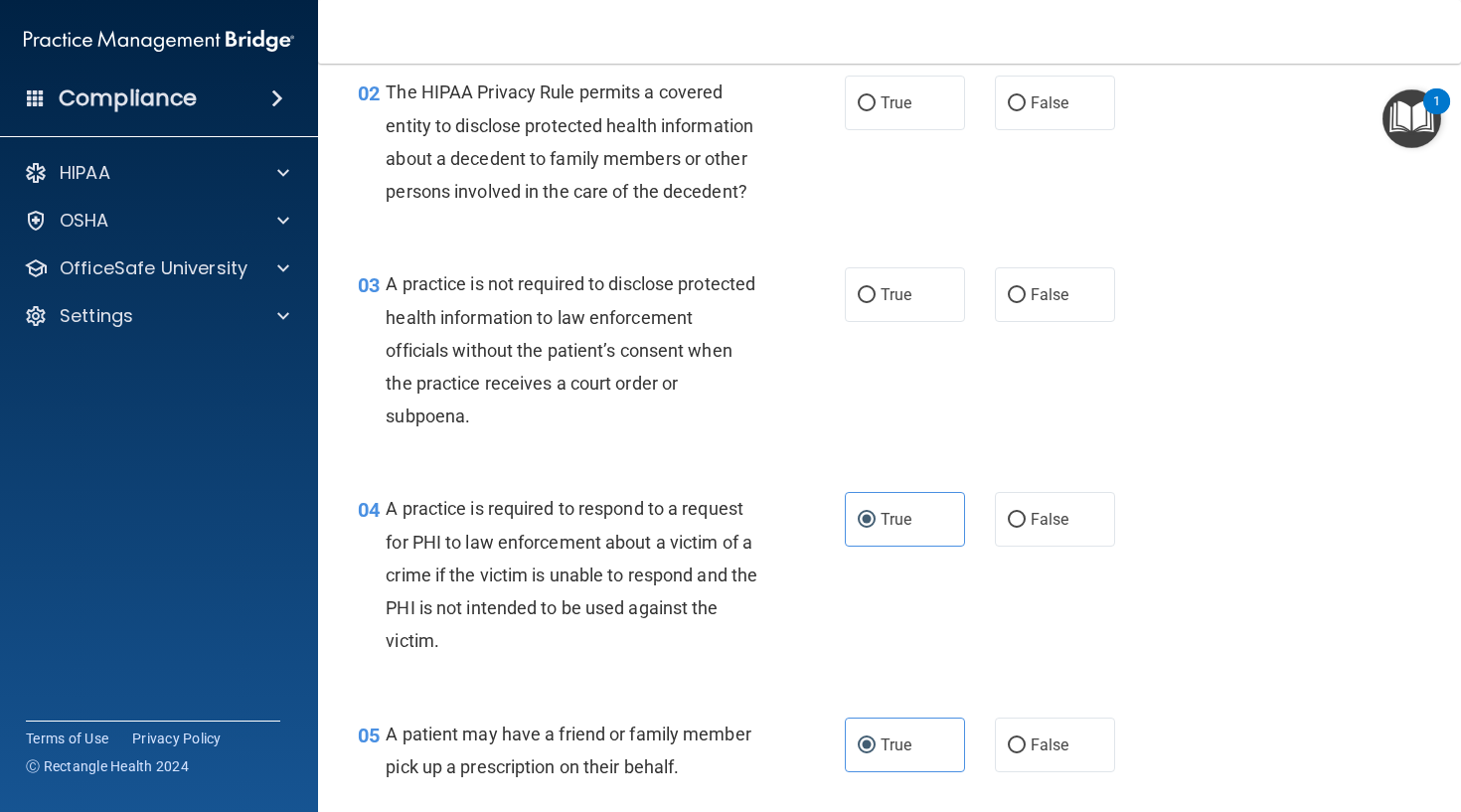 click on "03       A practice is not required to disclose protected health information to law enforcement officials without the patient’s consent when the practice receives  a court order or subpoena.                 True           False" at bounding box center (890, 355) 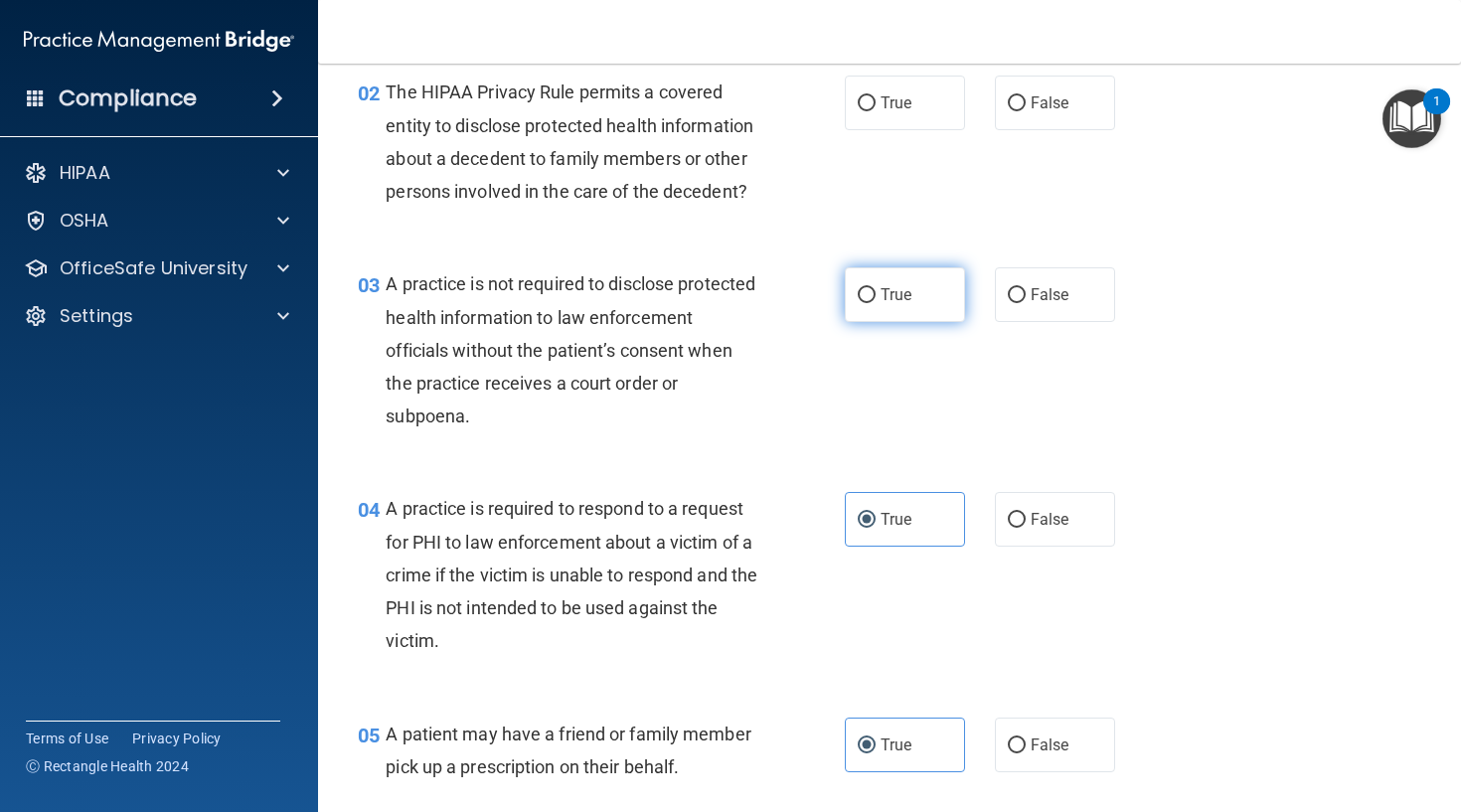 click on "True" at bounding box center (904, 294) 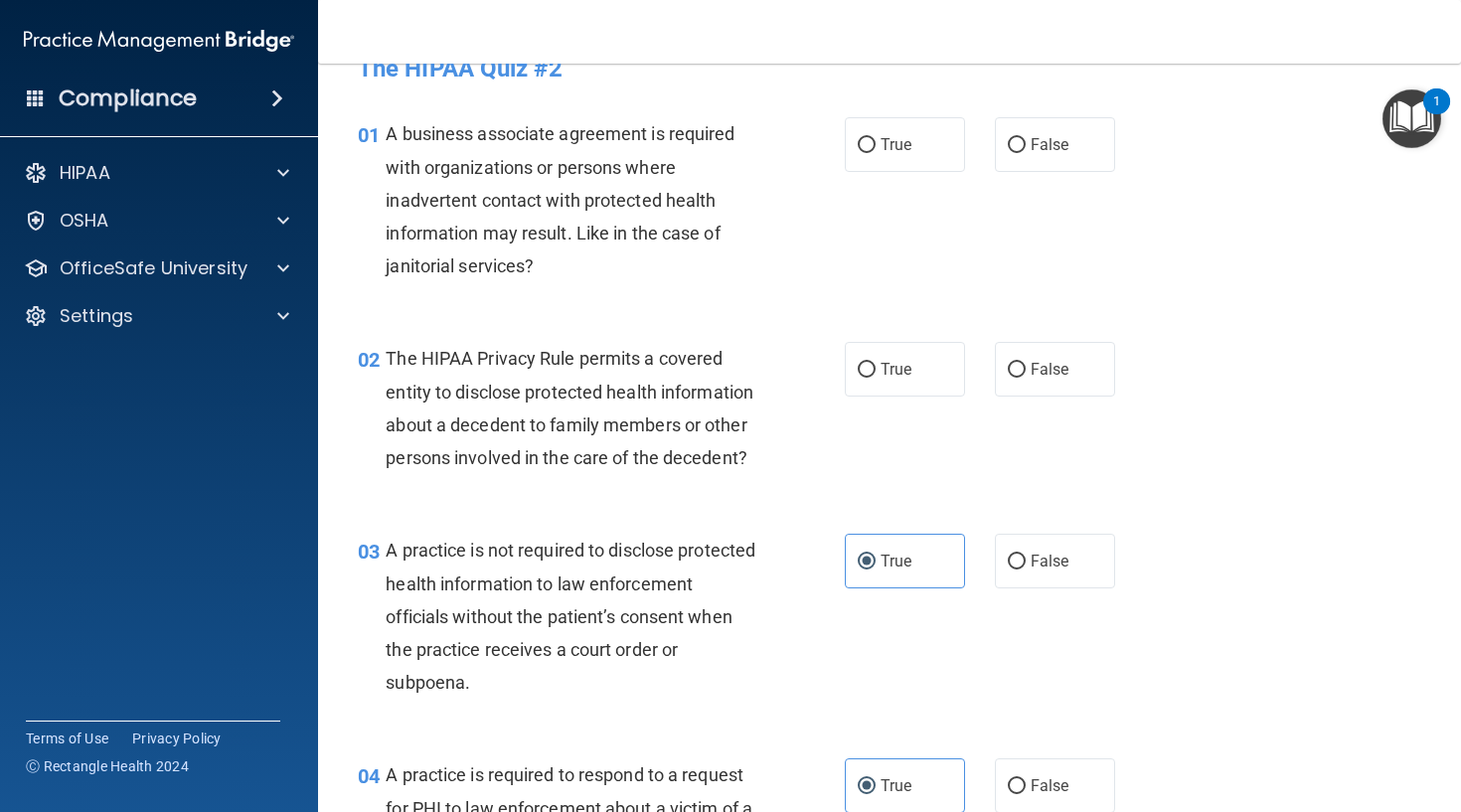 scroll, scrollTop: 41, scrollLeft: 0, axis: vertical 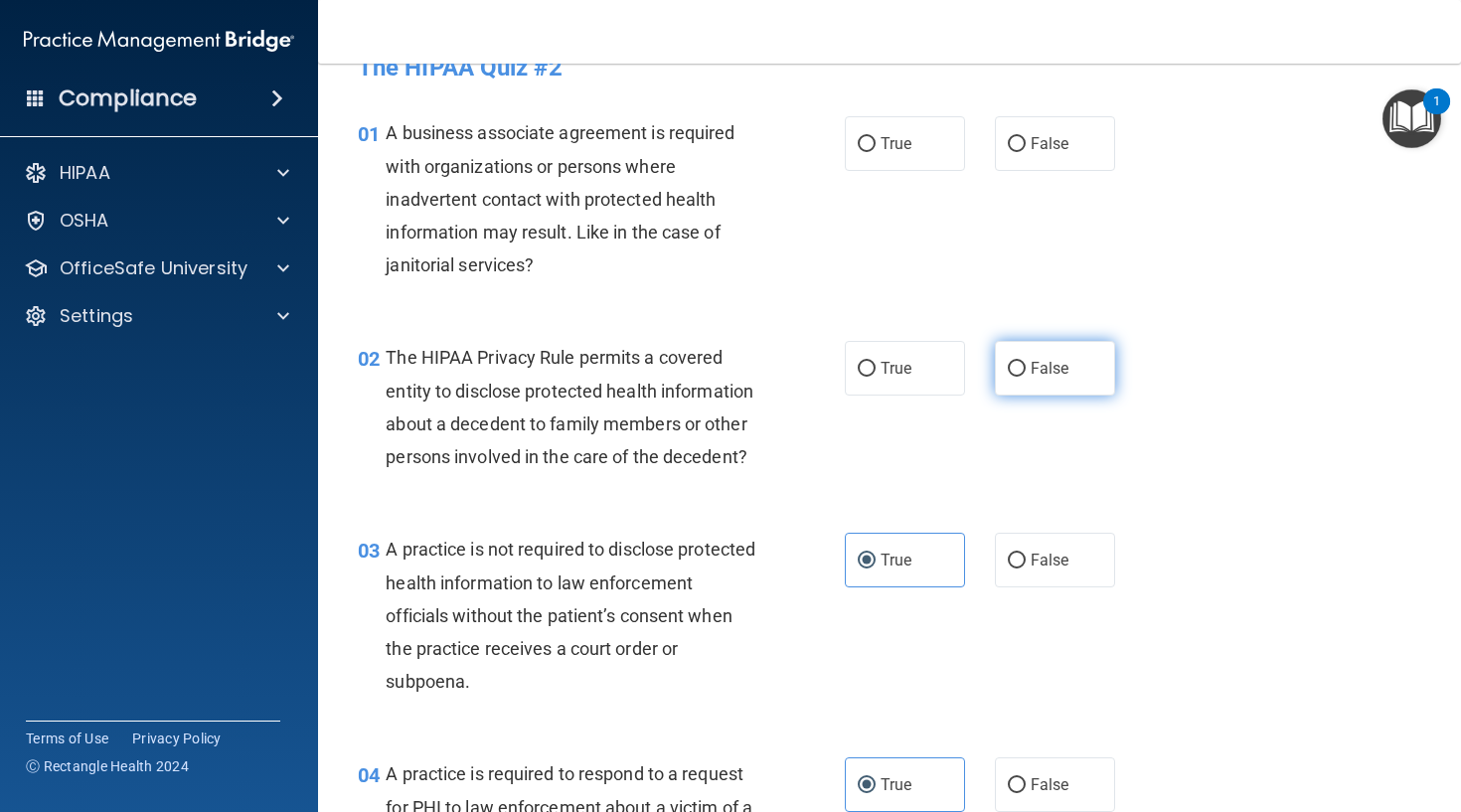 click on "False" at bounding box center (1055, 368) 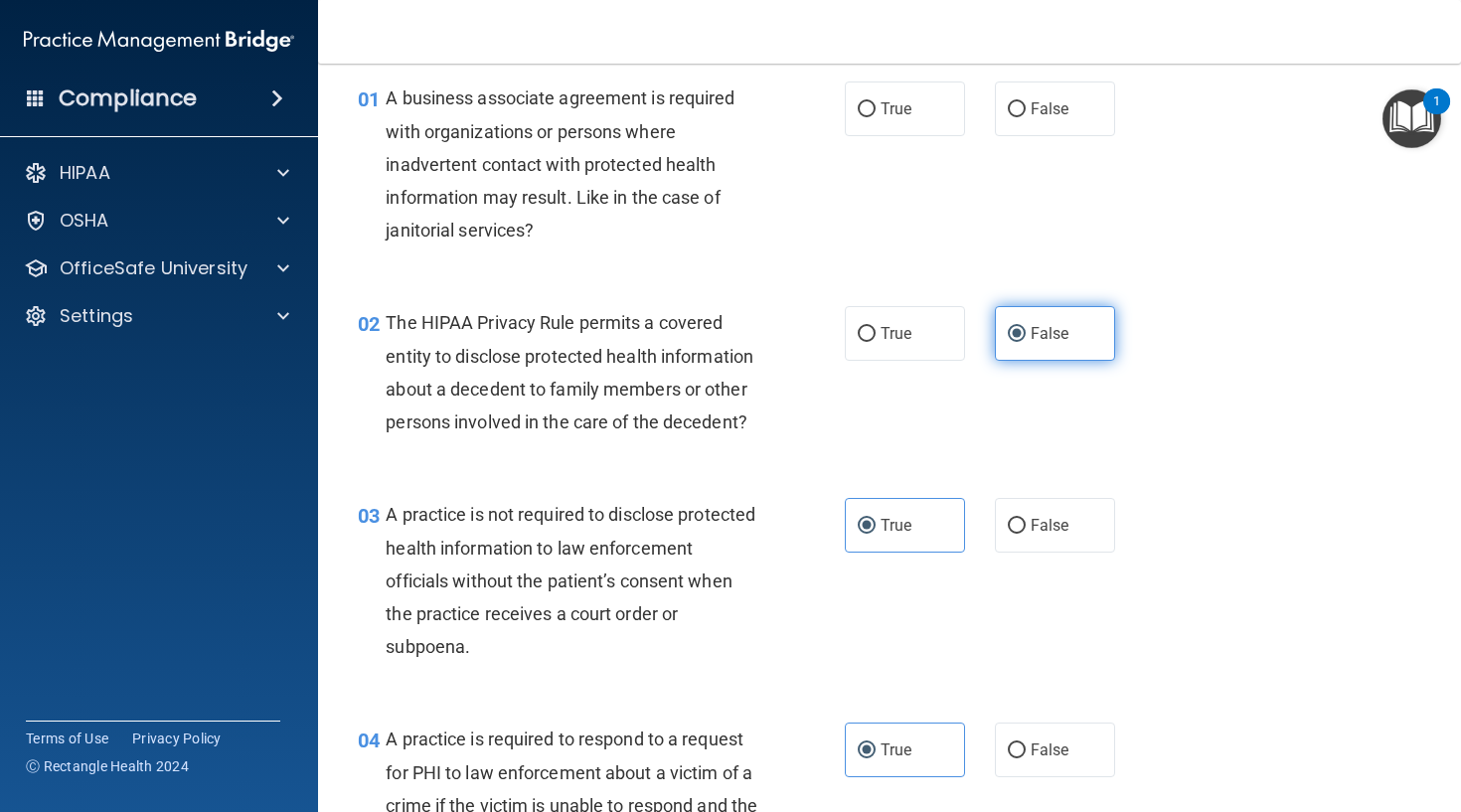 scroll, scrollTop: 77, scrollLeft: 0, axis: vertical 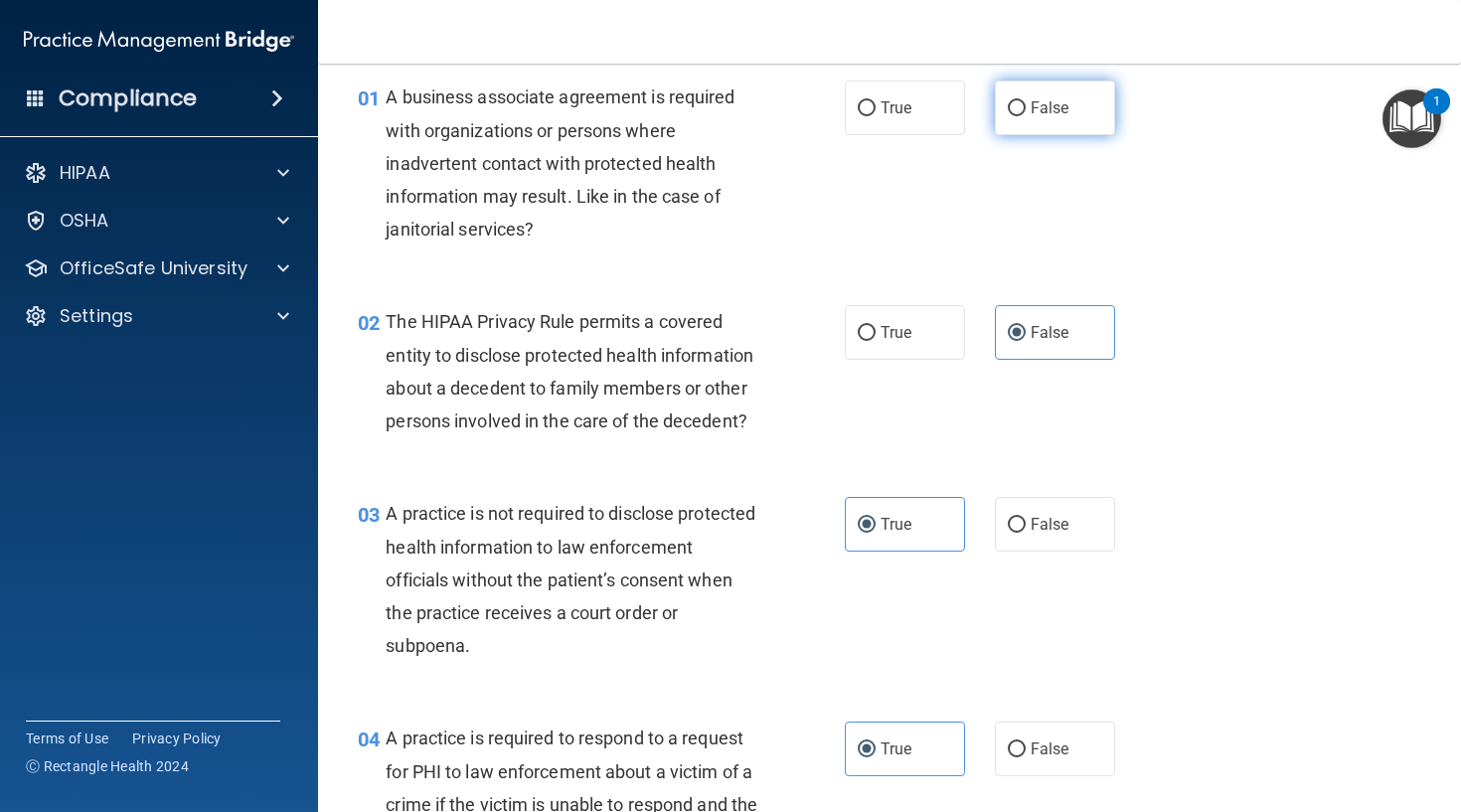 click on "False" at bounding box center (1055, 107) 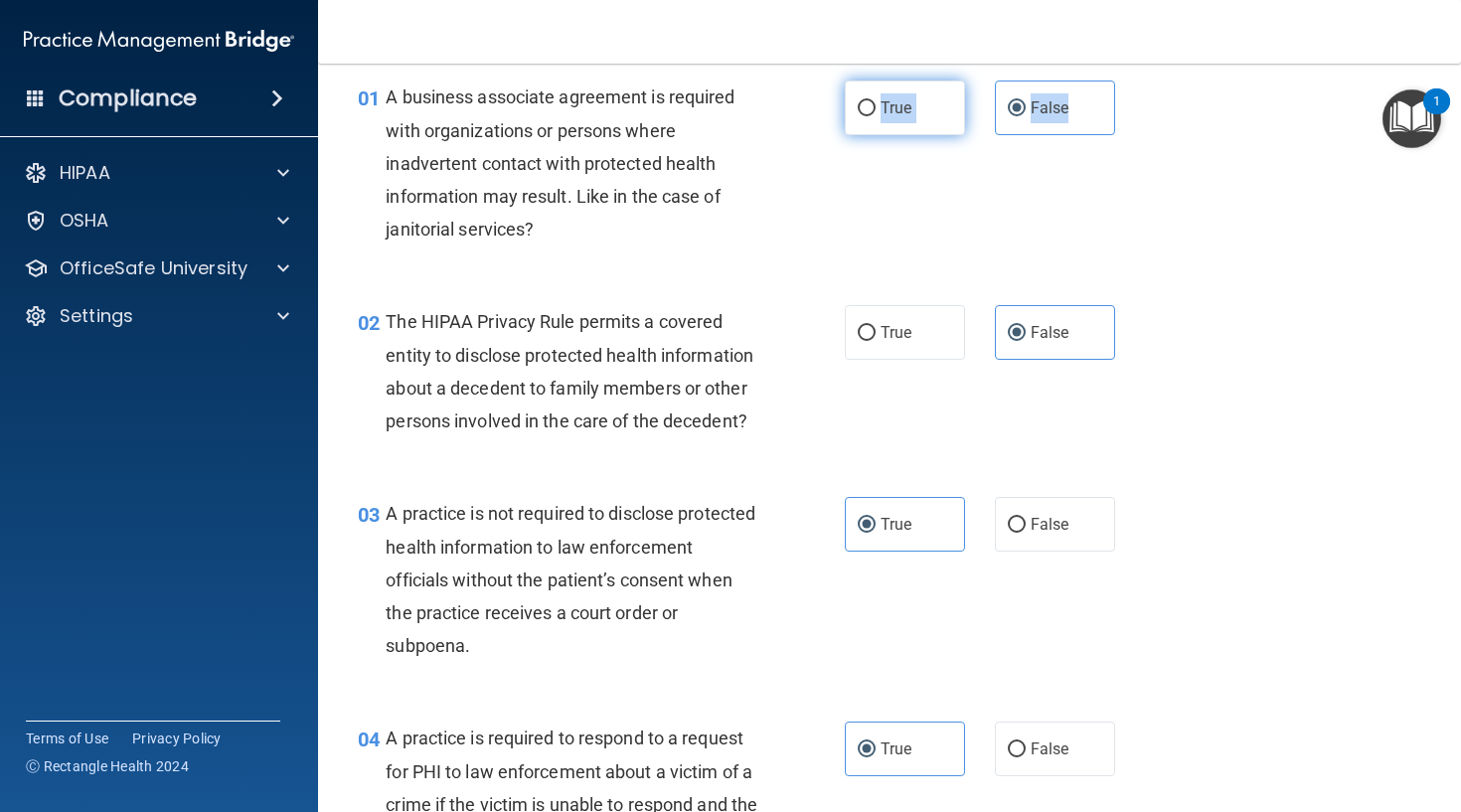 drag, startPoint x: 1028, startPoint y: 105, endPoint x: 869, endPoint y: 105, distance: 159 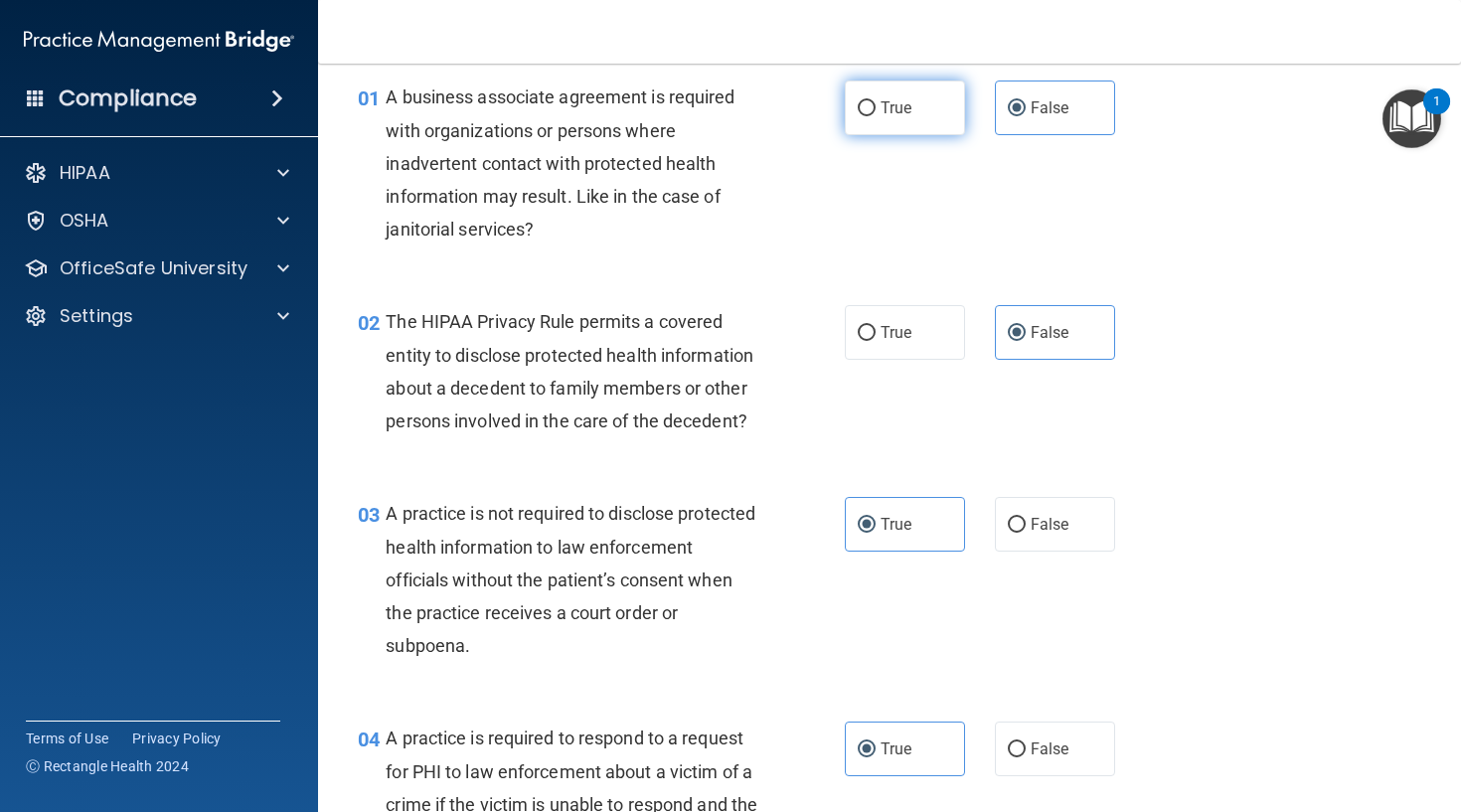 click on "True" at bounding box center (895, 107) 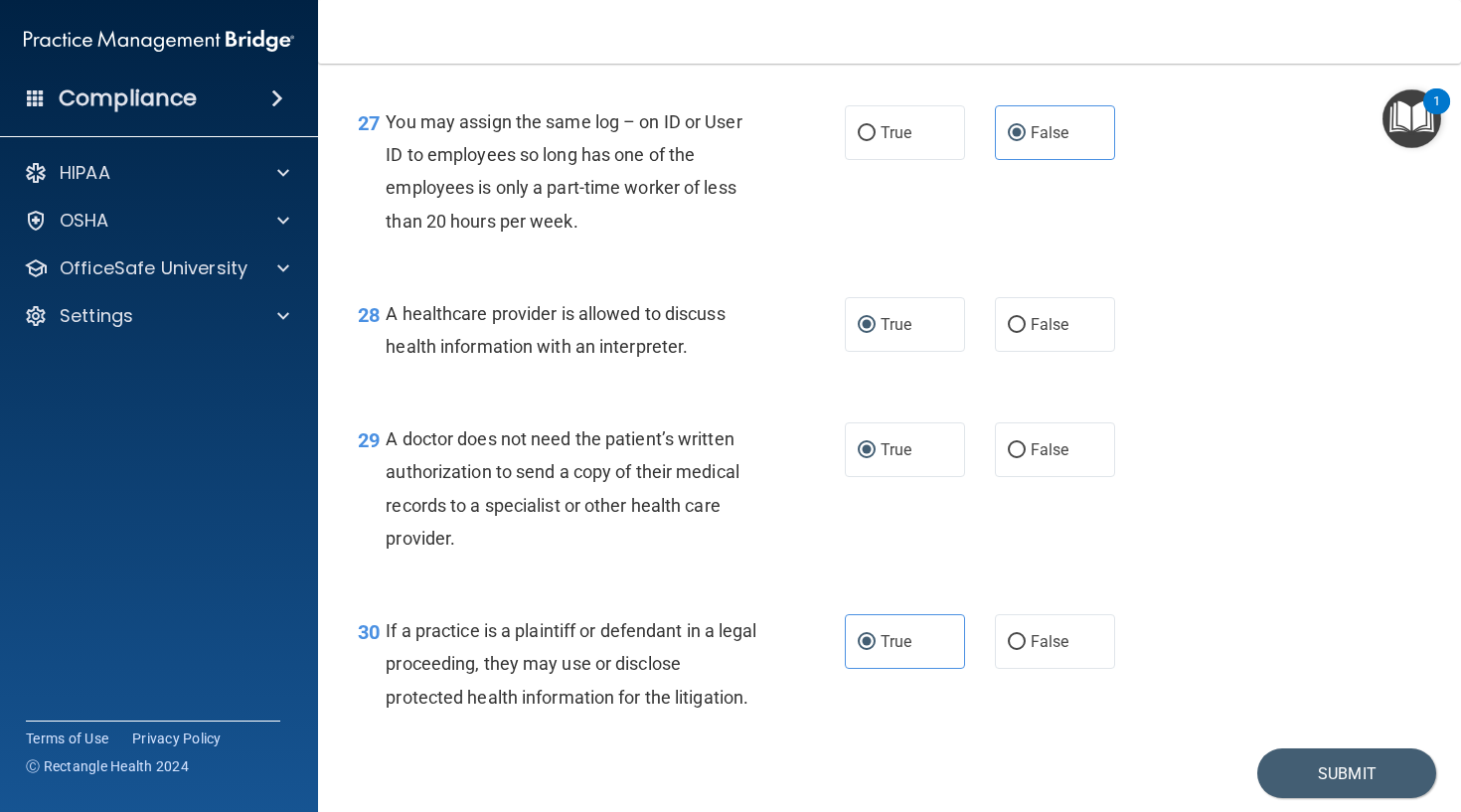 scroll, scrollTop: 4704, scrollLeft: 0, axis: vertical 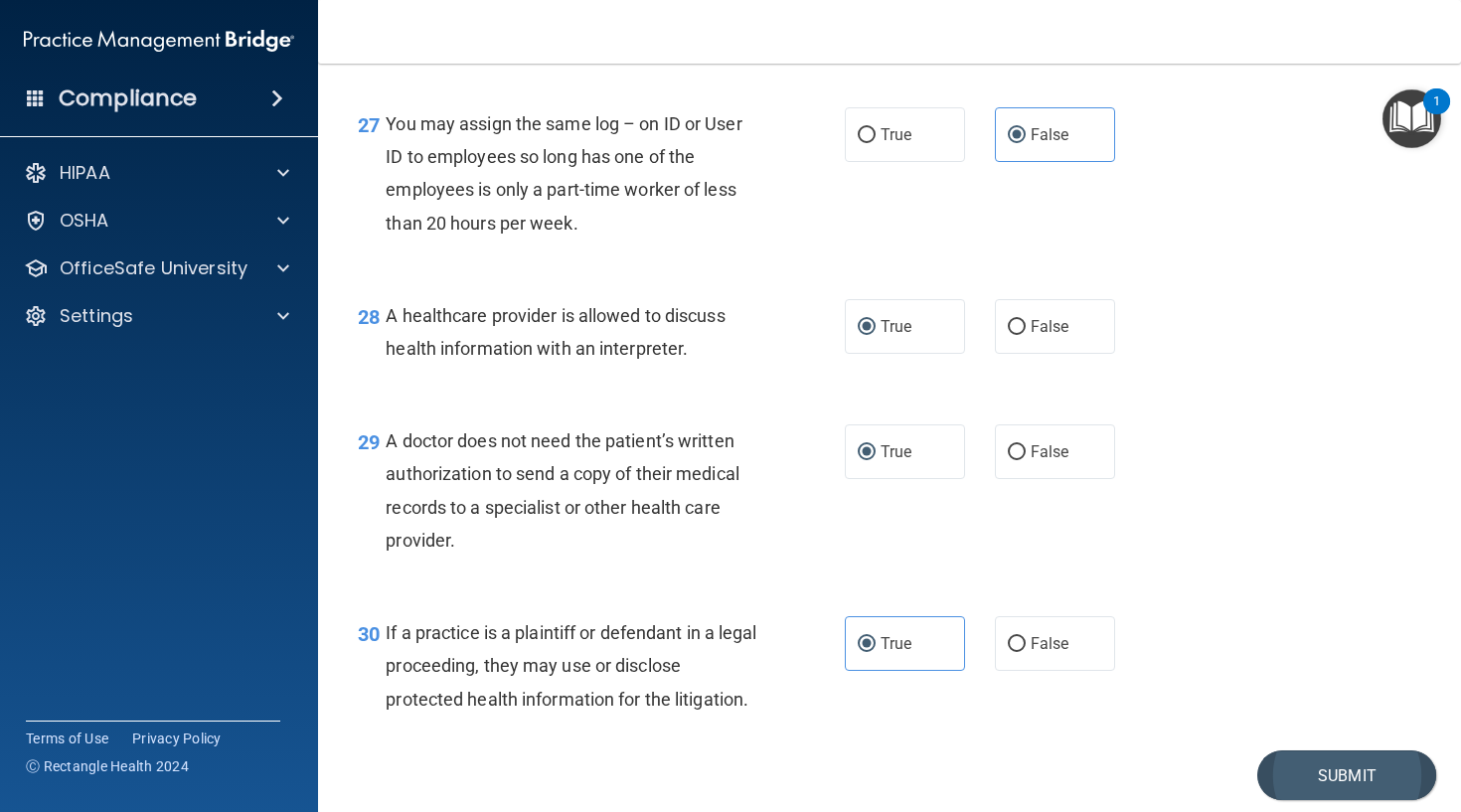 click on "Submit" at bounding box center [1347, 775] 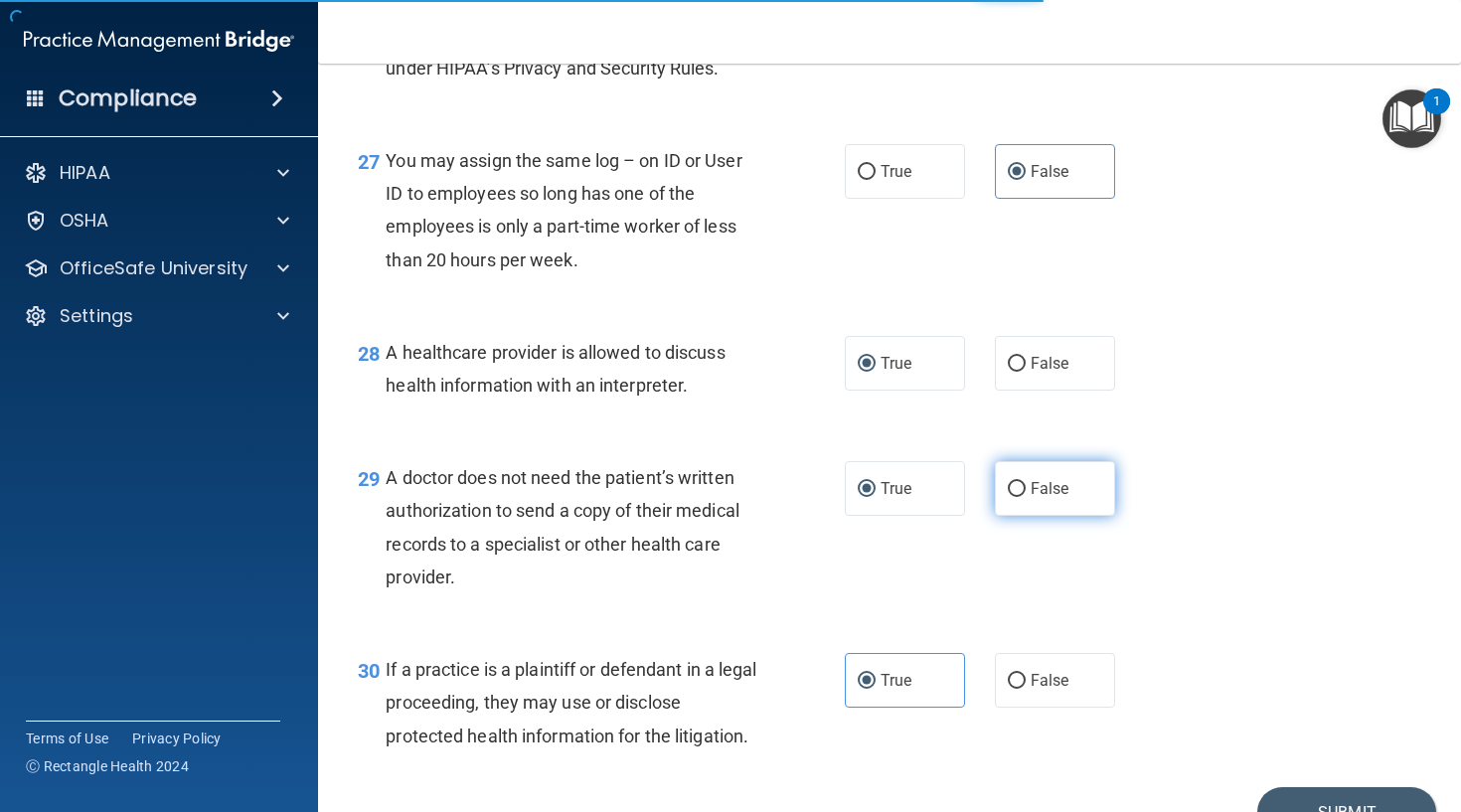 scroll, scrollTop: 4706, scrollLeft: 0, axis: vertical 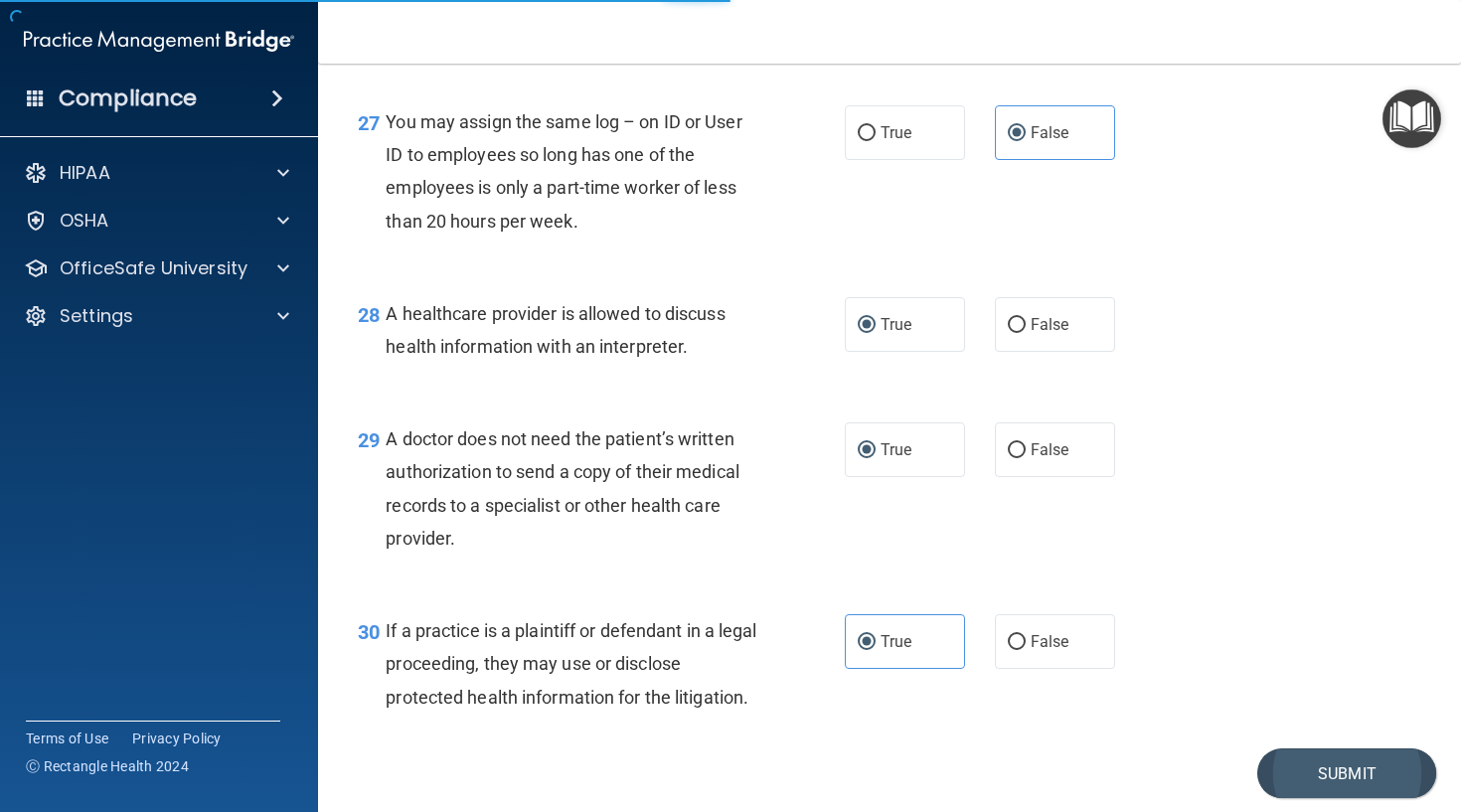 click on "Submit" at bounding box center (1347, 773) 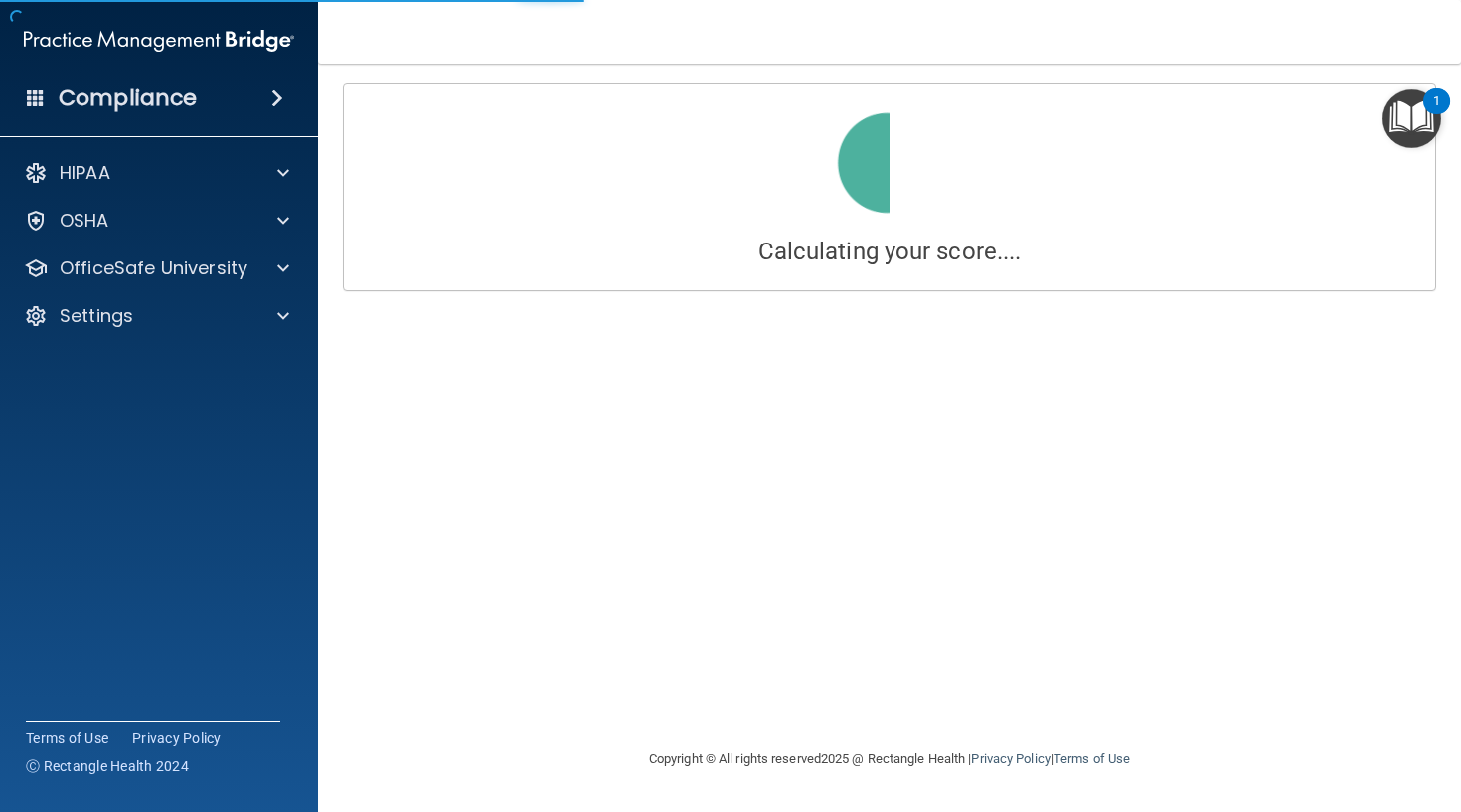 scroll, scrollTop: 0, scrollLeft: 0, axis: both 